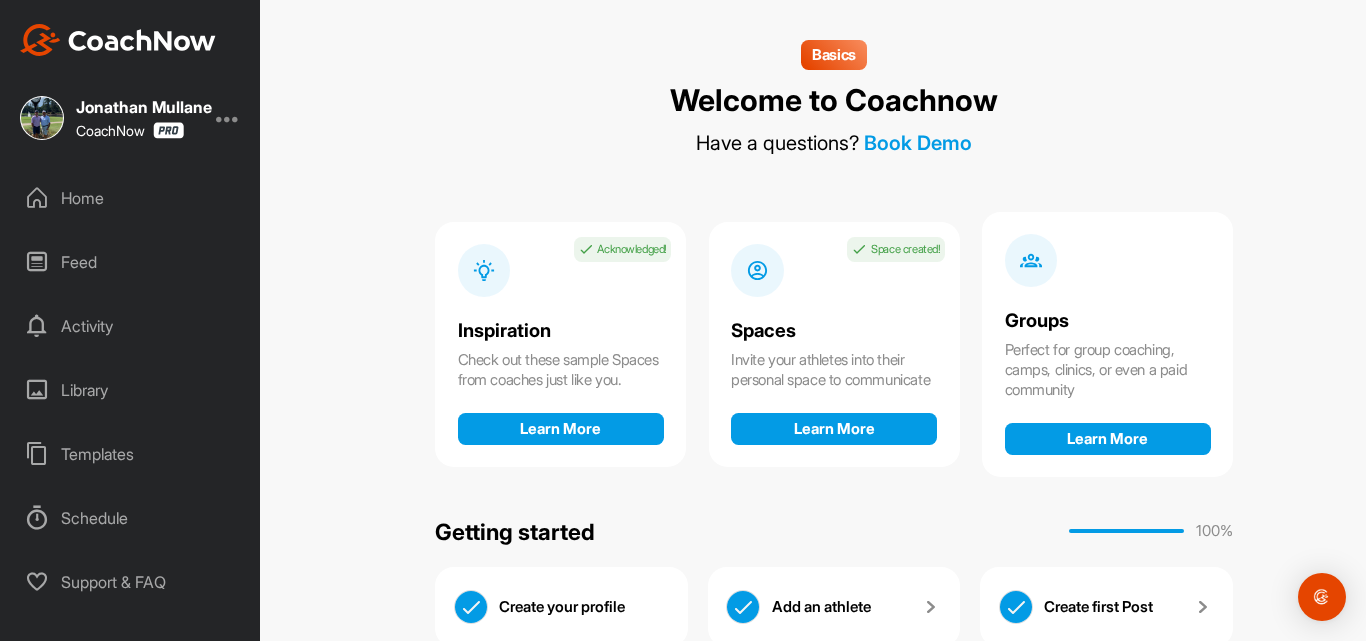 scroll, scrollTop: 0, scrollLeft: 0, axis: both 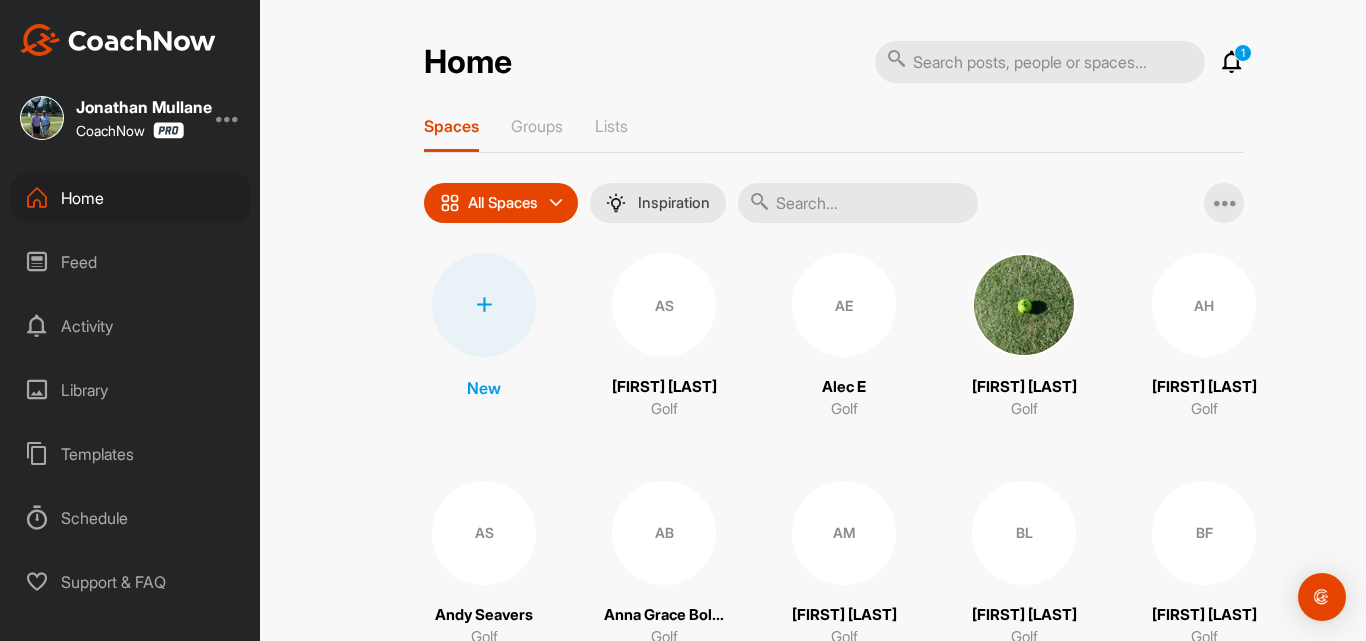 click at bounding box center (484, 305) 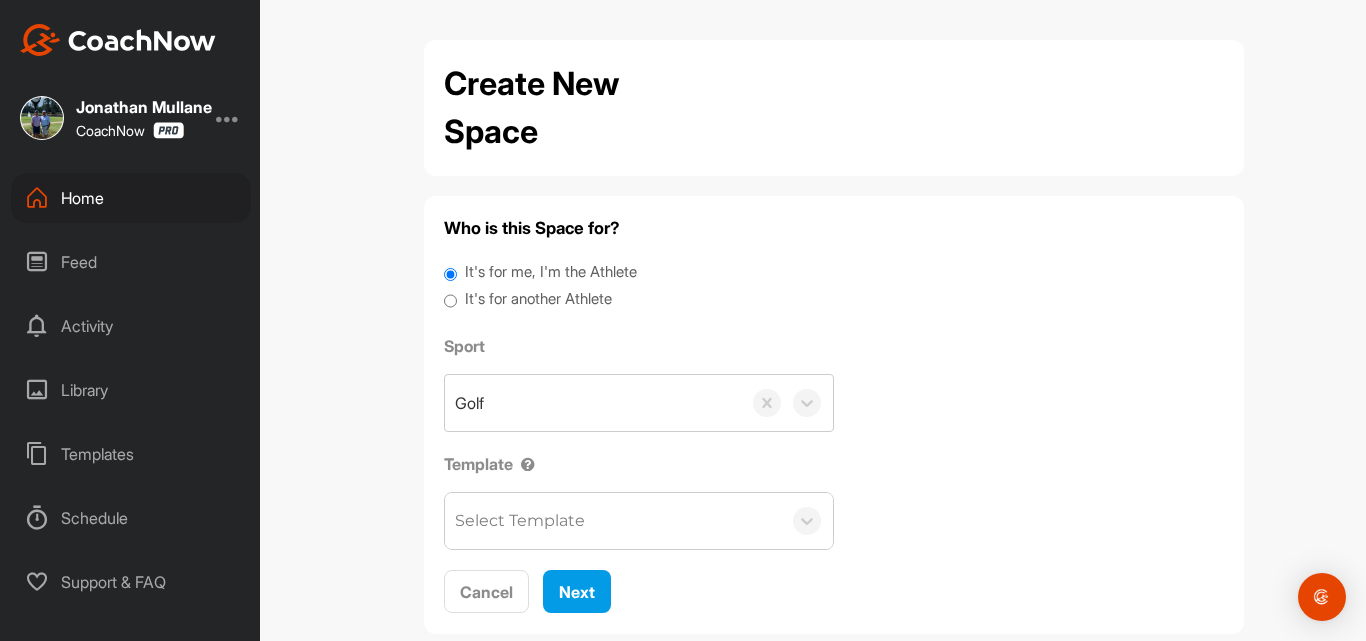 scroll, scrollTop: 0, scrollLeft: 0, axis: both 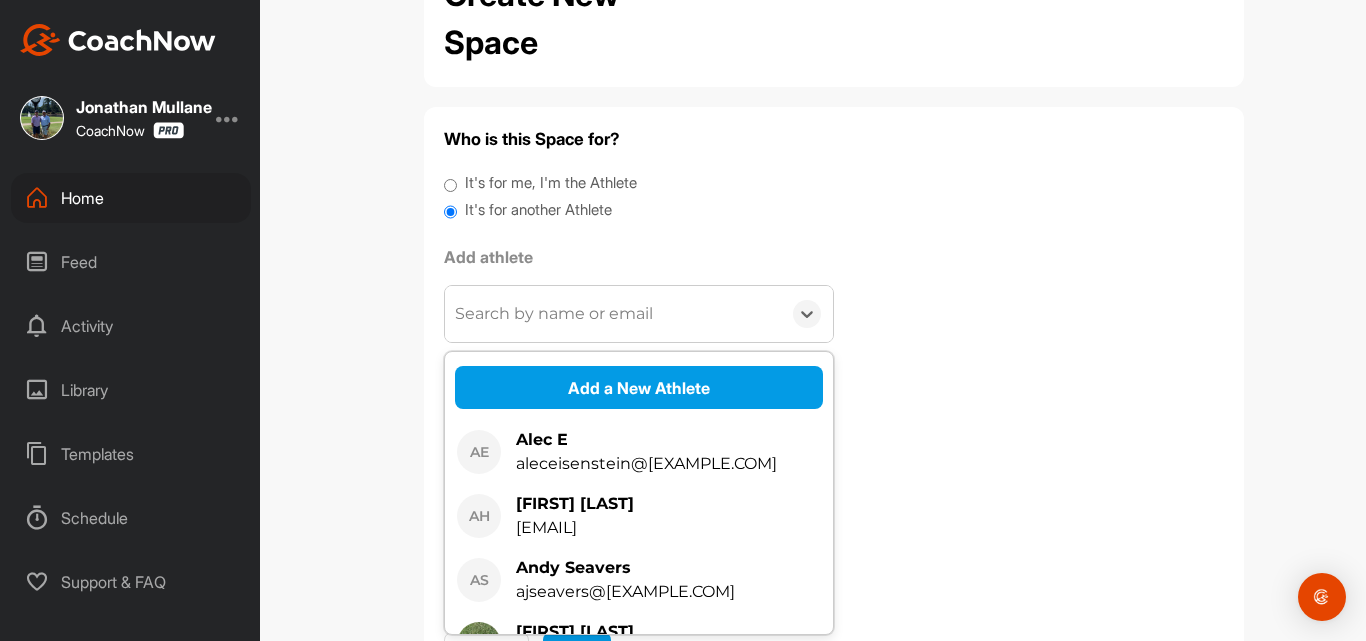 click on "Search by name or email" at bounding box center [554, 314] 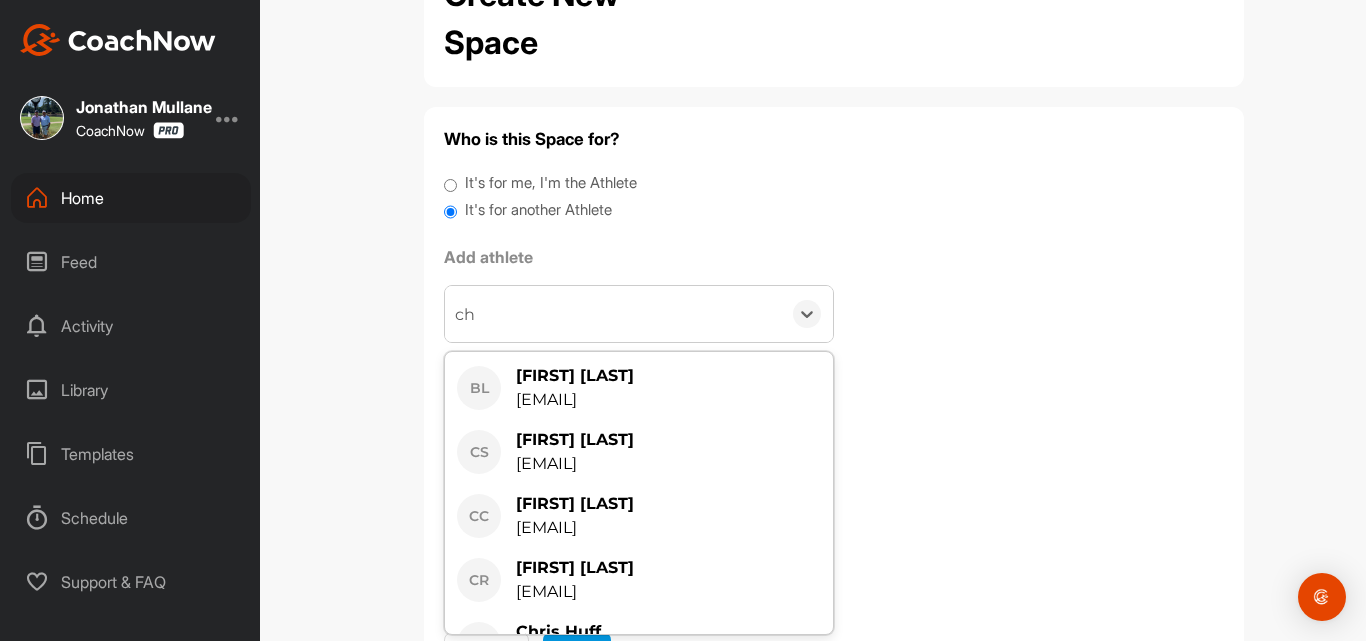 type on "c" 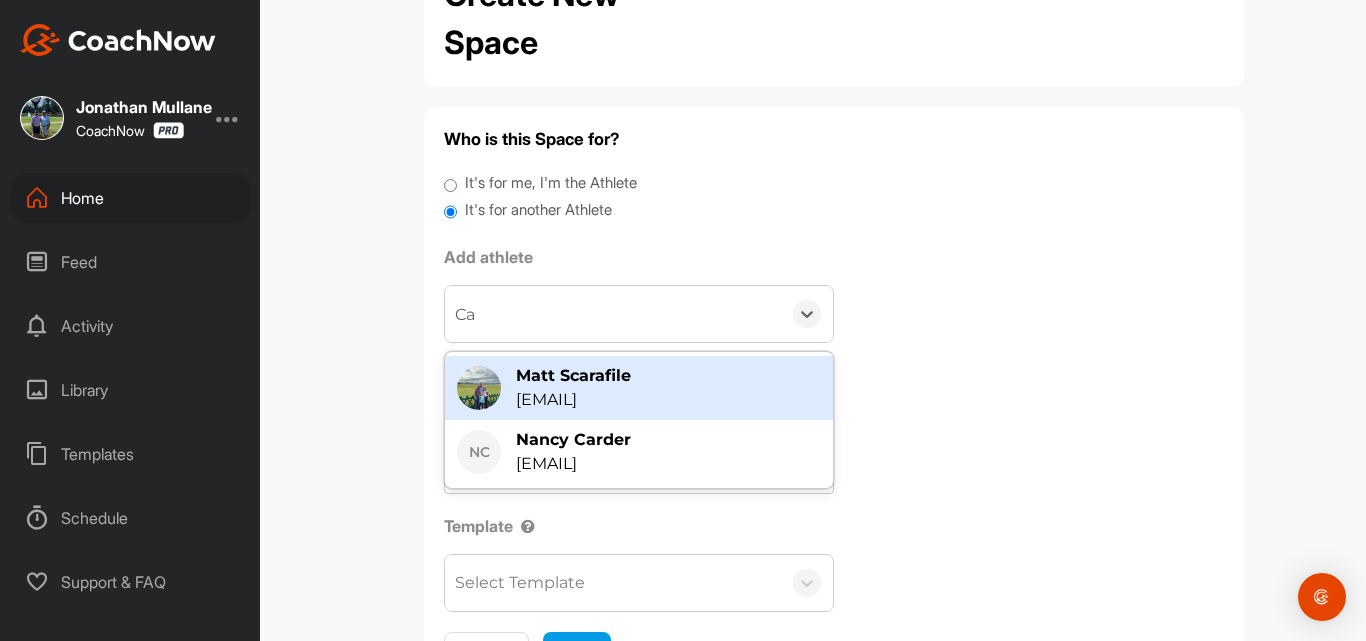 type on "C" 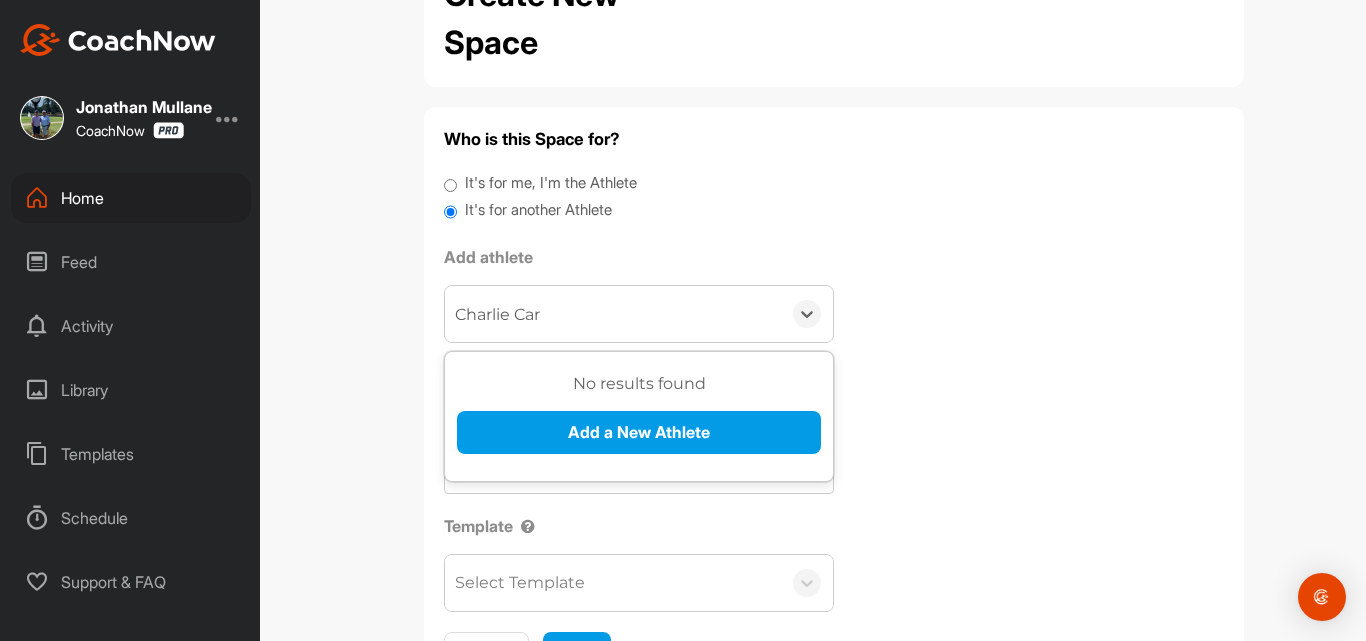 type on "[FIRST] [LAST]" 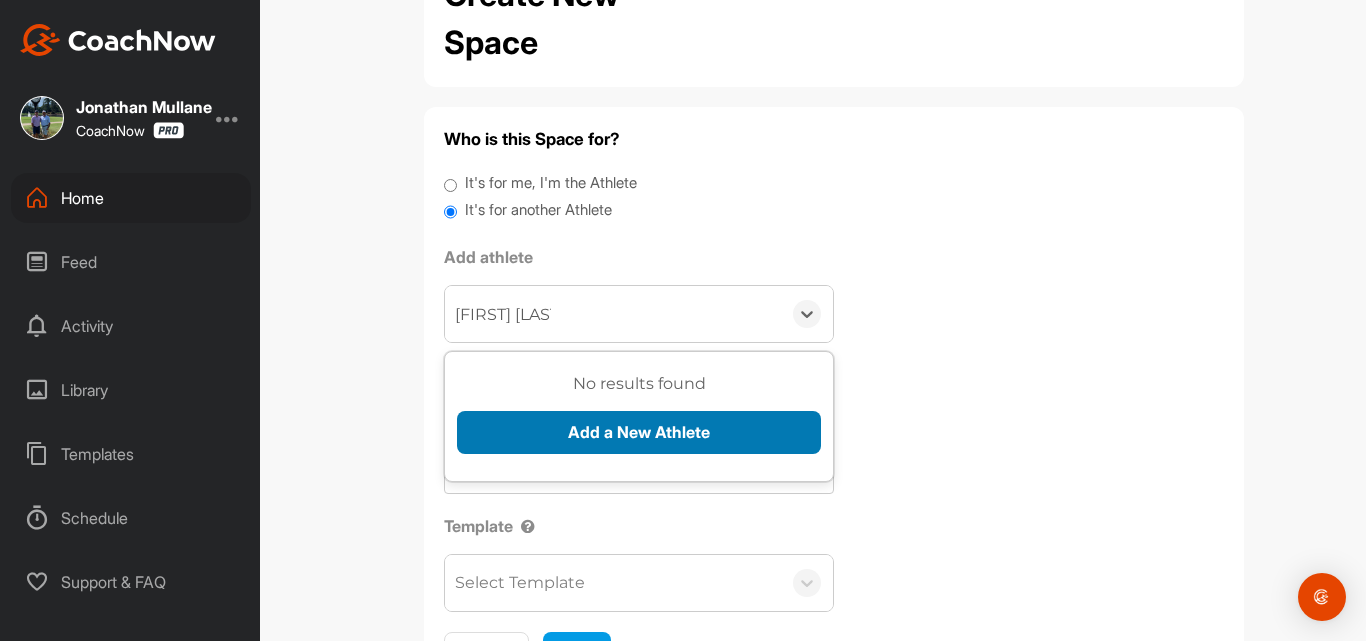 click on "Add a New Athlete" at bounding box center [639, 432] 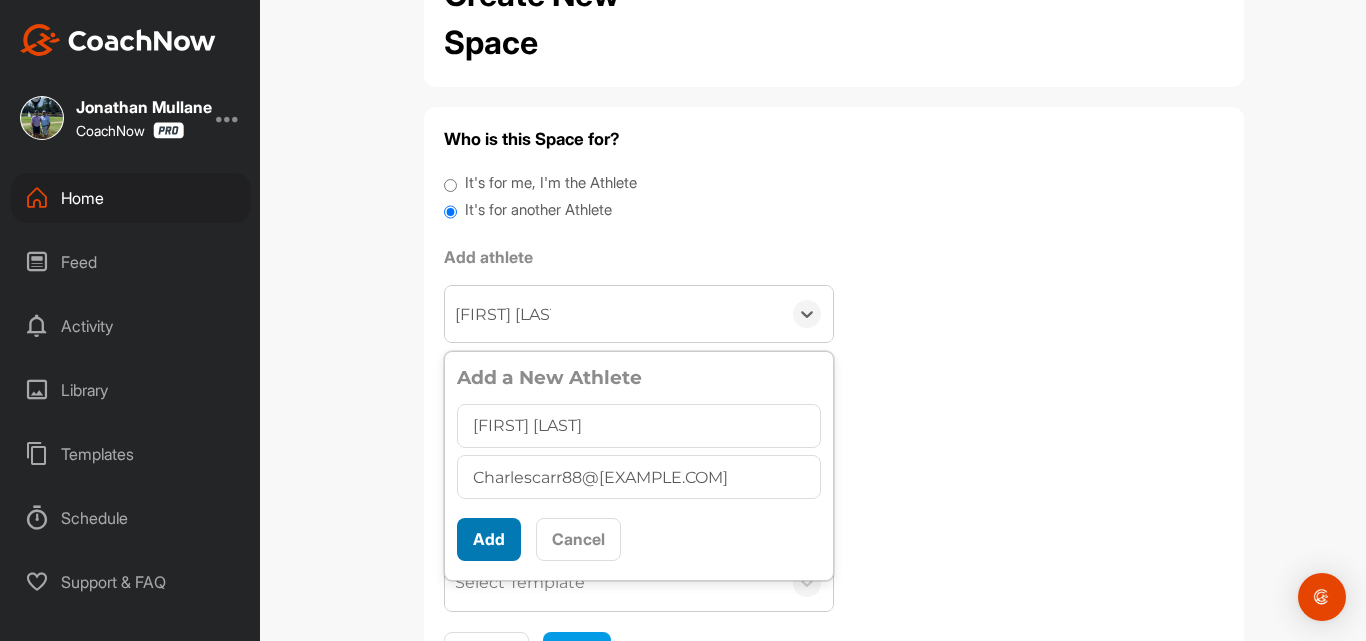 type on "Charlescarr88@[EXAMPLE.COM]" 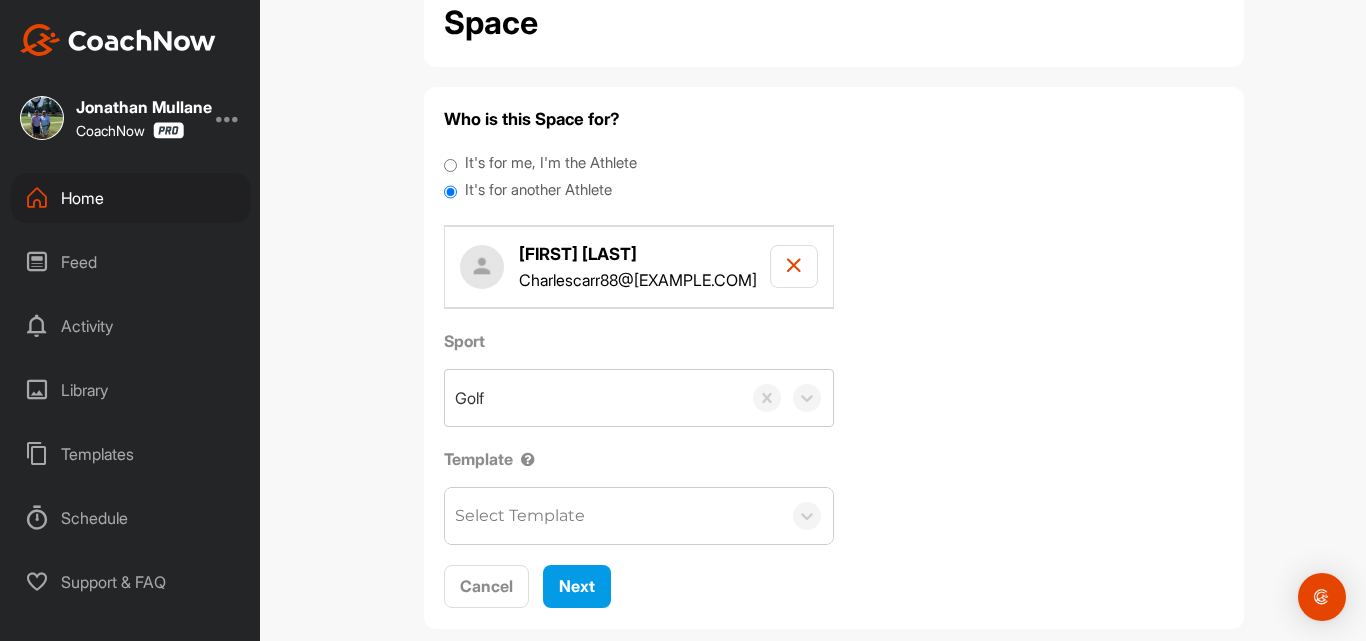 scroll, scrollTop: 143, scrollLeft: 0, axis: vertical 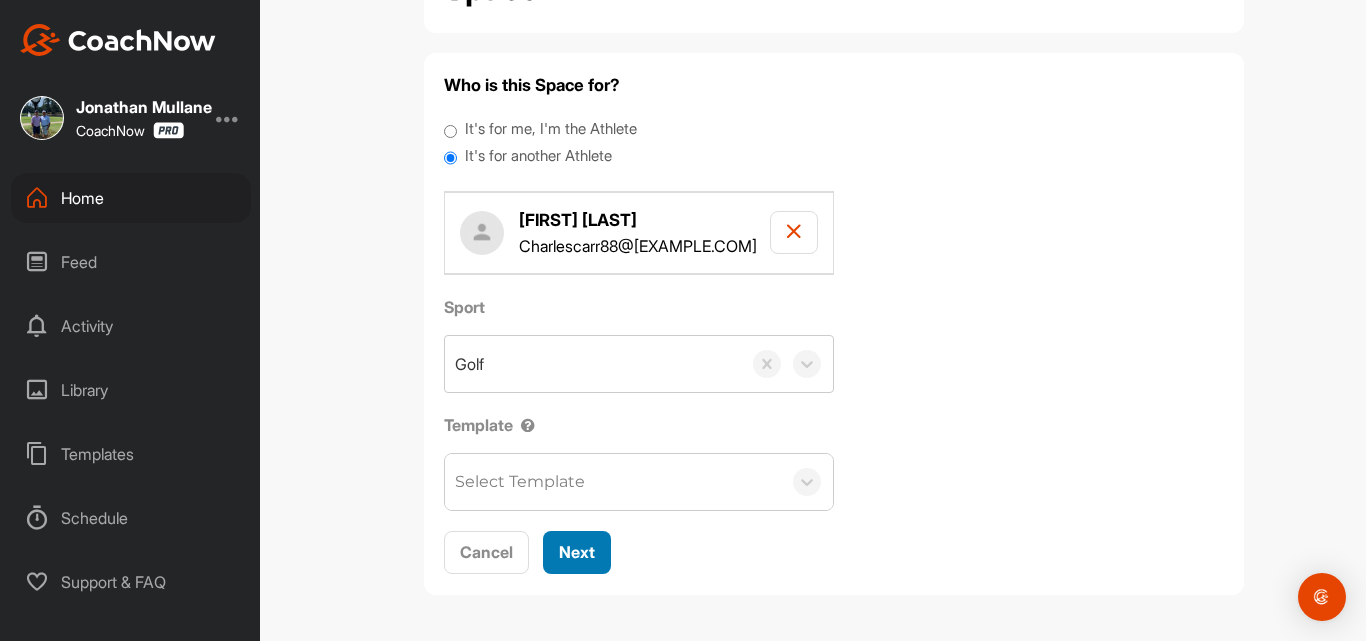 click on "Next" at bounding box center (577, 552) 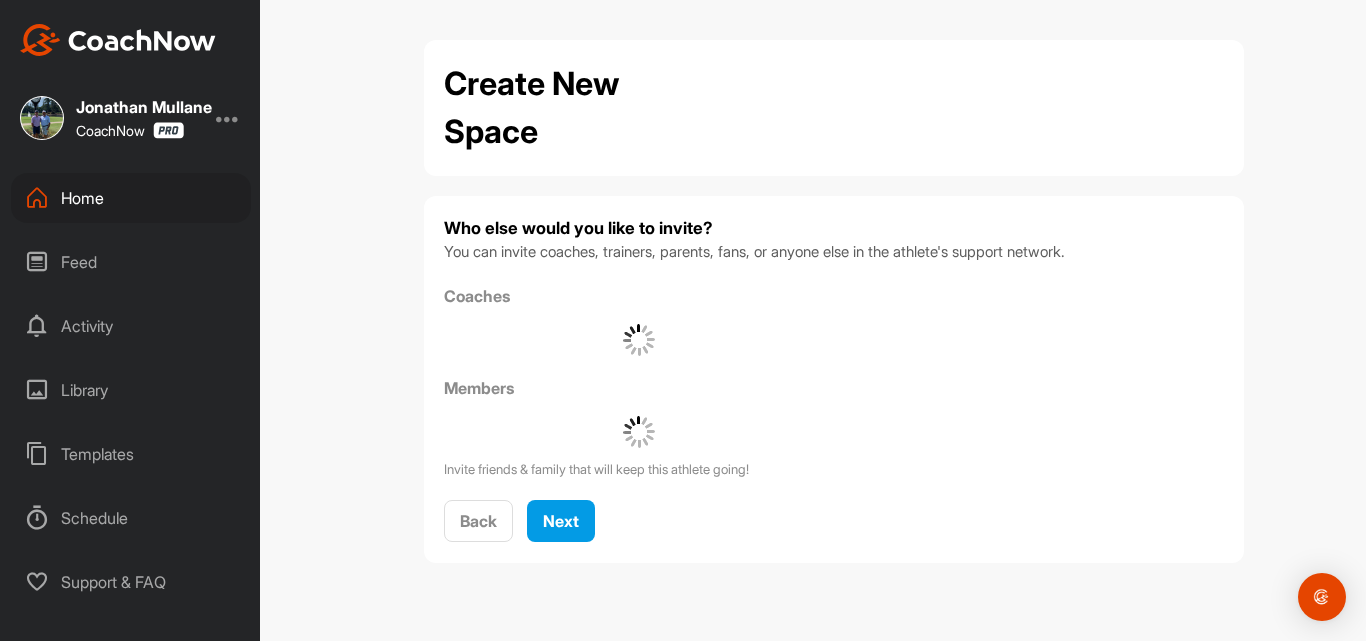 scroll, scrollTop: 0, scrollLeft: 0, axis: both 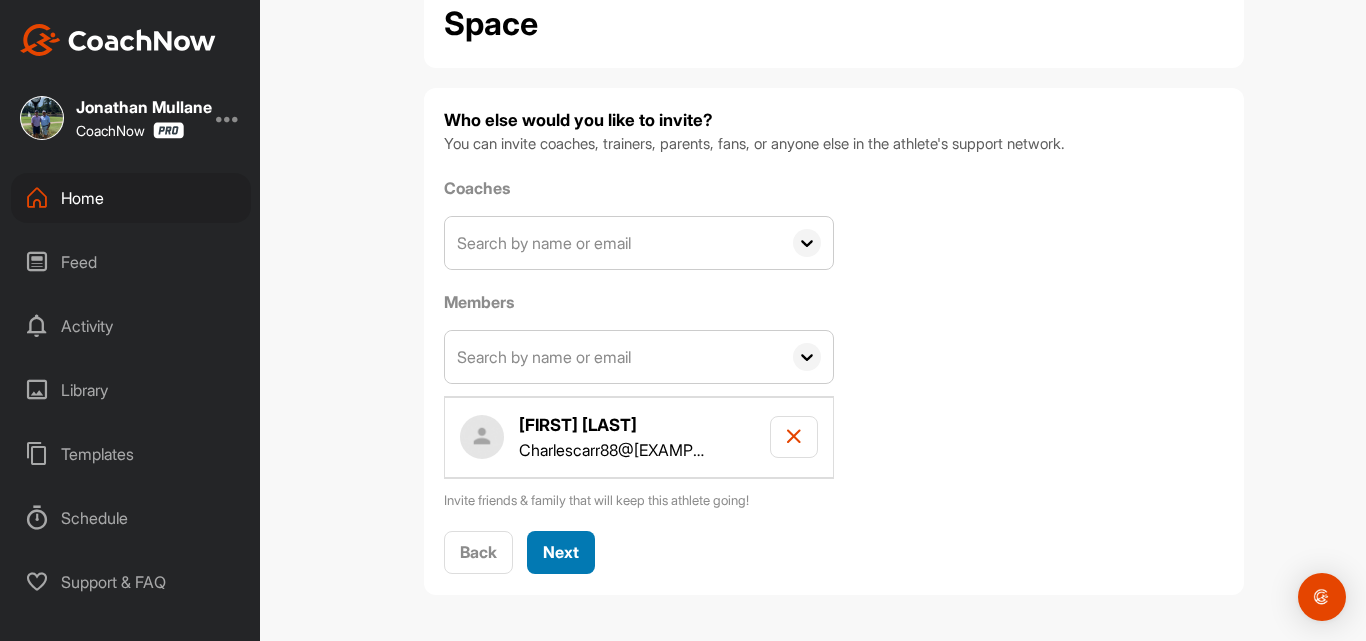 click on "Next" at bounding box center (561, 552) 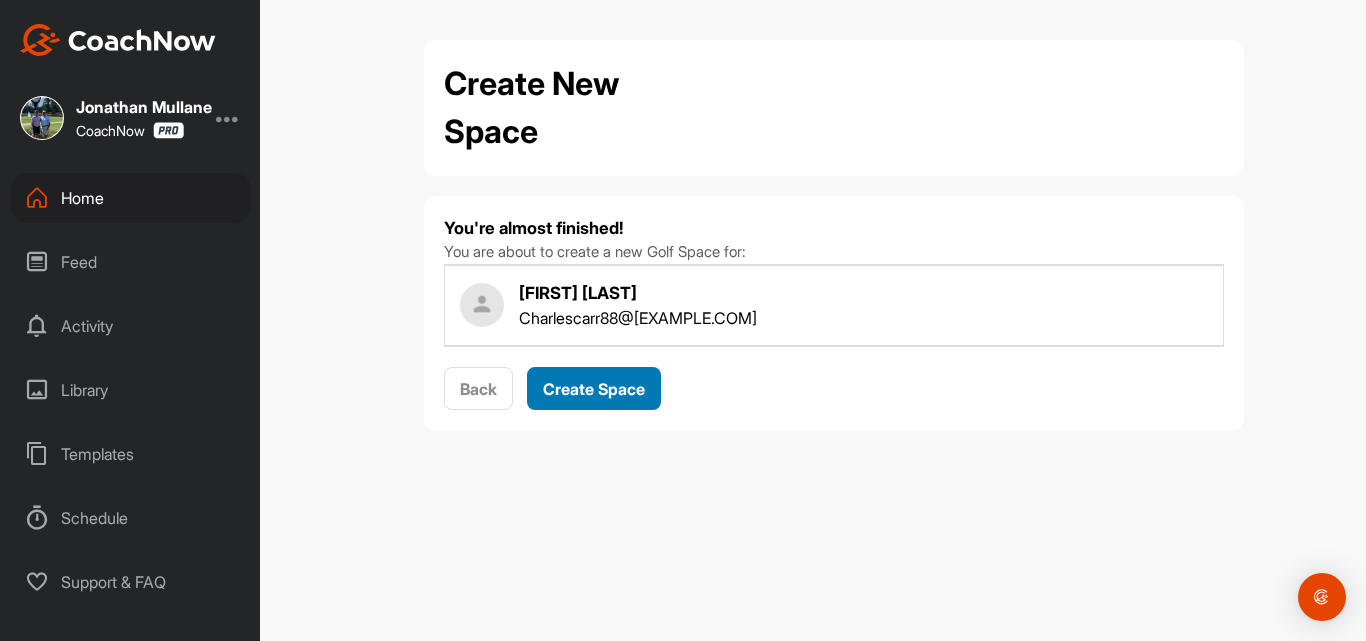 click on "Create Space" at bounding box center (594, 389) 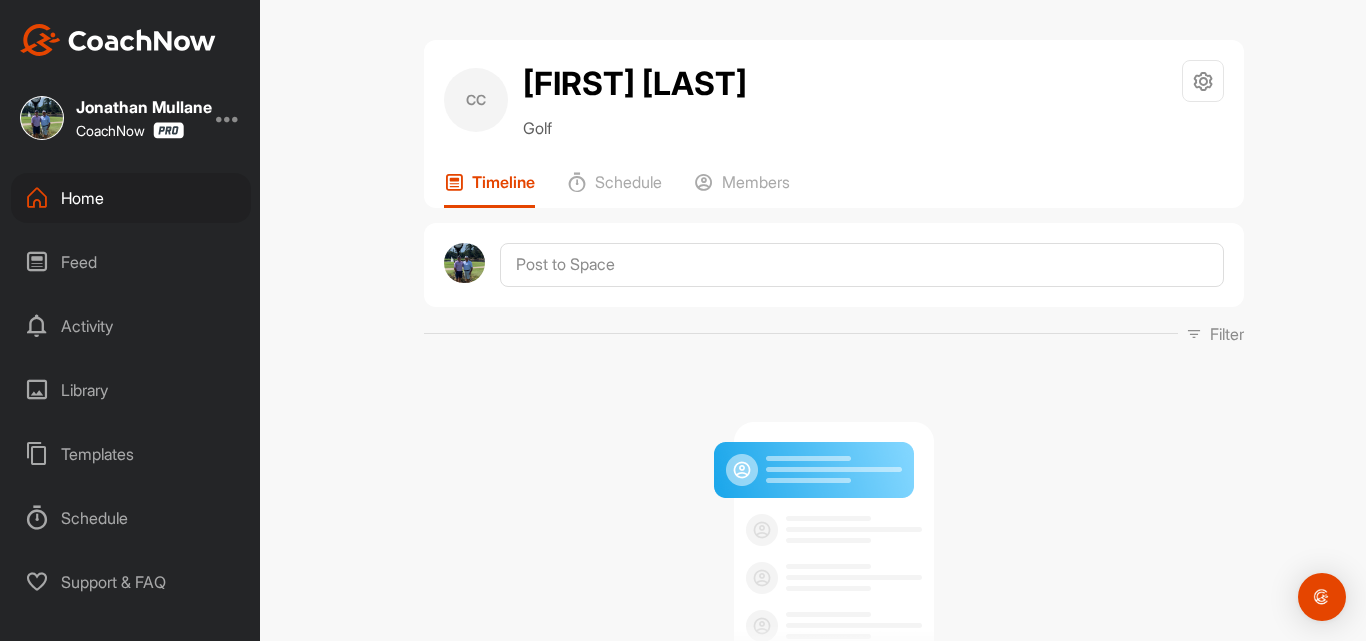 scroll, scrollTop: 0, scrollLeft: 0, axis: both 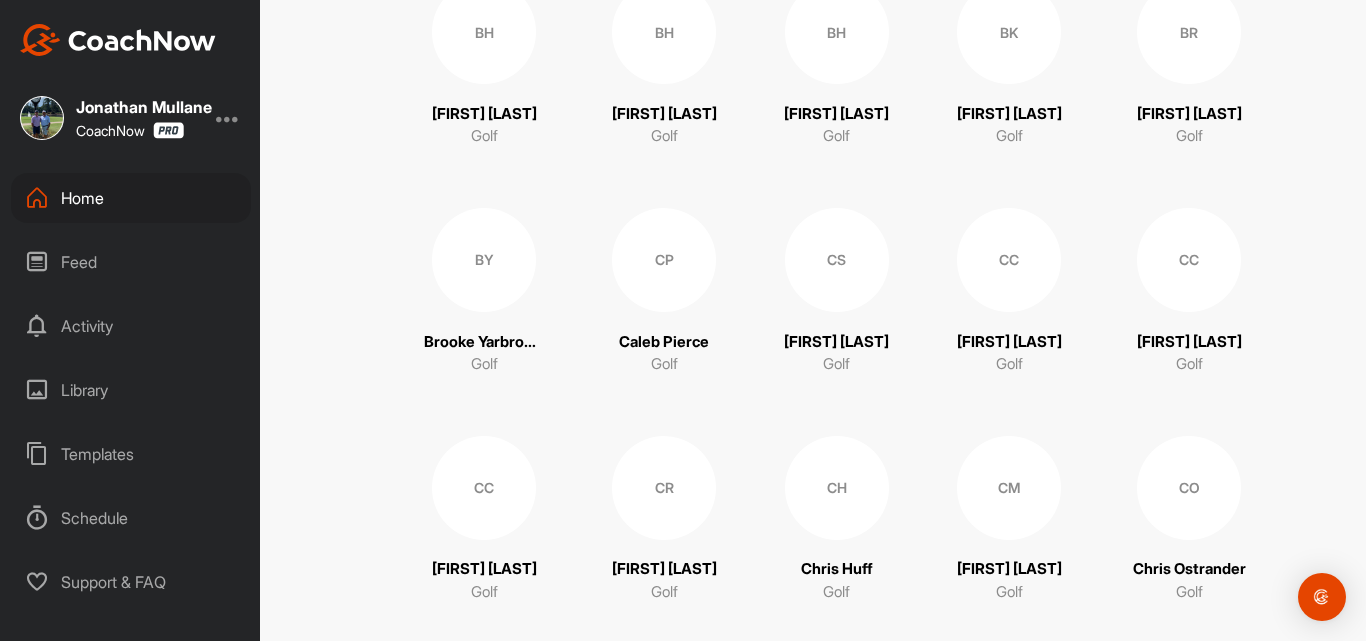 click on "CC" at bounding box center (1189, 260) 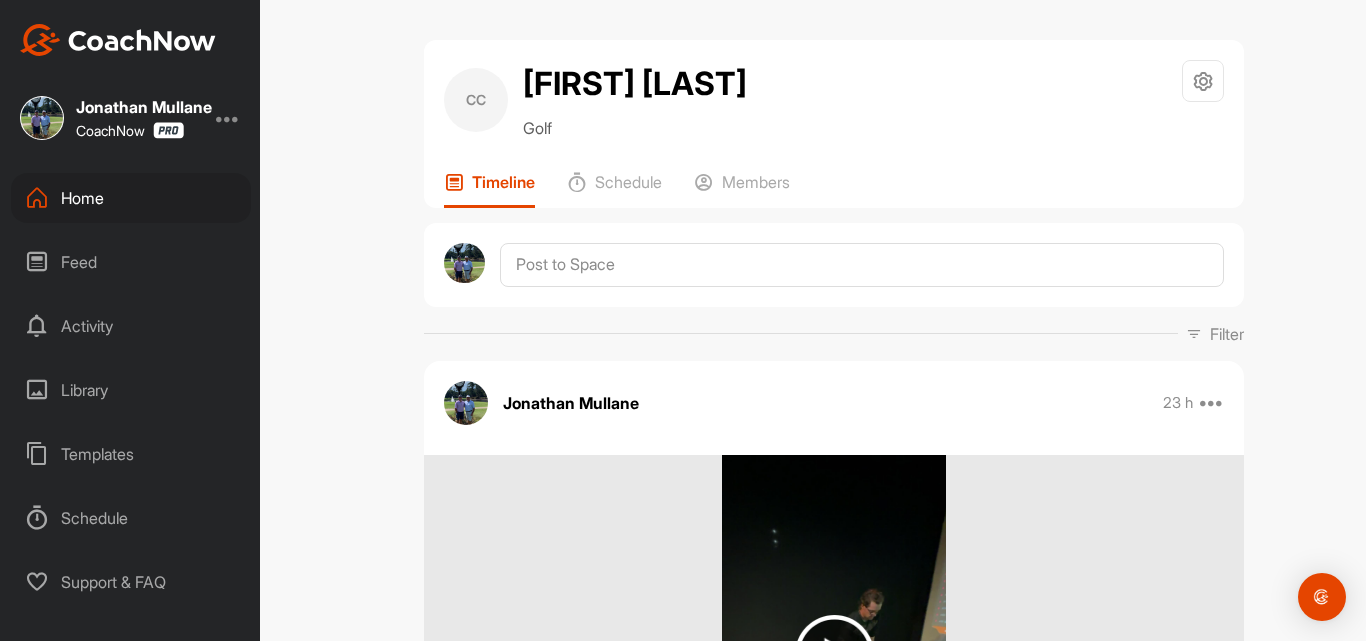 scroll, scrollTop: 0, scrollLeft: 0, axis: both 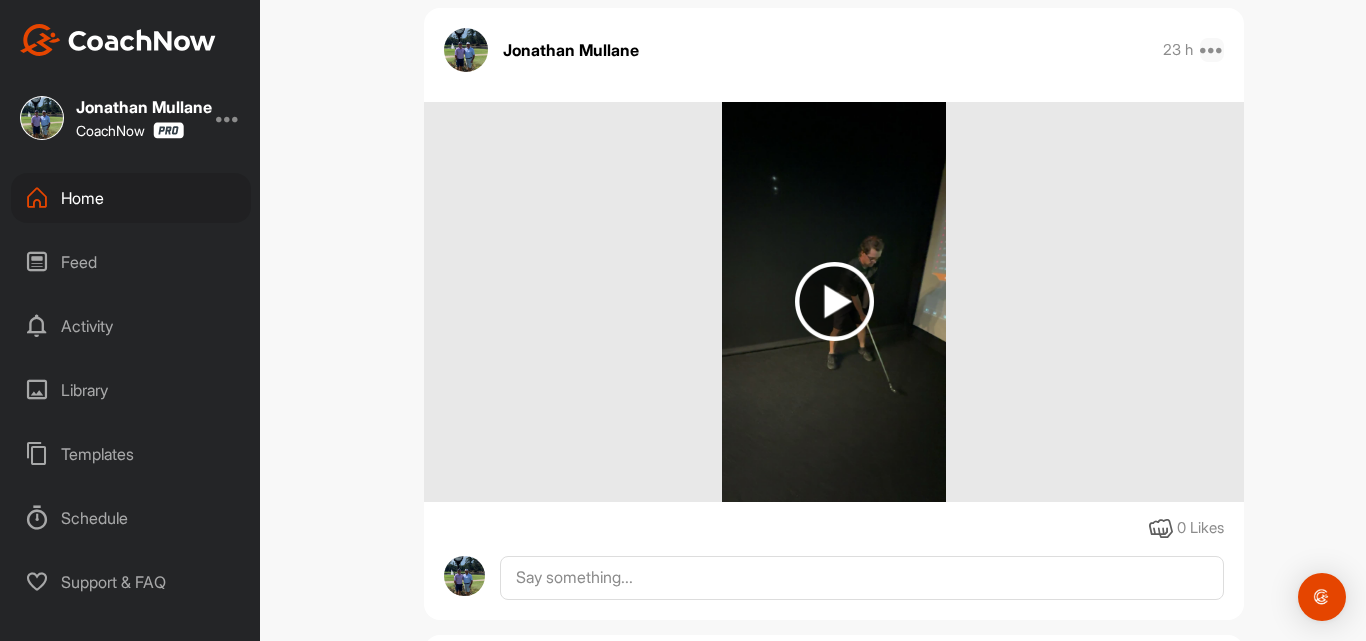 click at bounding box center (1212, 50) 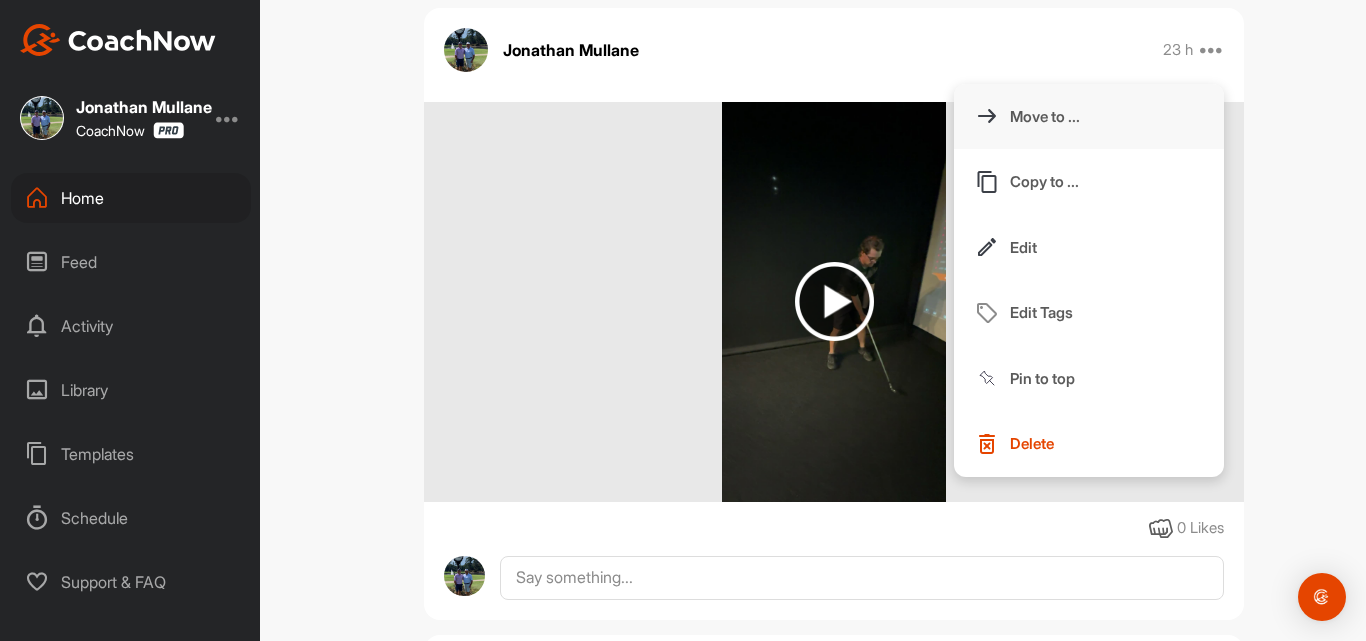 click on "Move to ..." at bounding box center (1089, 117) 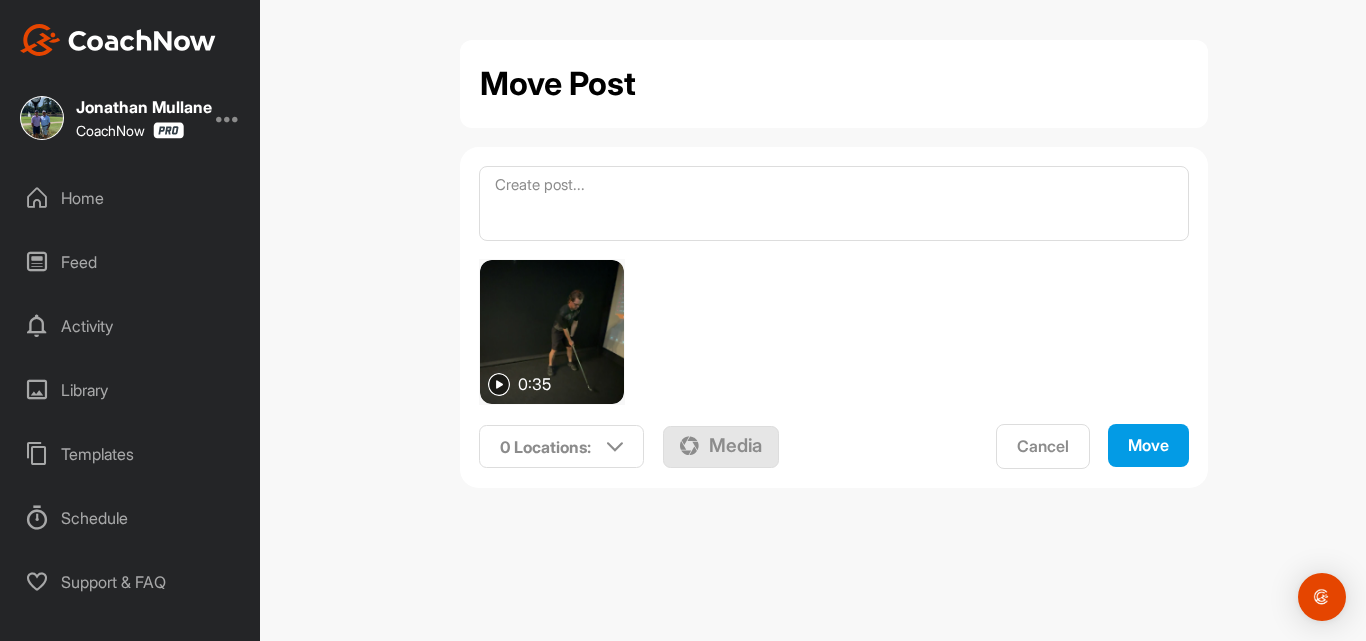 scroll, scrollTop: 0, scrollLeft: 0, axis: both 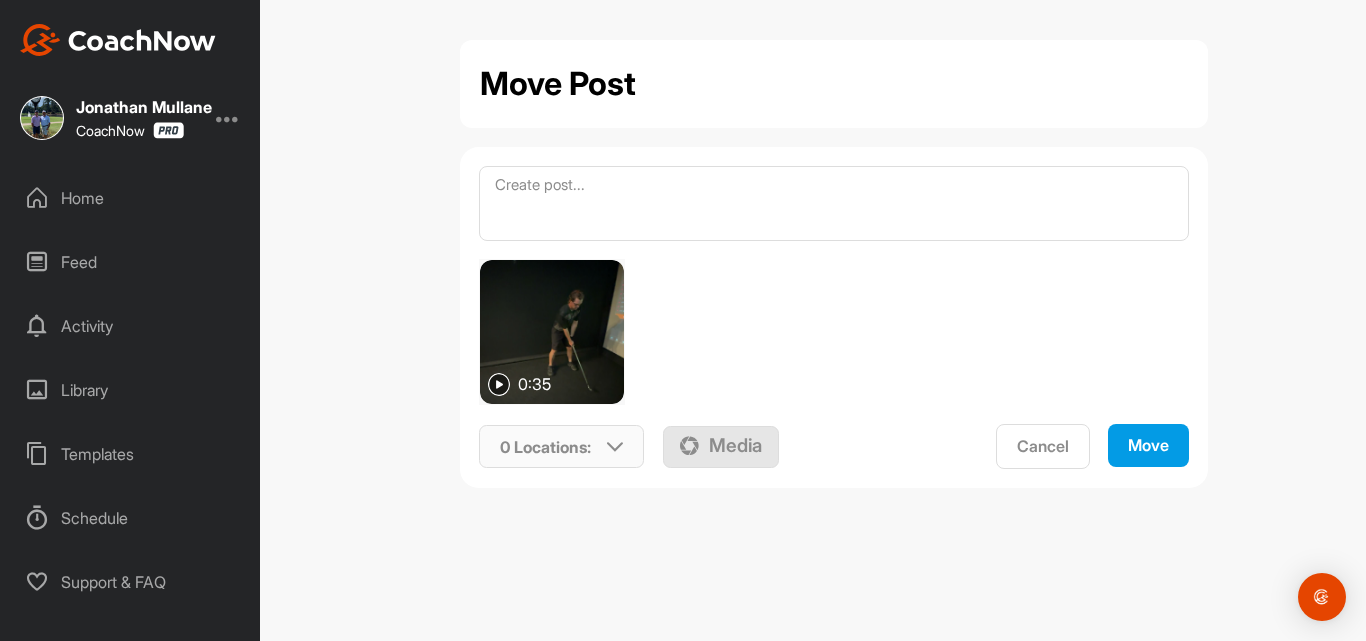 click on "0 Locations :" at bounding box center (545, 447) 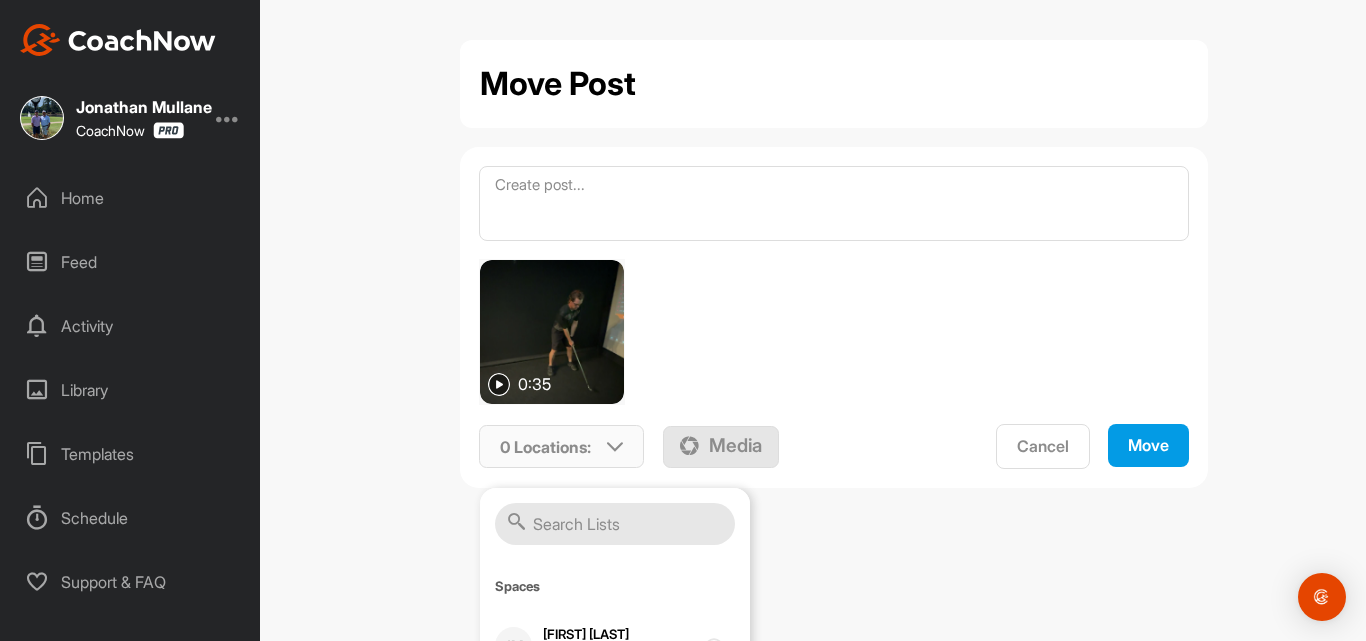 click at bounding box center (615, 524) 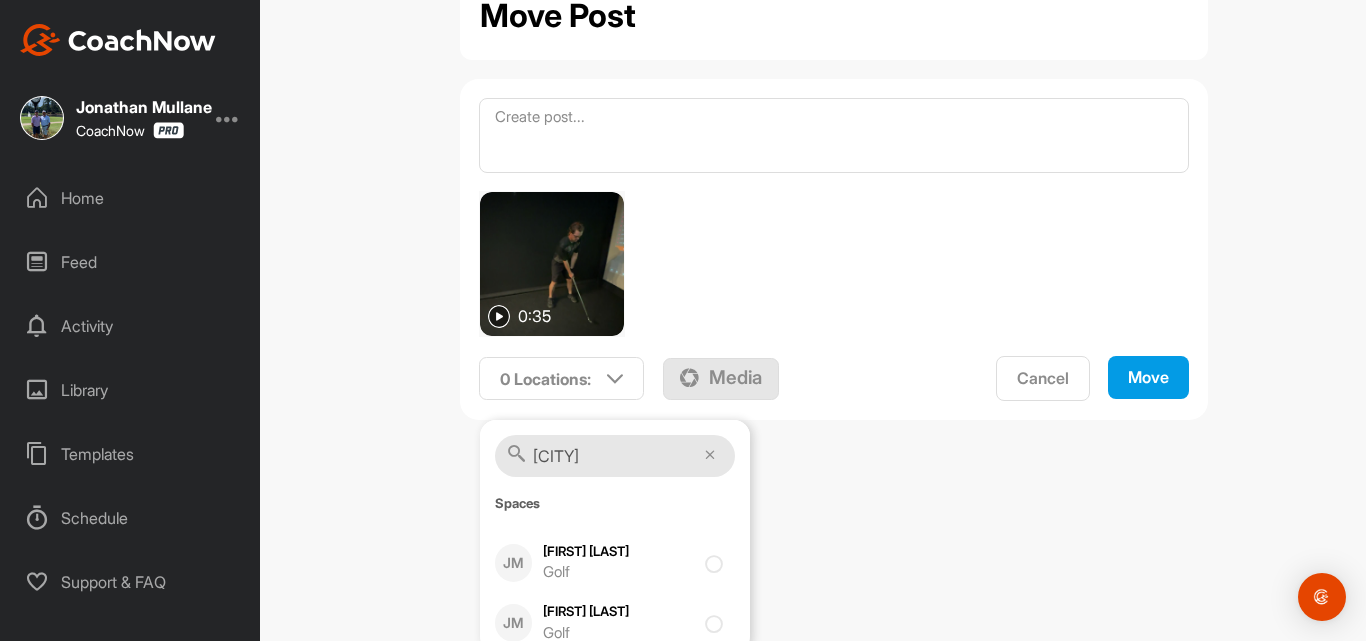 scroll, scrollTop: 80, scrollLeft: 0, axis: vertical 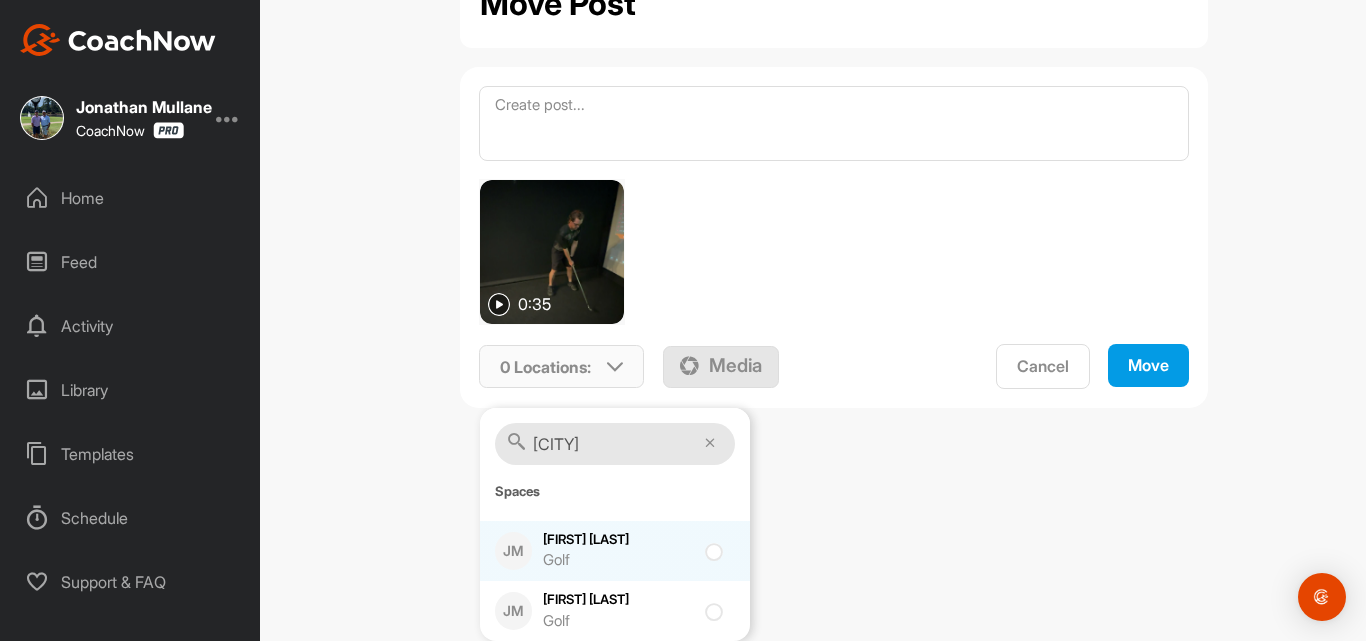 type on "[CITY]" 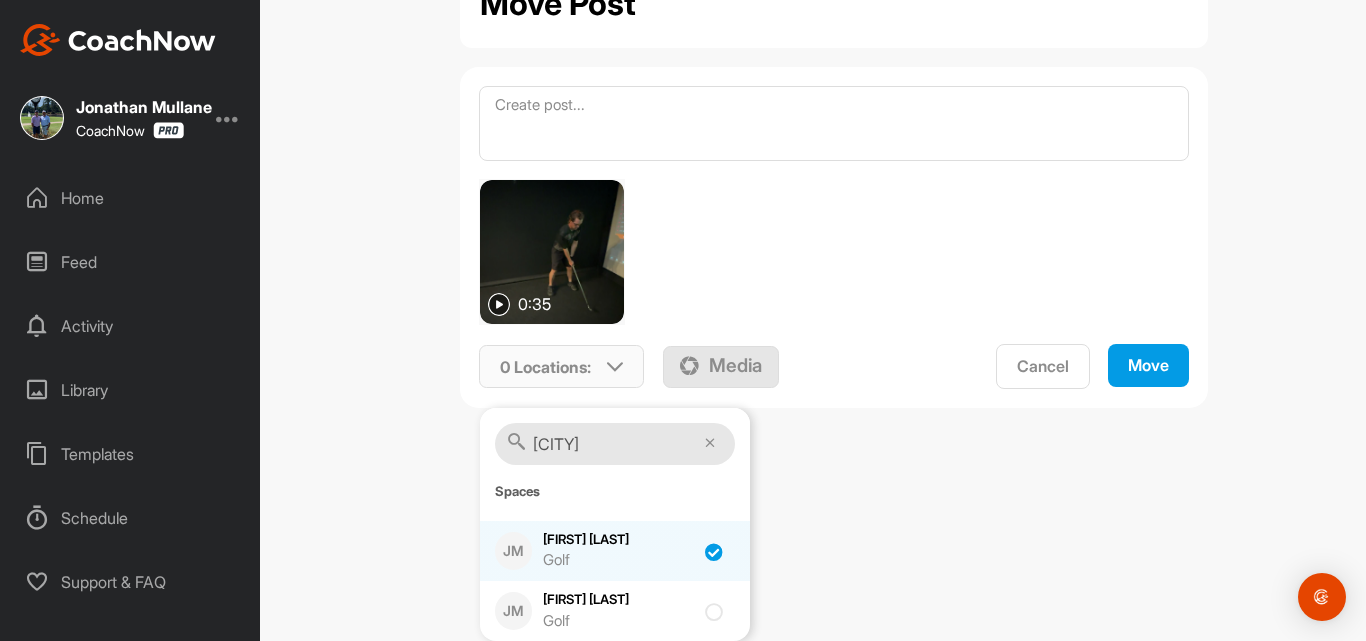 checkbox on "true" 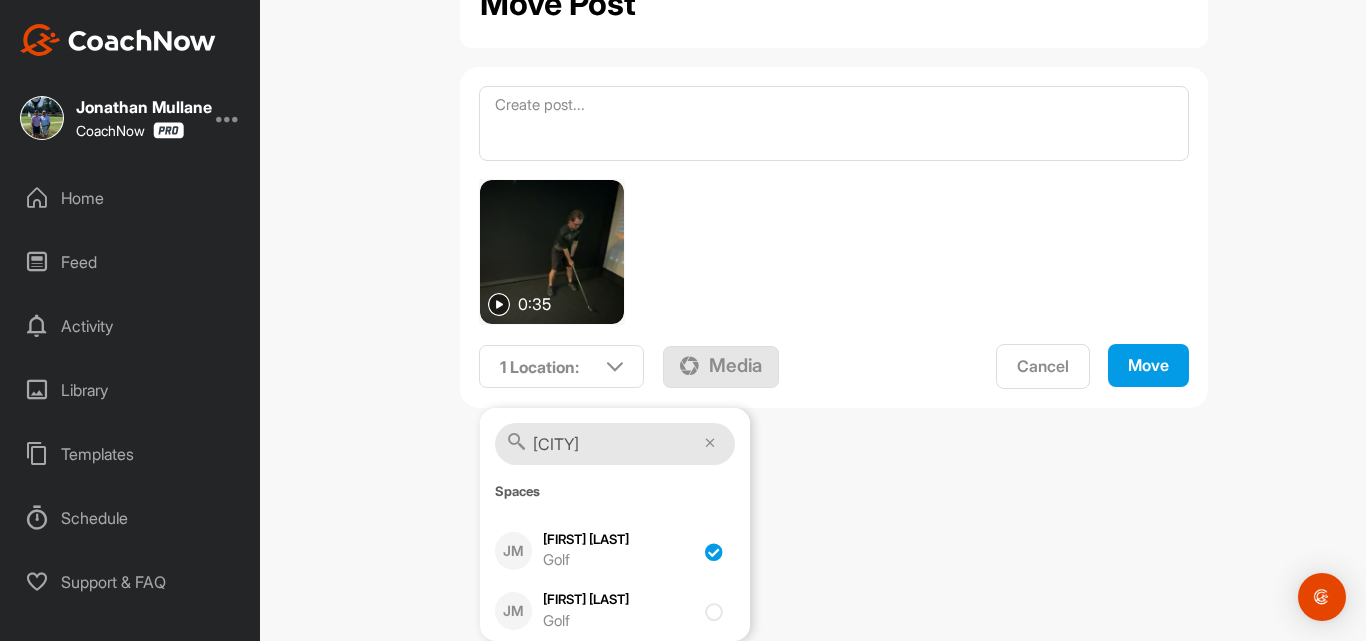 click on "Move" at bounding box center [1148, 365] 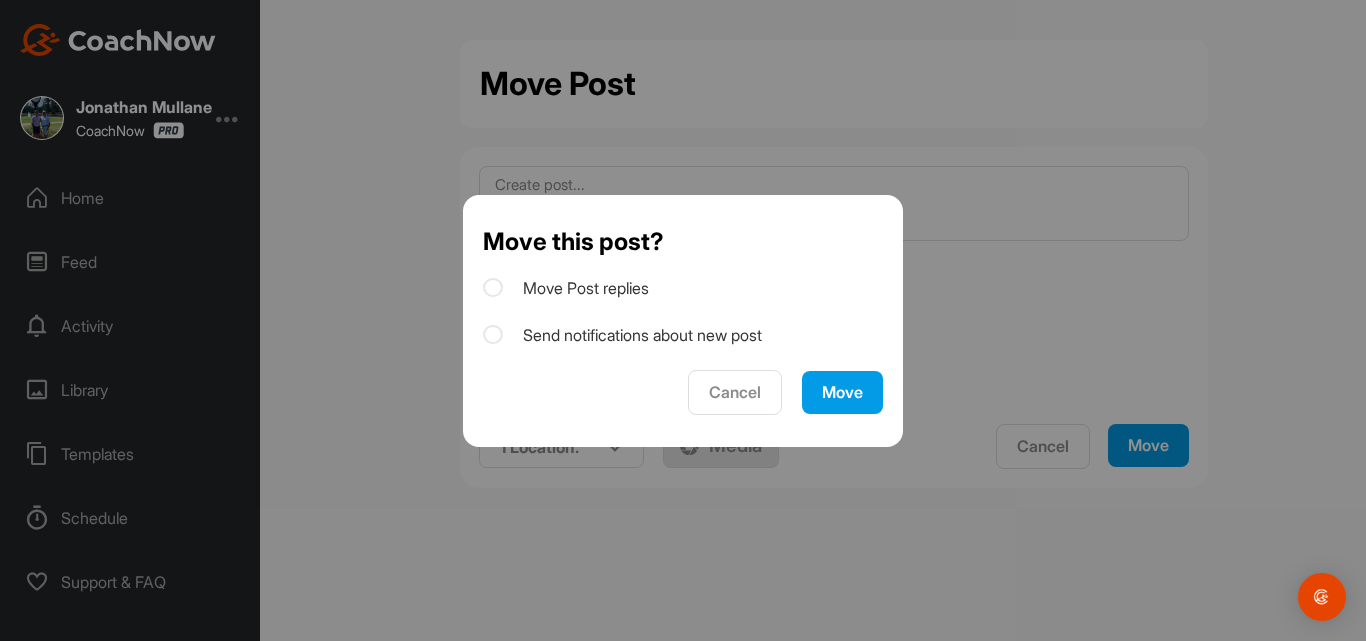click on "Move Post replies" at bounding box center (566, 288) 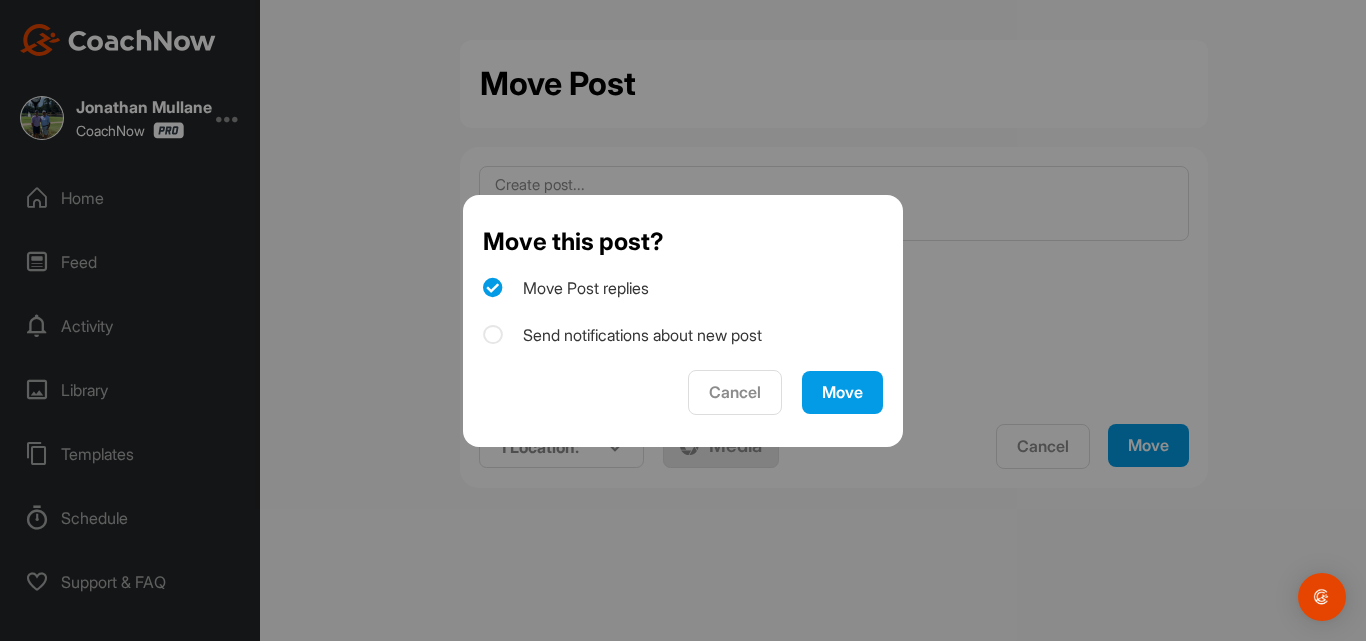 click at bounding box center (493, 335) 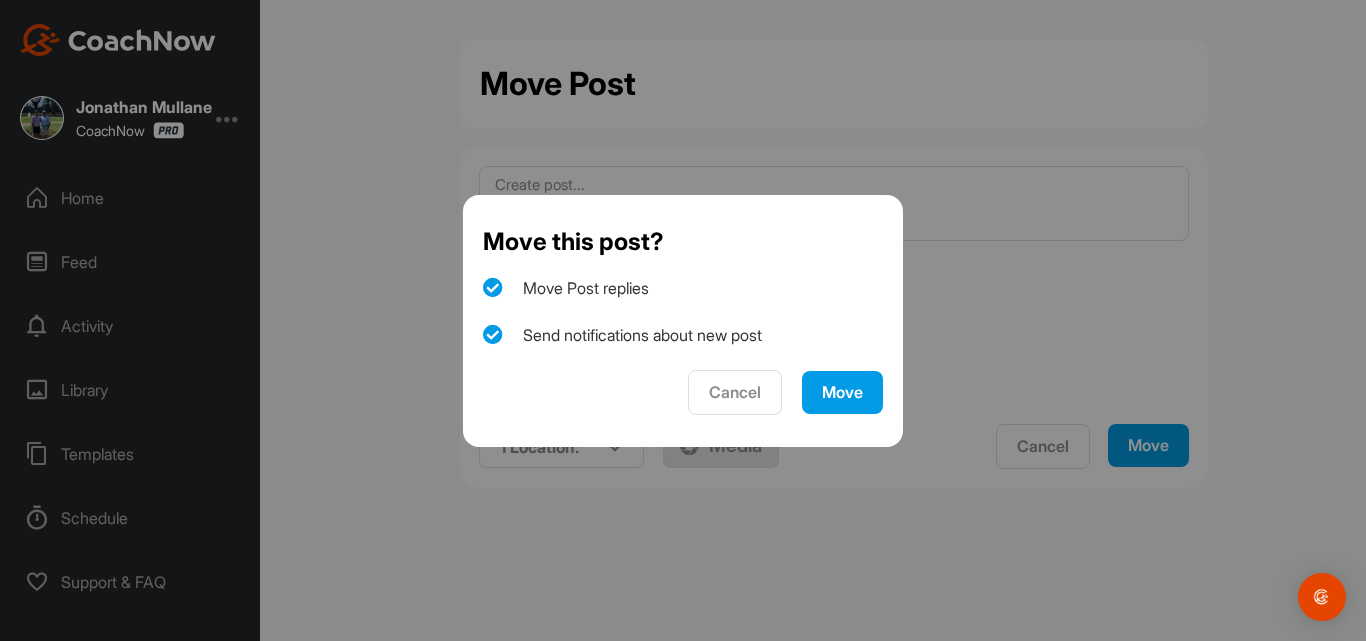 checkbox on "true" 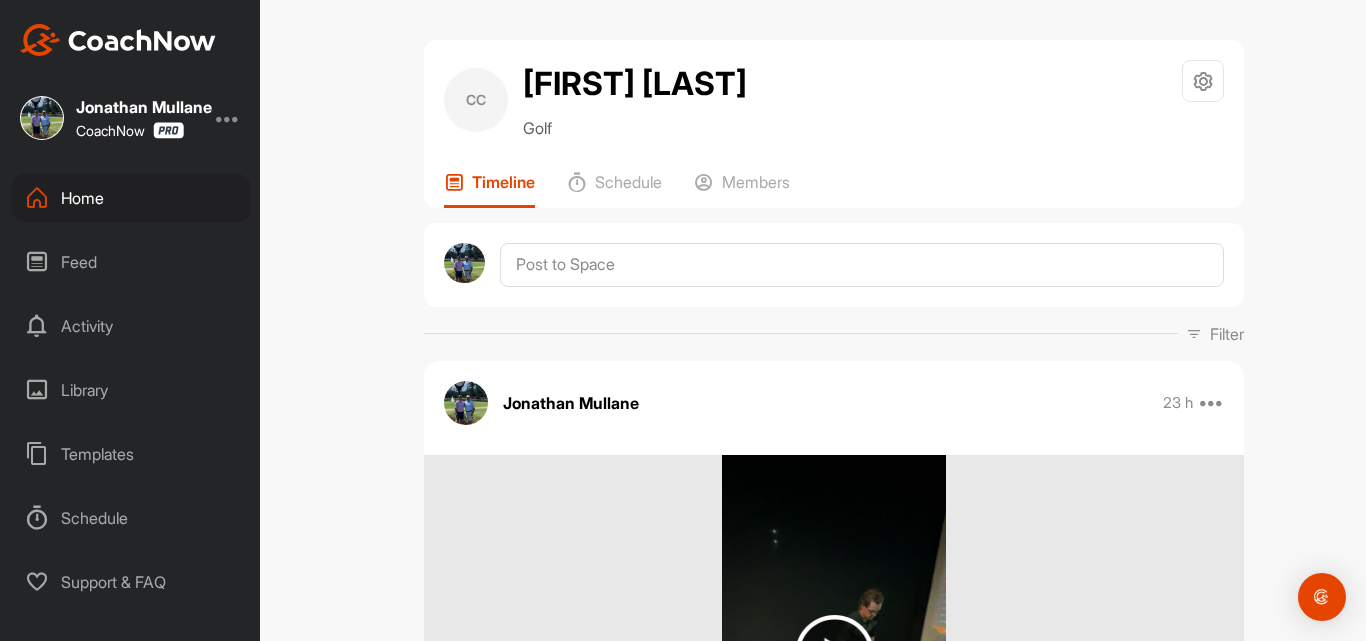 scroll, scrollTop: 0, scrollLeft: 0, axis: both 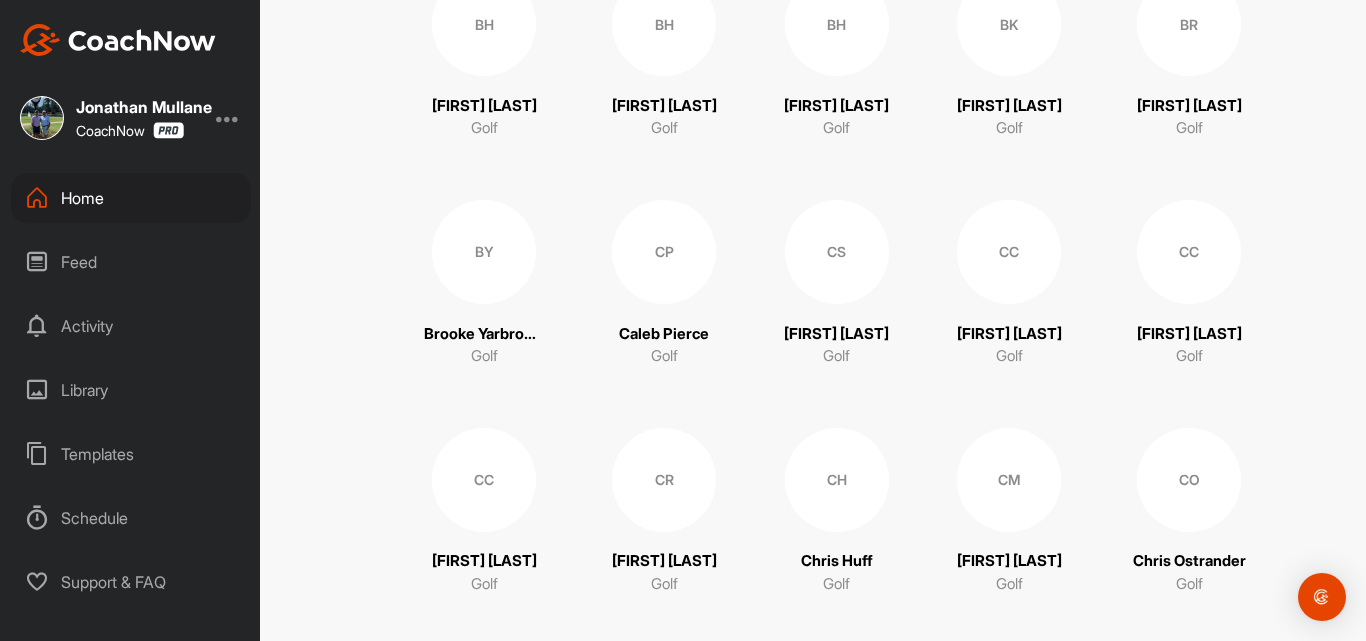 click on "CC" at bounding box center [1189, 252] 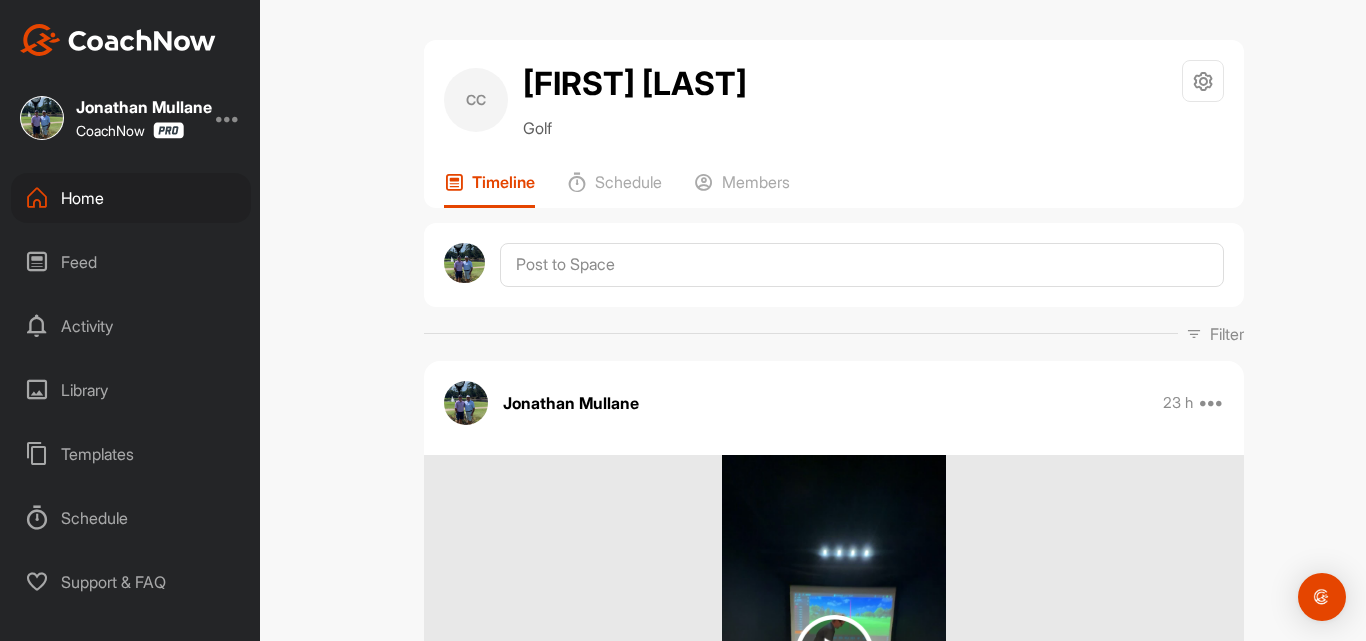 scroll, scrollTop: 0, scrollLeft: 0, axis: both 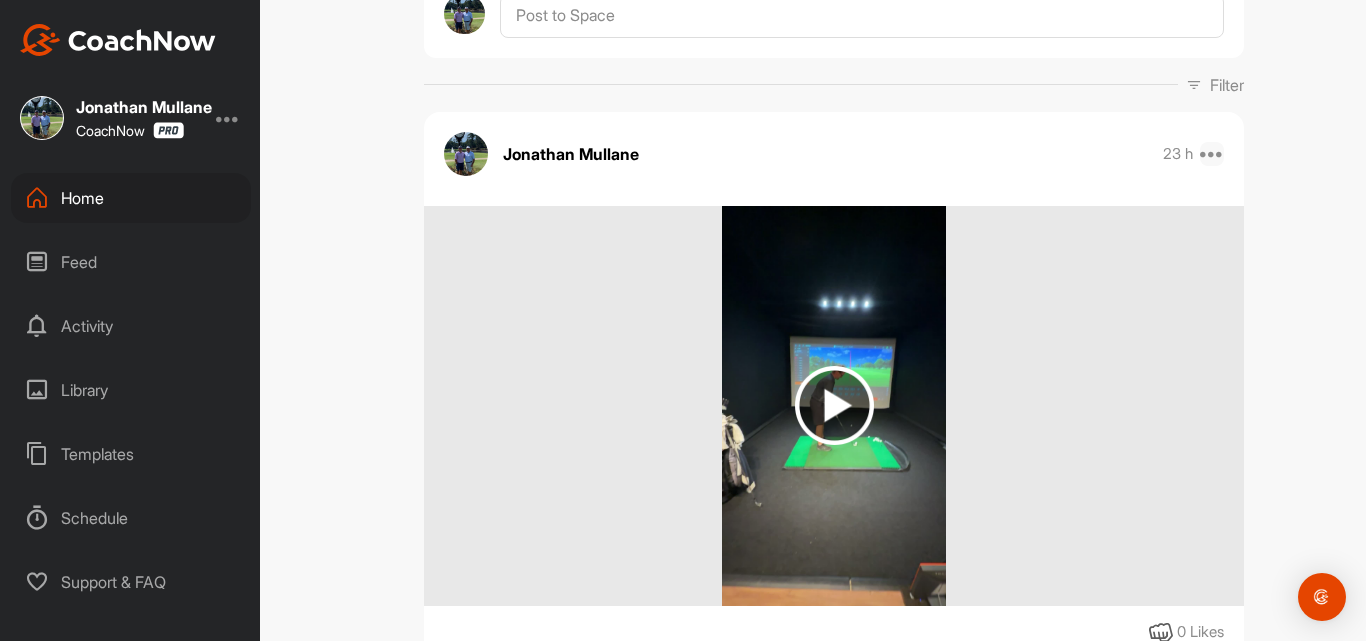 click at bounding box center [1212, 154] 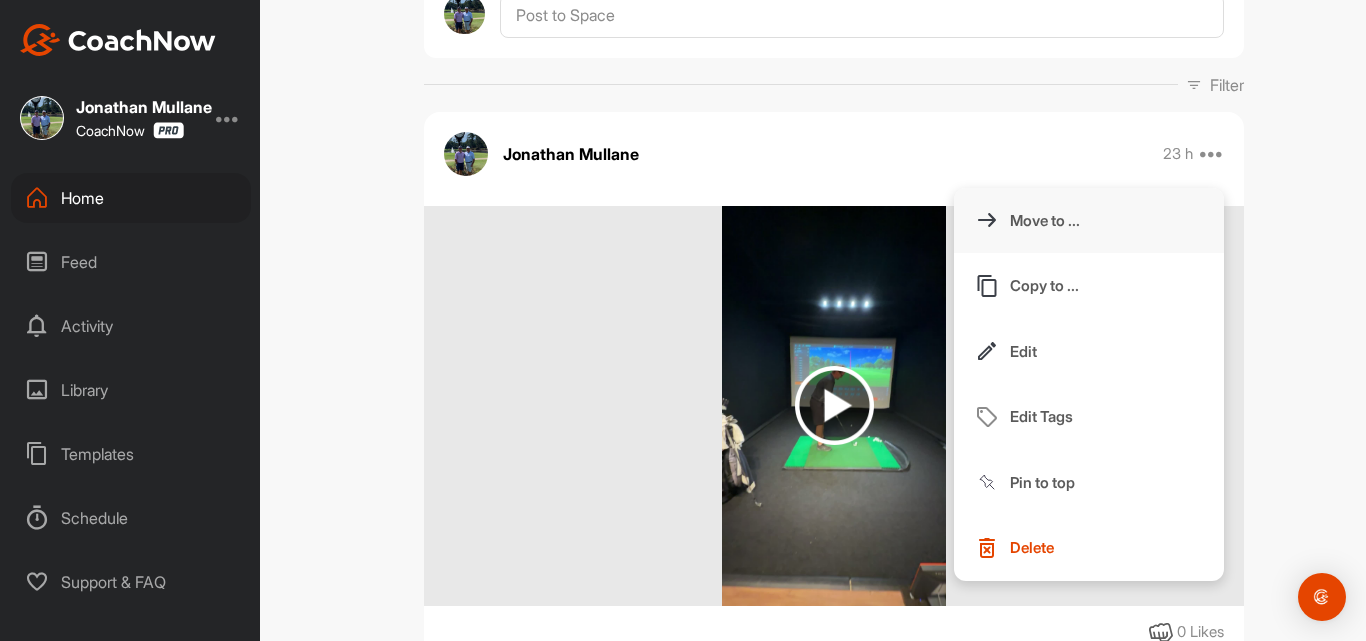 click on "Move to ..." at bounding box center [1089, 221] 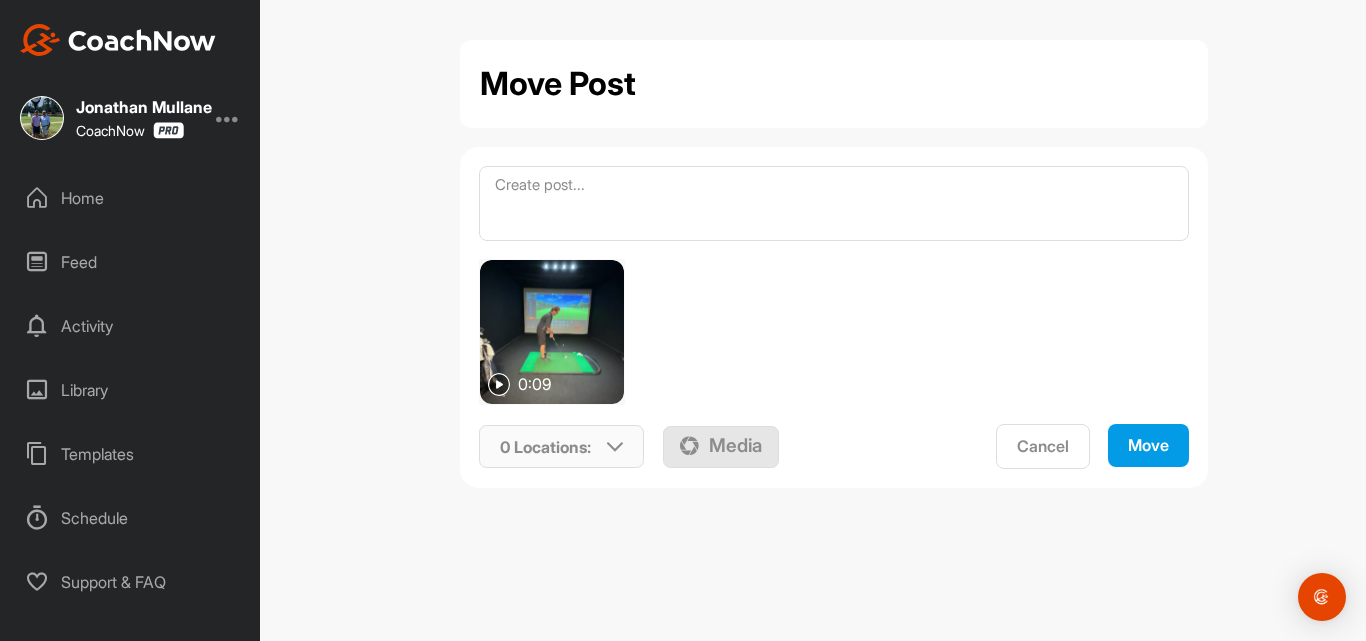 scroll, scrollTop: 0, scrollLeft: 0, axis: both 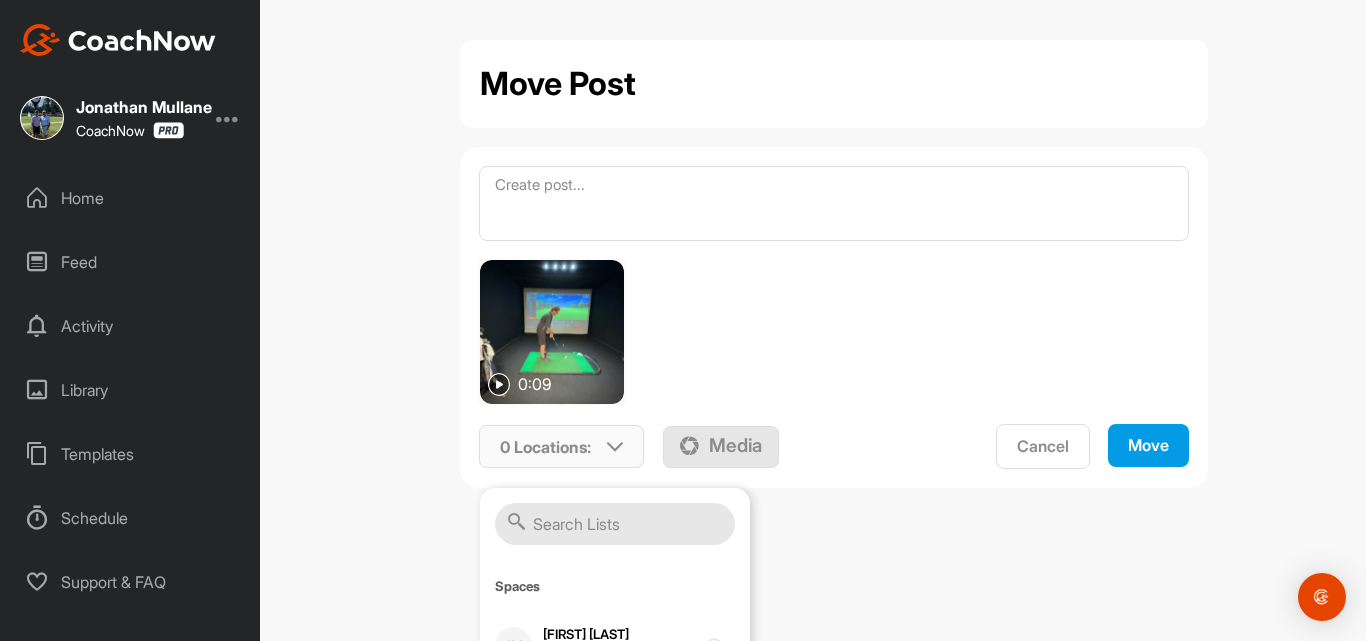 click at bounding box center (615, 524) 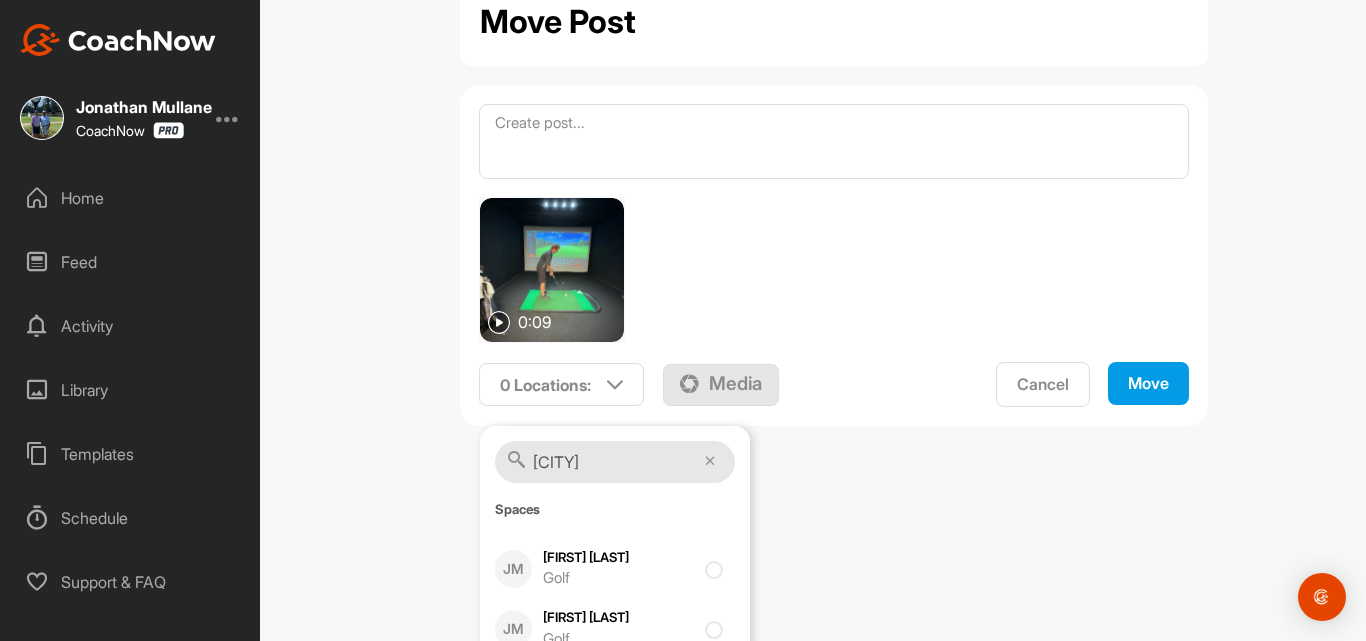 scroll, scrollTop: 80, scrollLeft: 0, axis: vertical 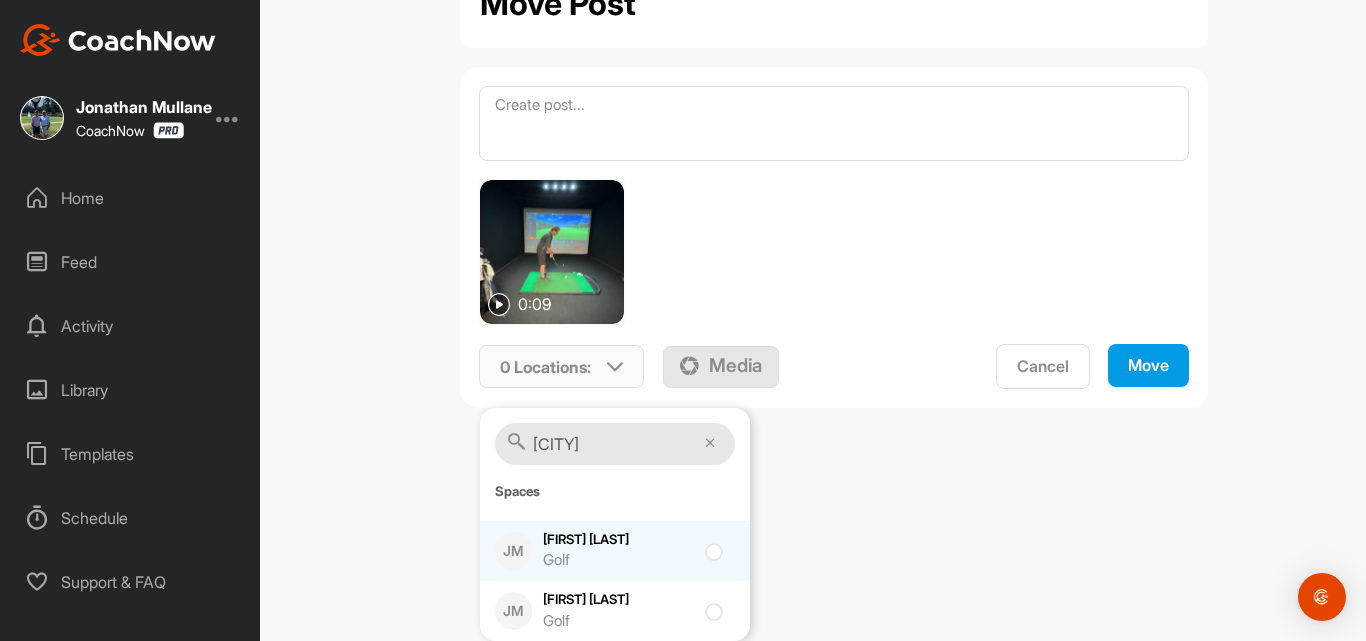 type on "[CITY]" 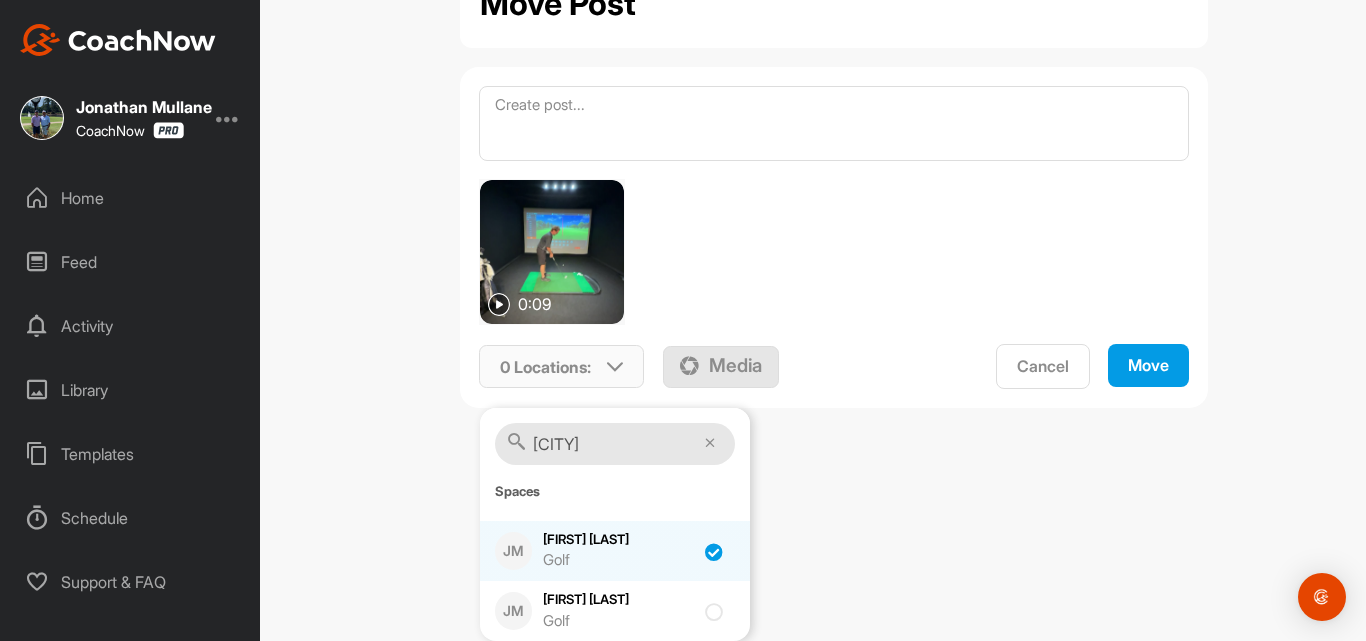 checkbox on "true" 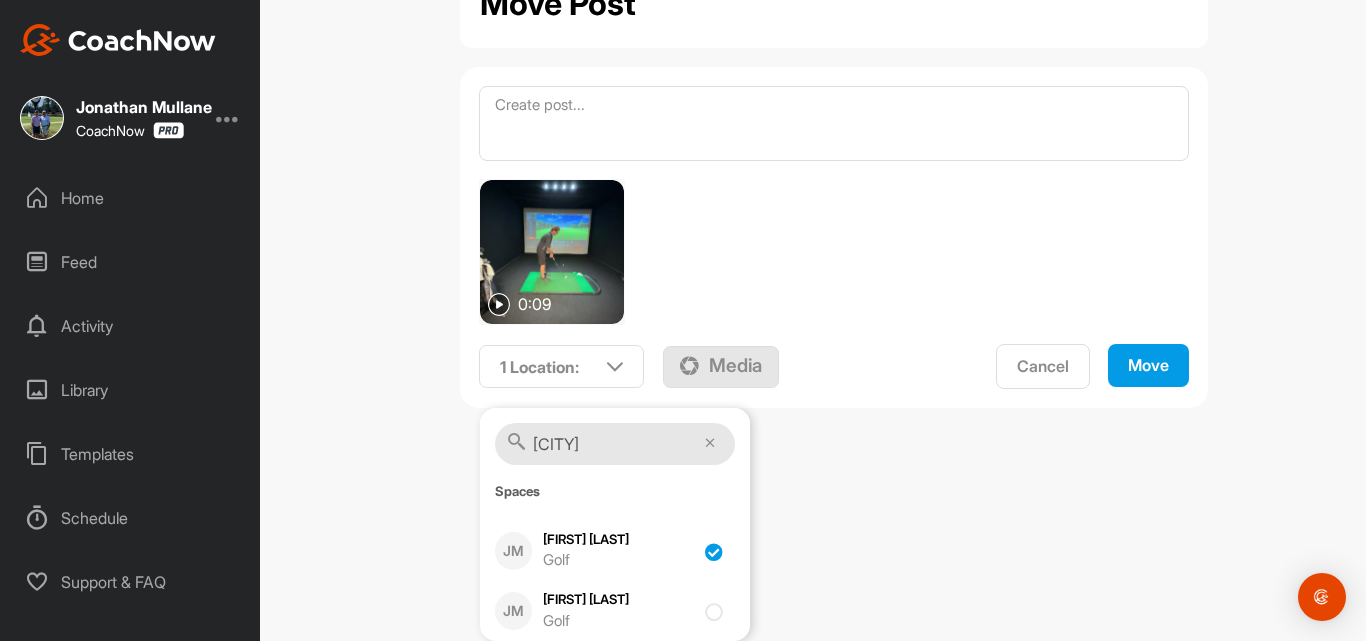 click on "Move" at bounding box center (1148, 365) 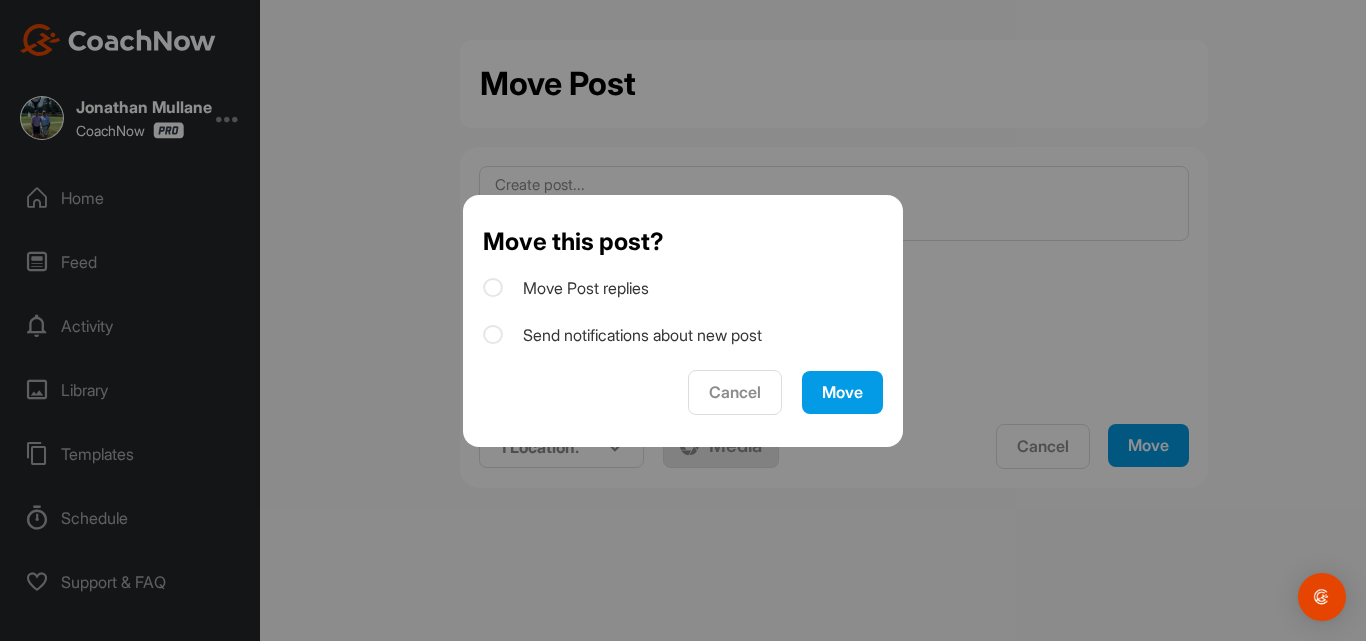 click on "Move Post replies" at bounding box center (566, 288) 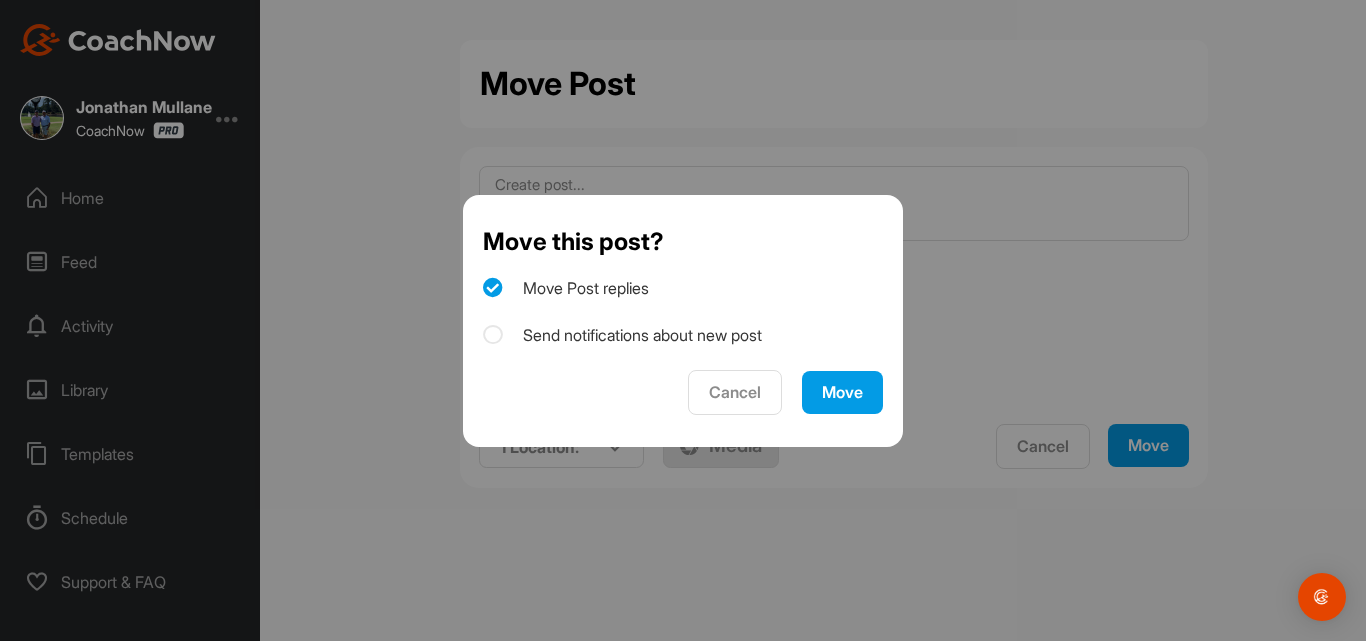 checkbox on "true" 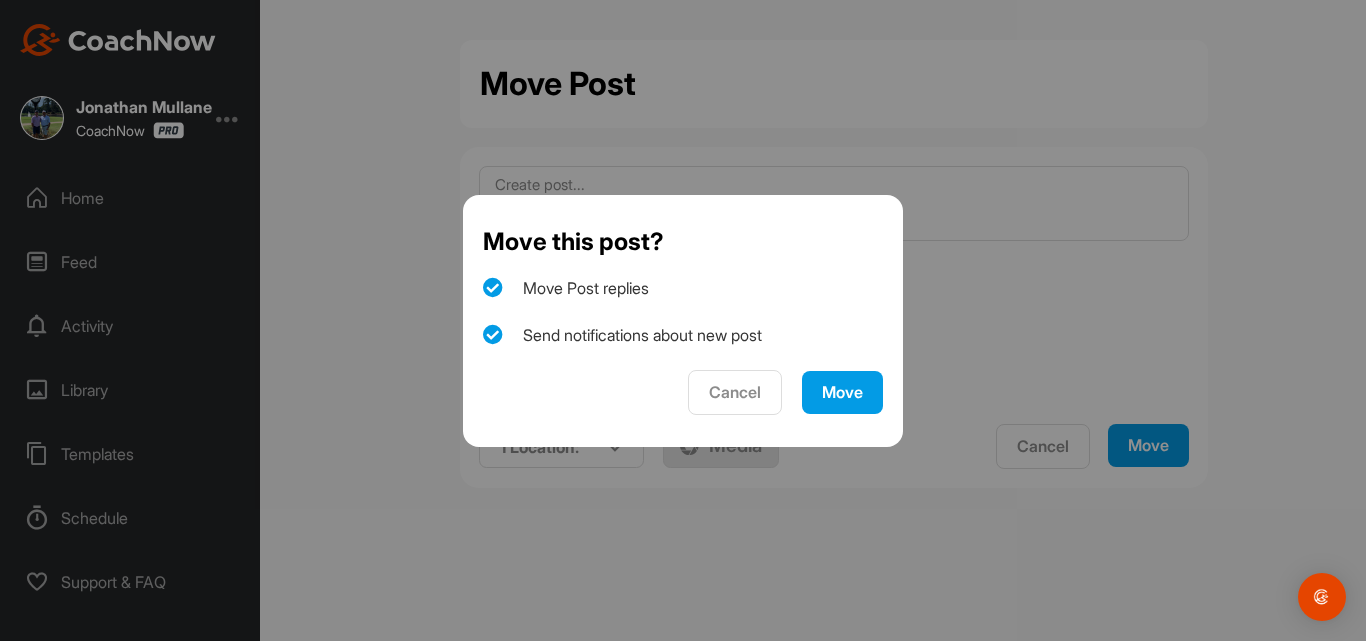 click on "Move" at bounding box center [842, 392] 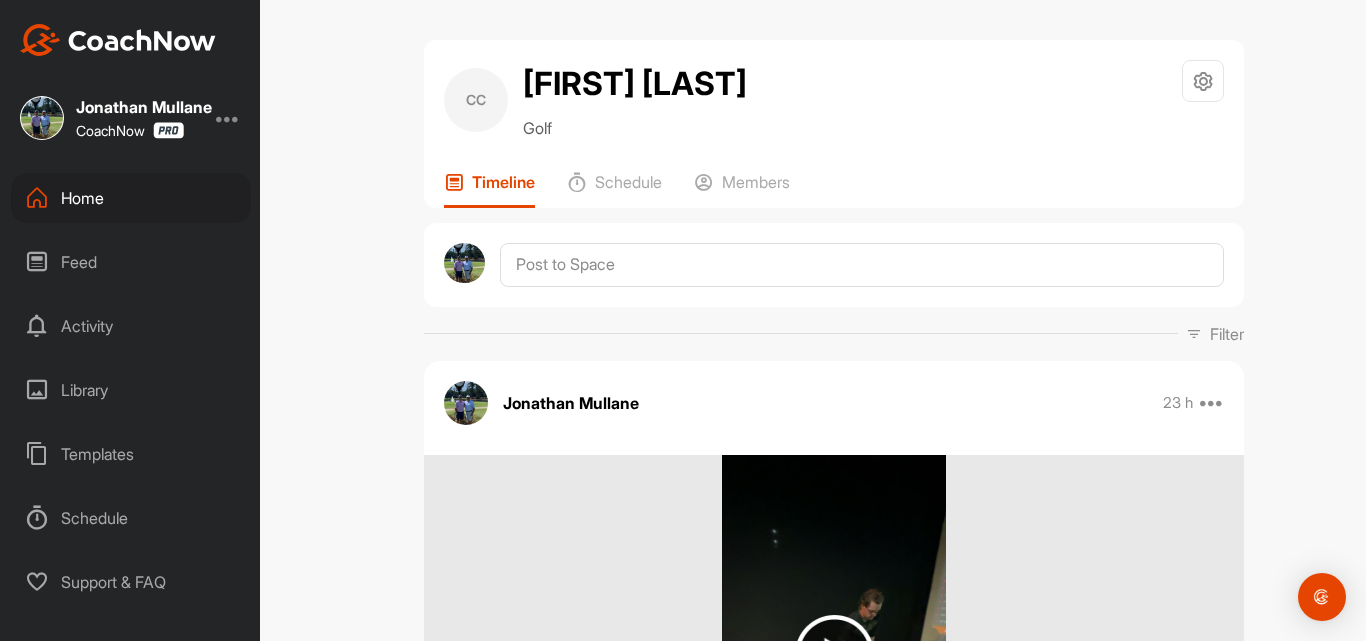 scroll, scrollTop: 0, scrollLeft: 0, axis: both 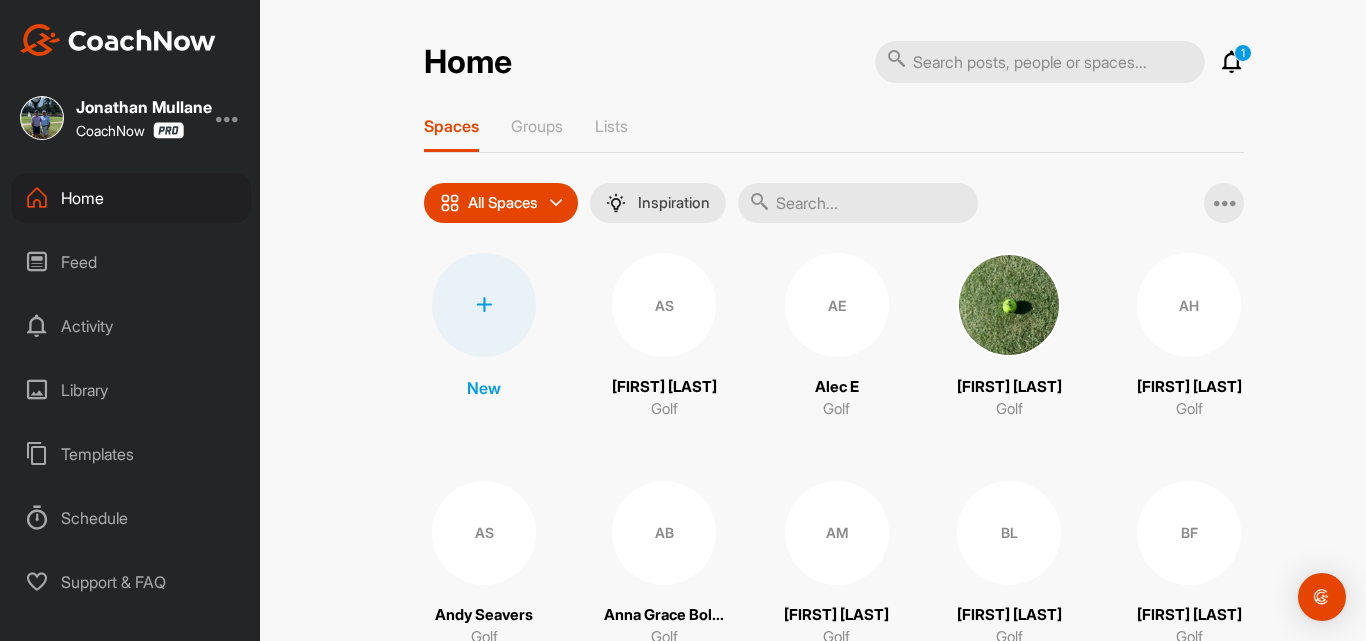 click at bounding box center [858, 203] 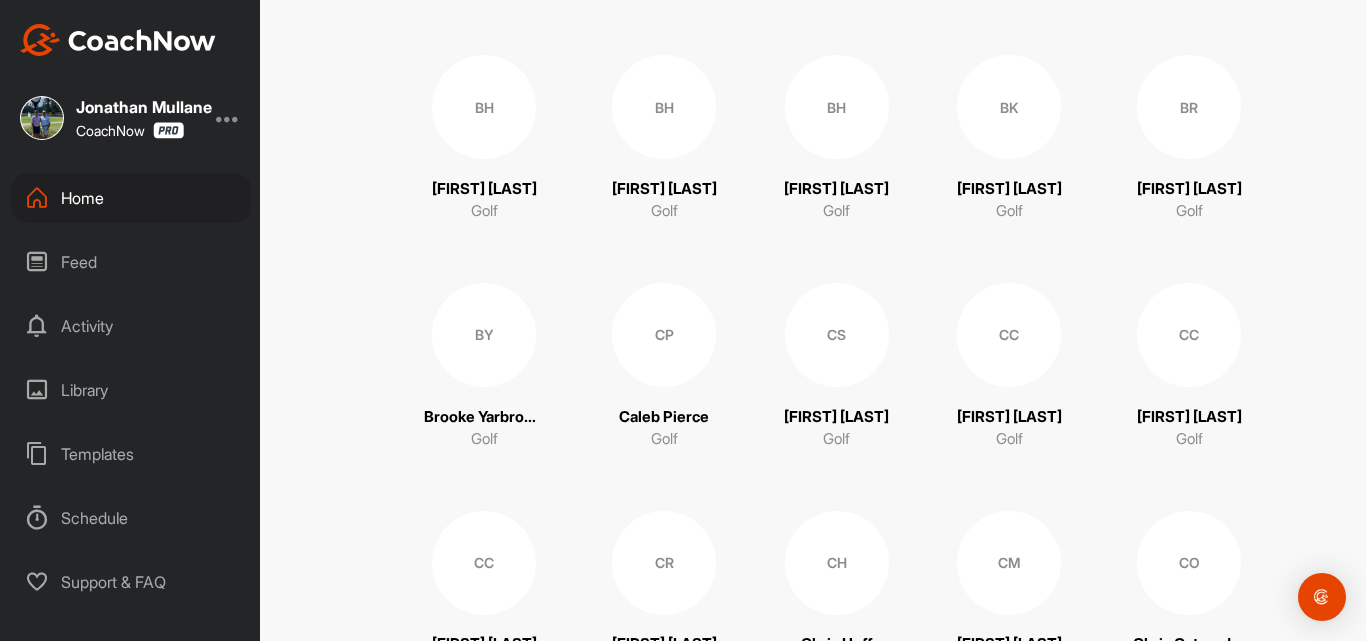 scroll, scrollTop: 1117, scrollLeft: 0, axis: vertical 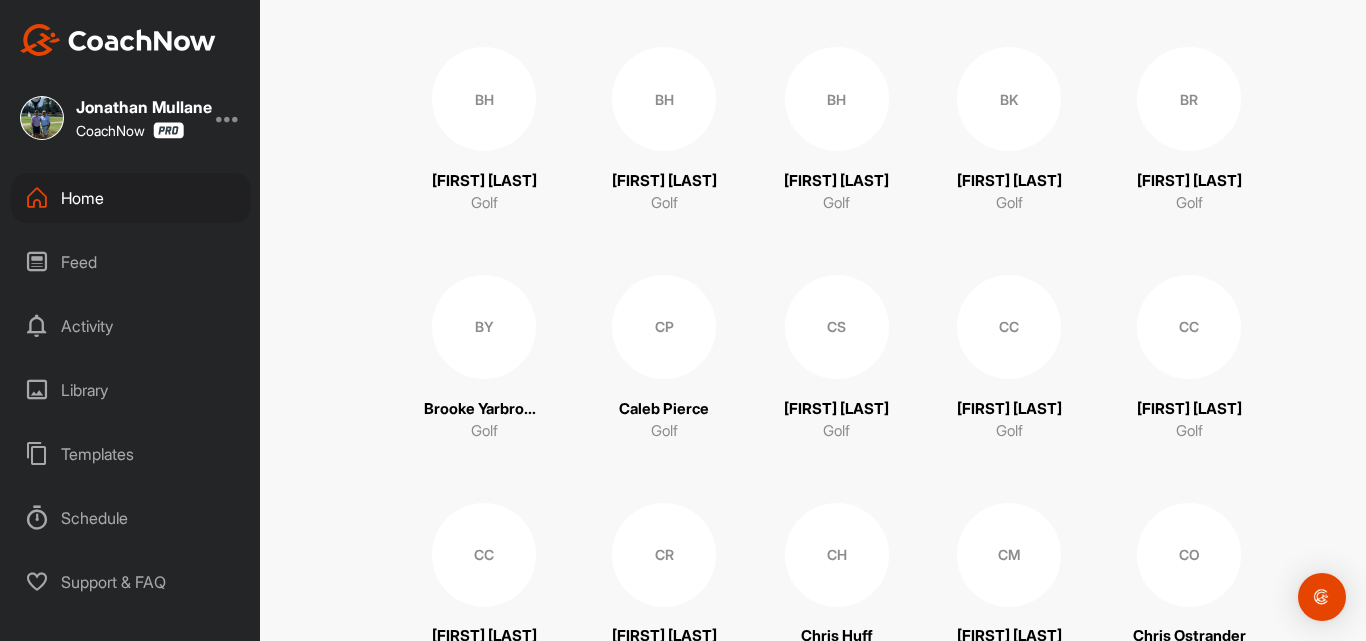 click on "CC" at bounding box center [1189, 327] 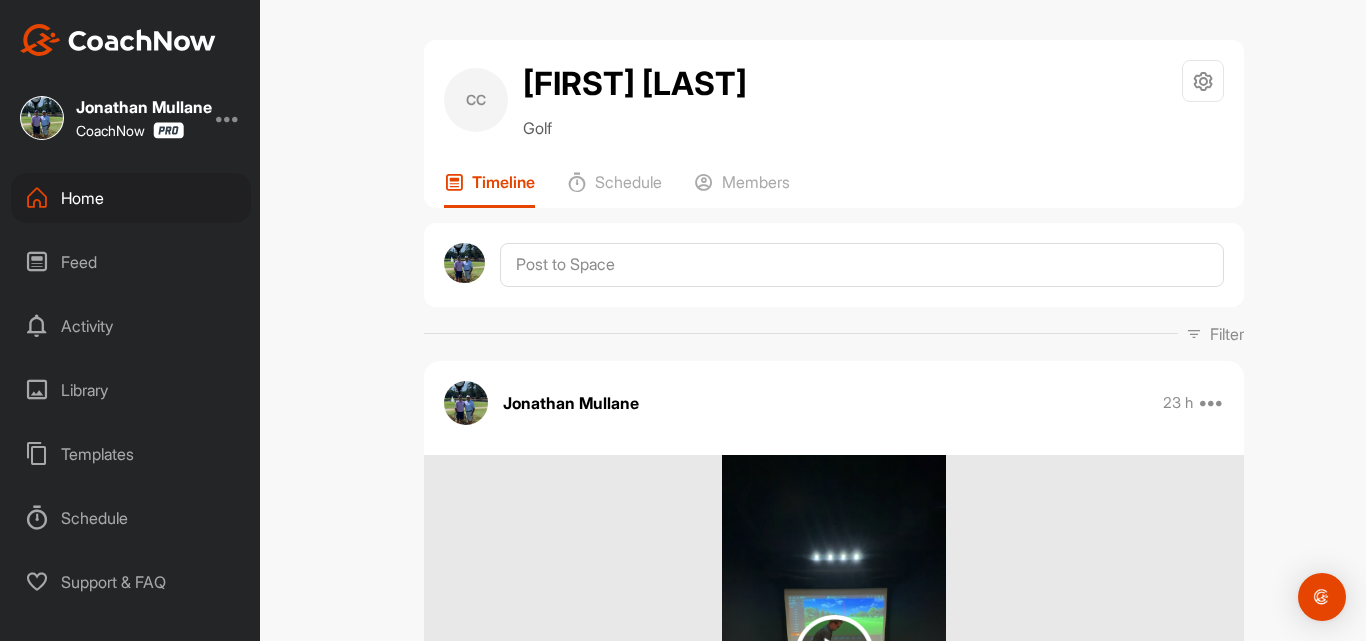 scroll, scrollTop: 0, scrollLeft: 0, axis: both 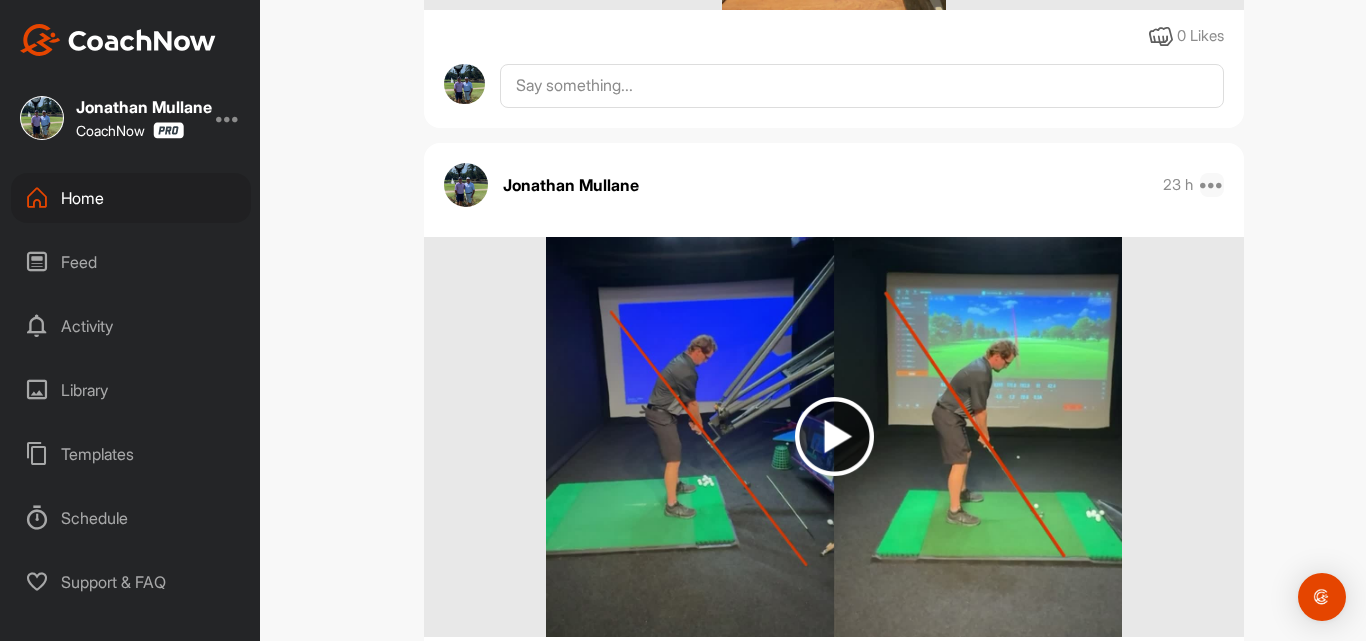 click at bounding box center (1212, 185) 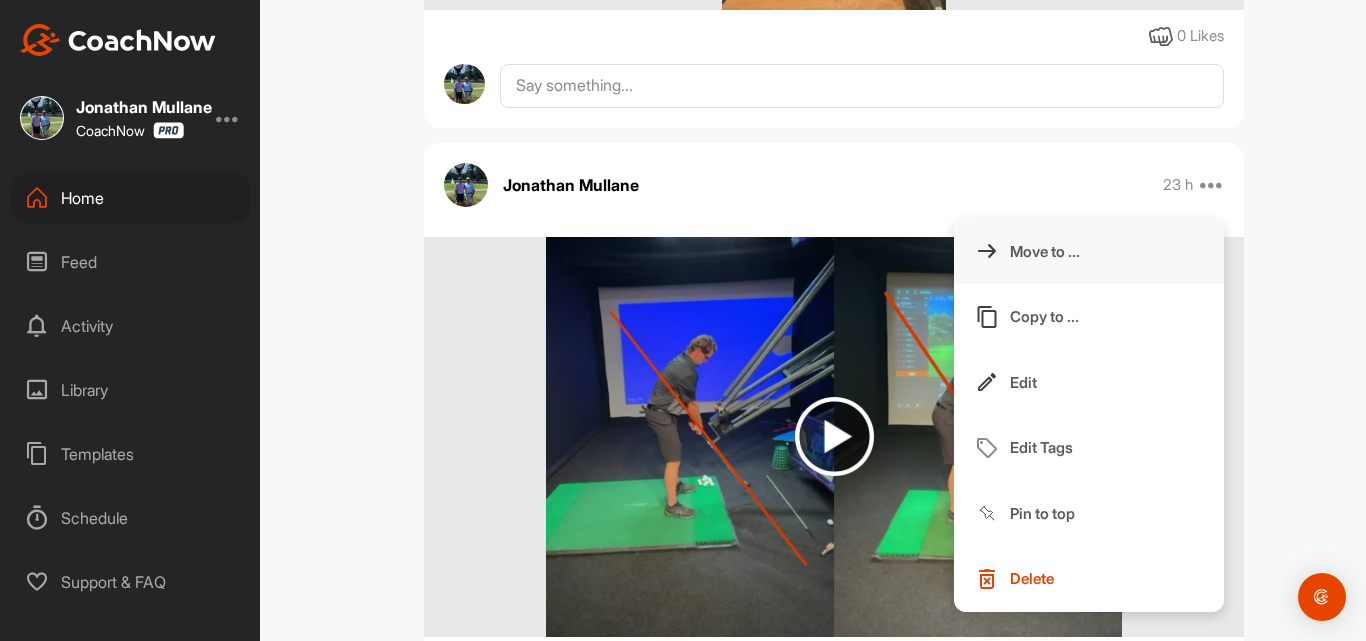click on "Move to ..." at bounding box center [1089, 252] 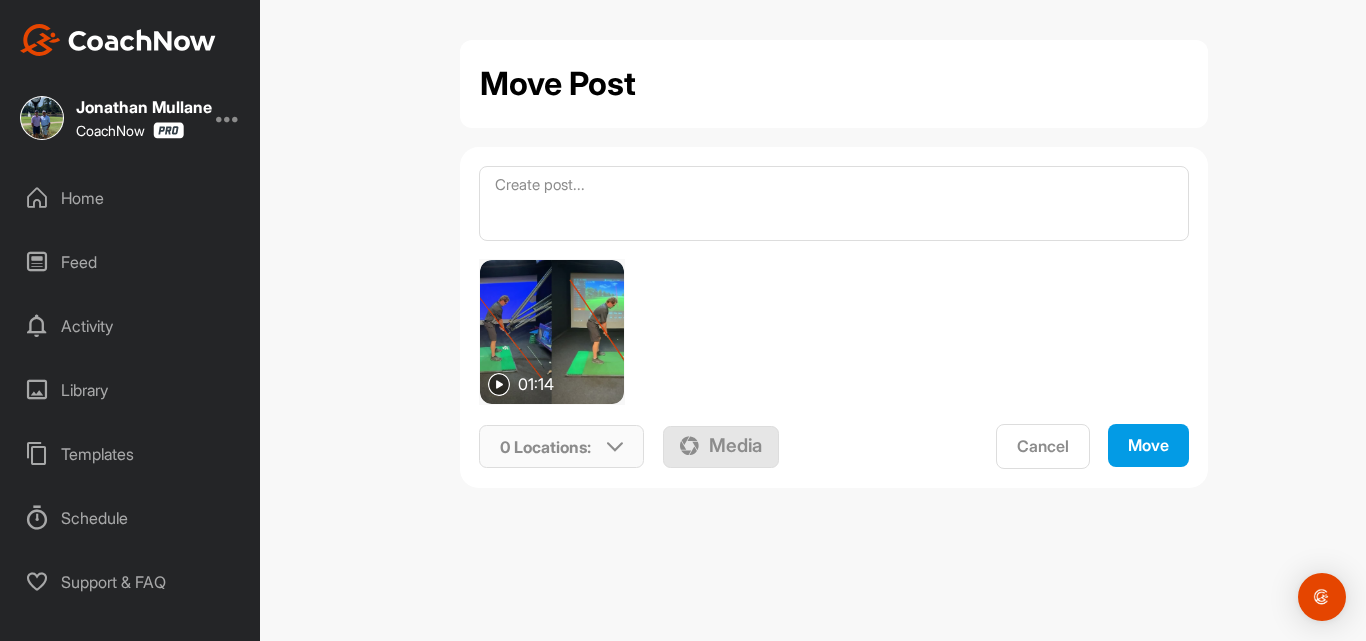 scroll, scrollTop: 0, scrollLeft: 0, axis: both 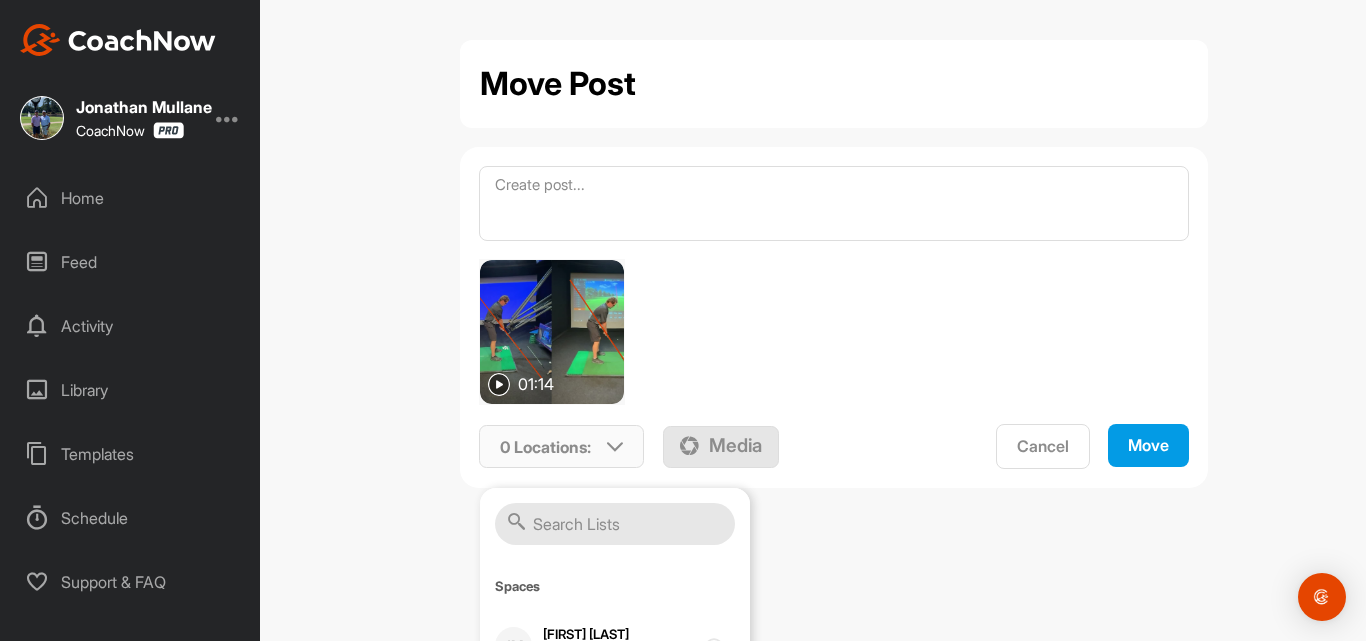 click at bounding box center [615, 524] 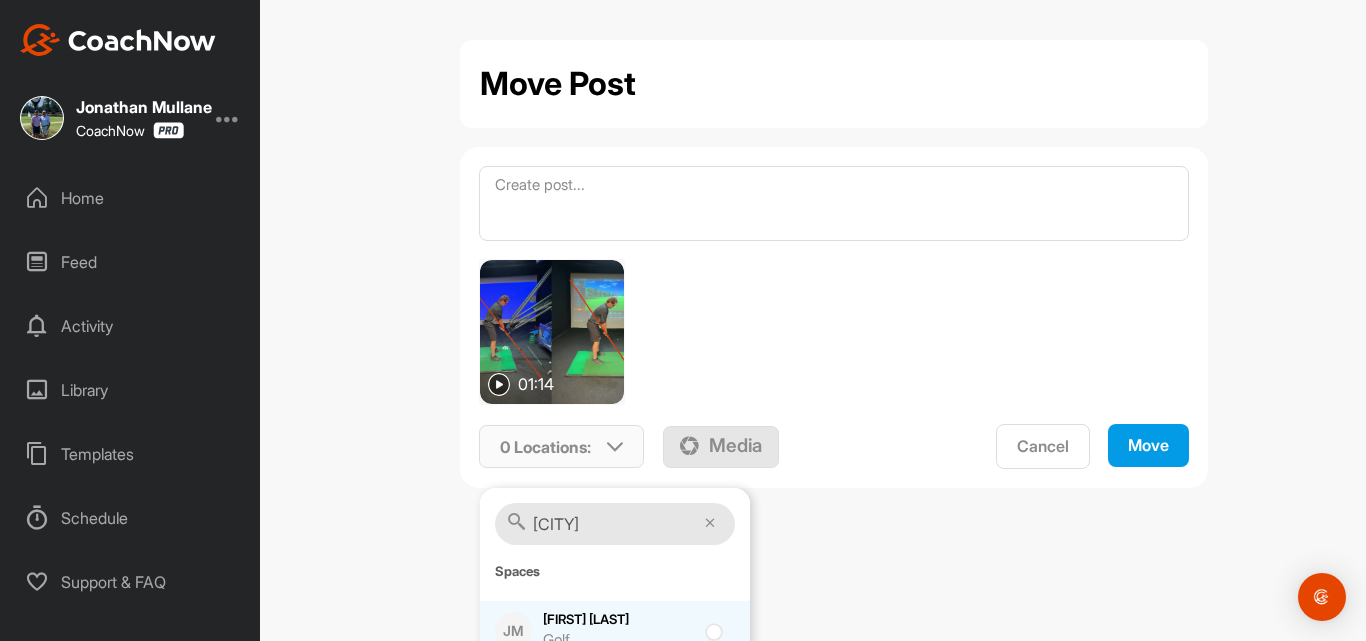 type on "[CITY]" 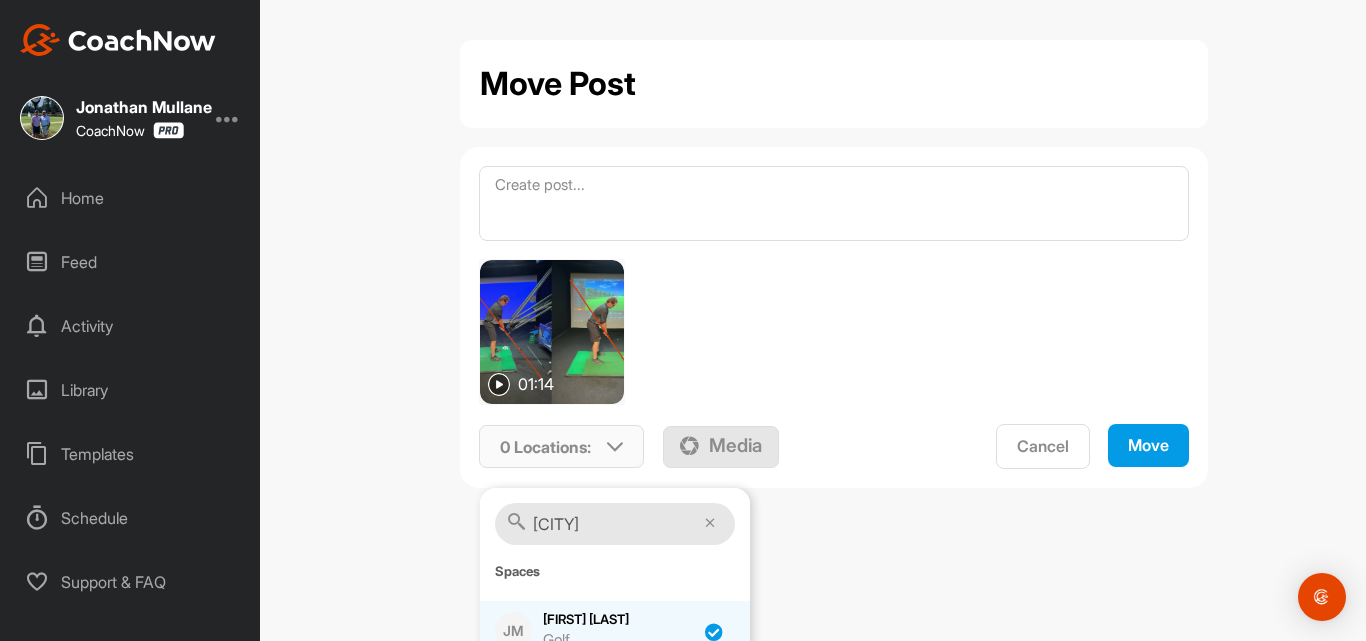 checkbox on "true" 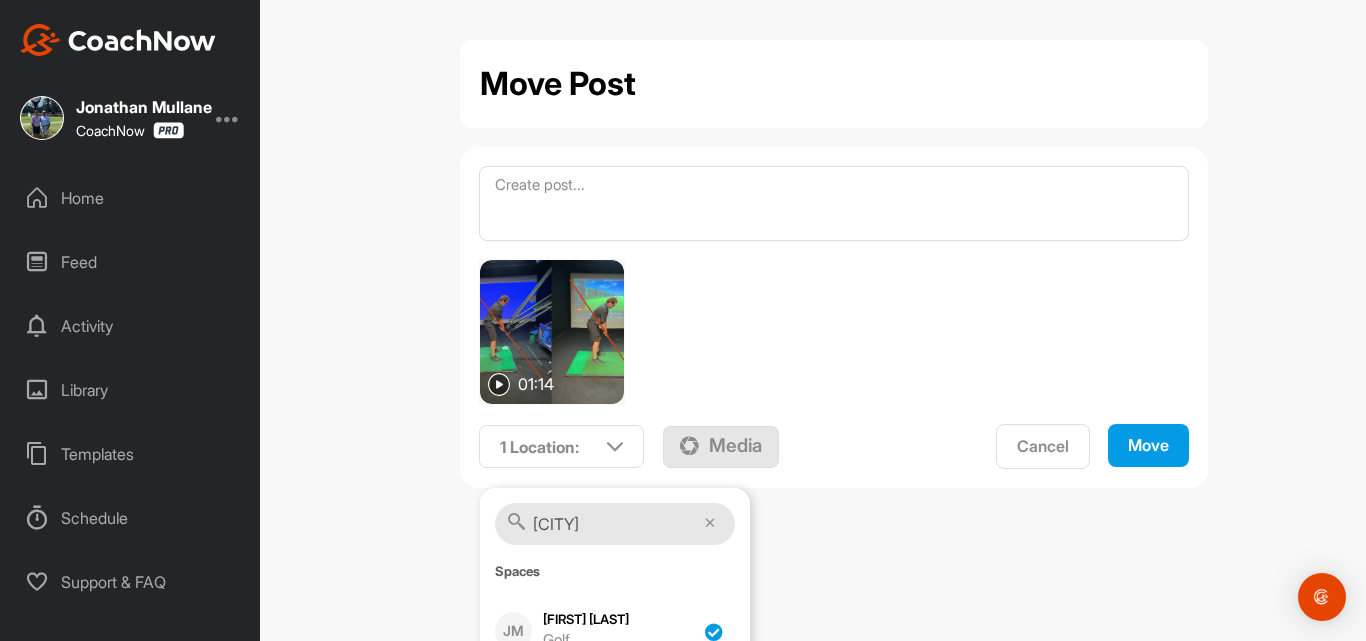 click on "Move" at bounding box center [1148, 445] 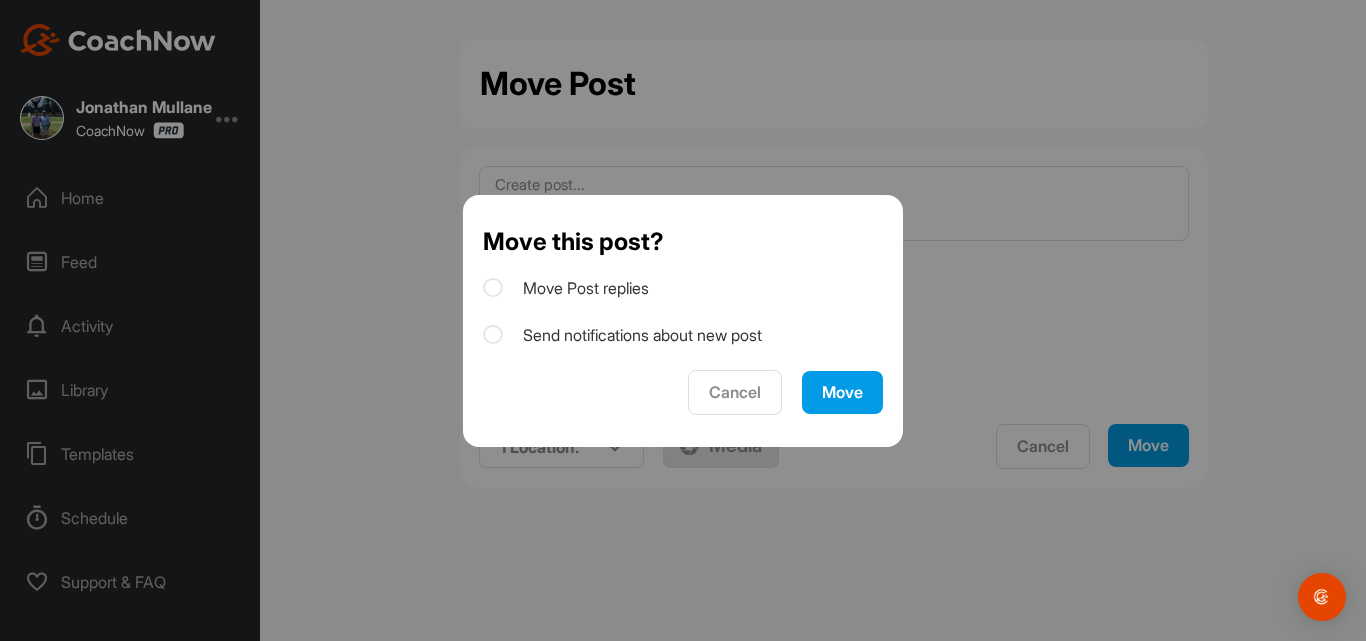 click on "Move" at bounding box center (842, 392) 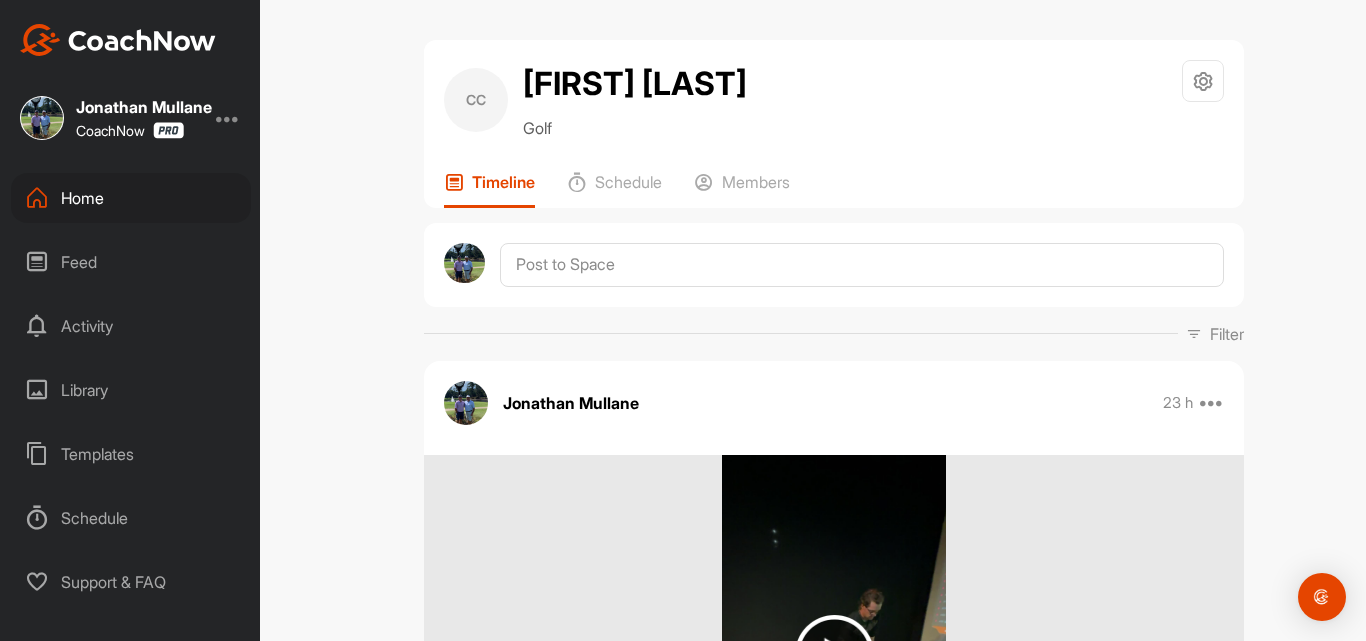 scroll, scrollTop: 0, scrollLeft: 0, axis: both 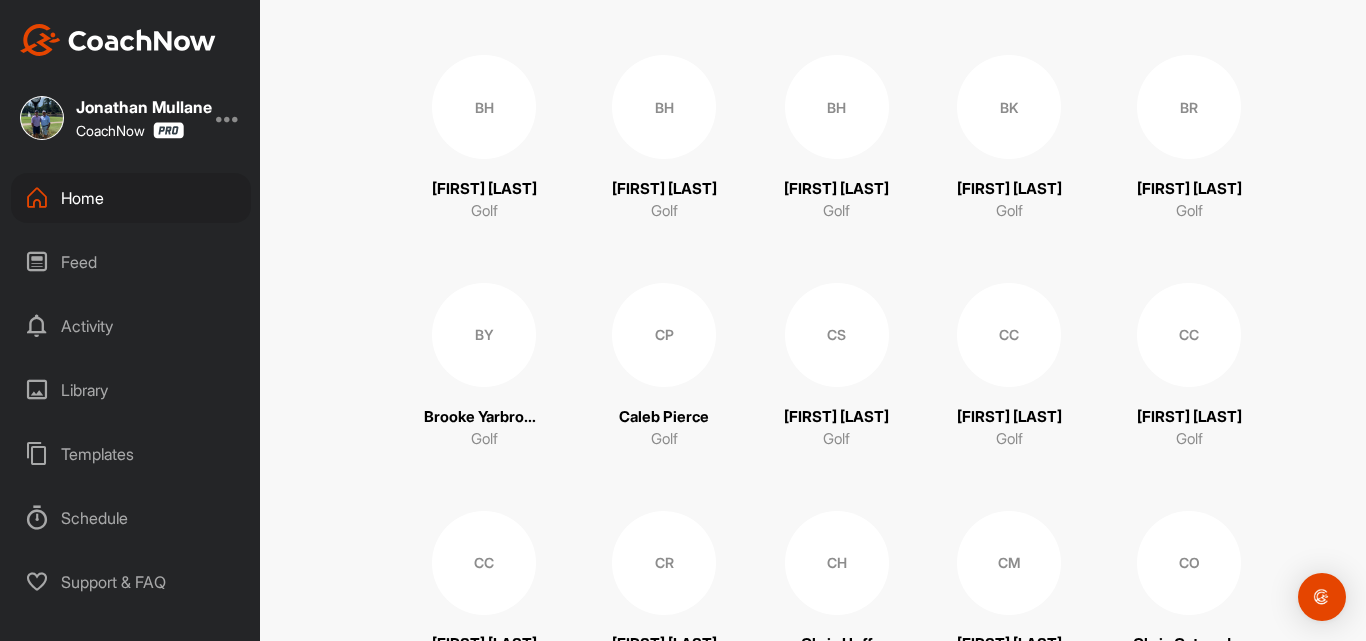 click on "CC" at bounding box center (1189, 335) 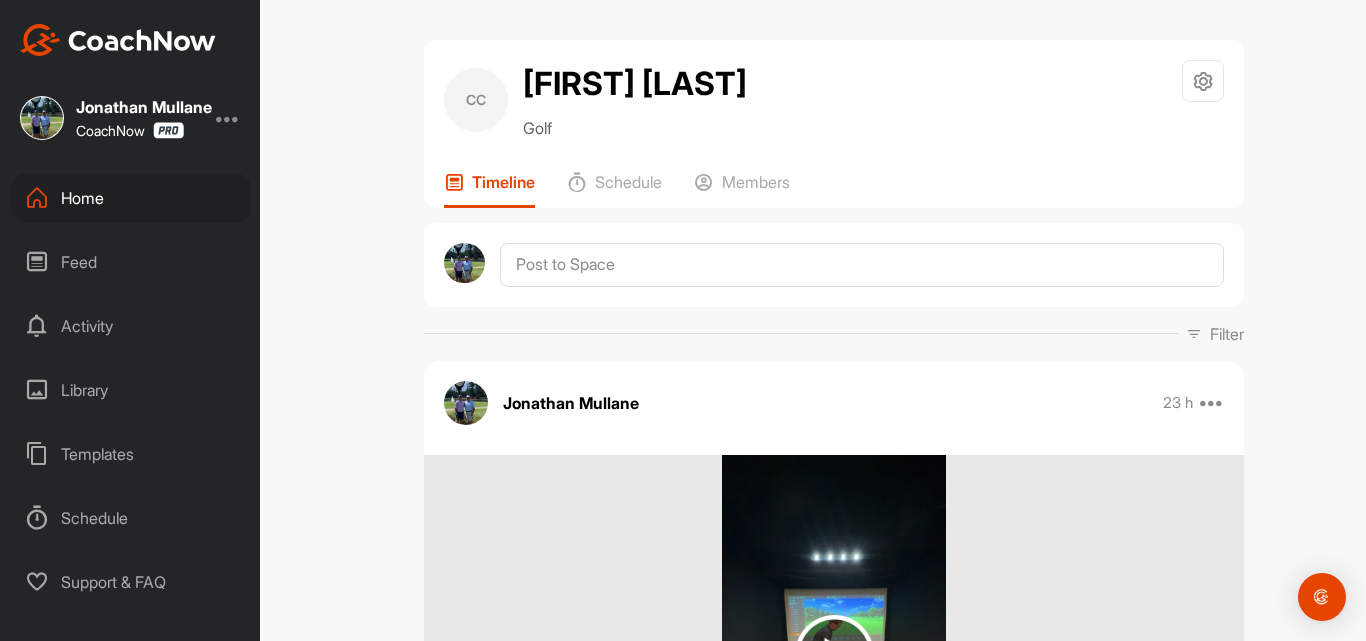 scroll, scrollTop: 0, scrollLeft: 0, axis: both 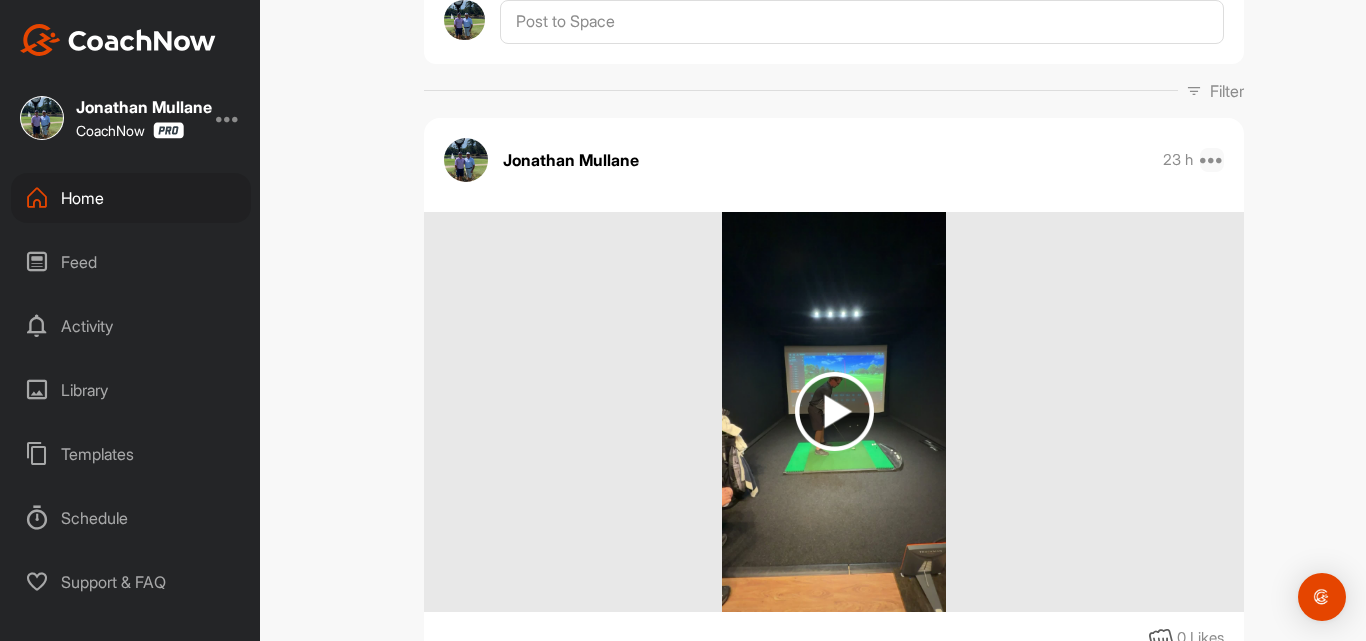 click at bounding box center (1212, 160) 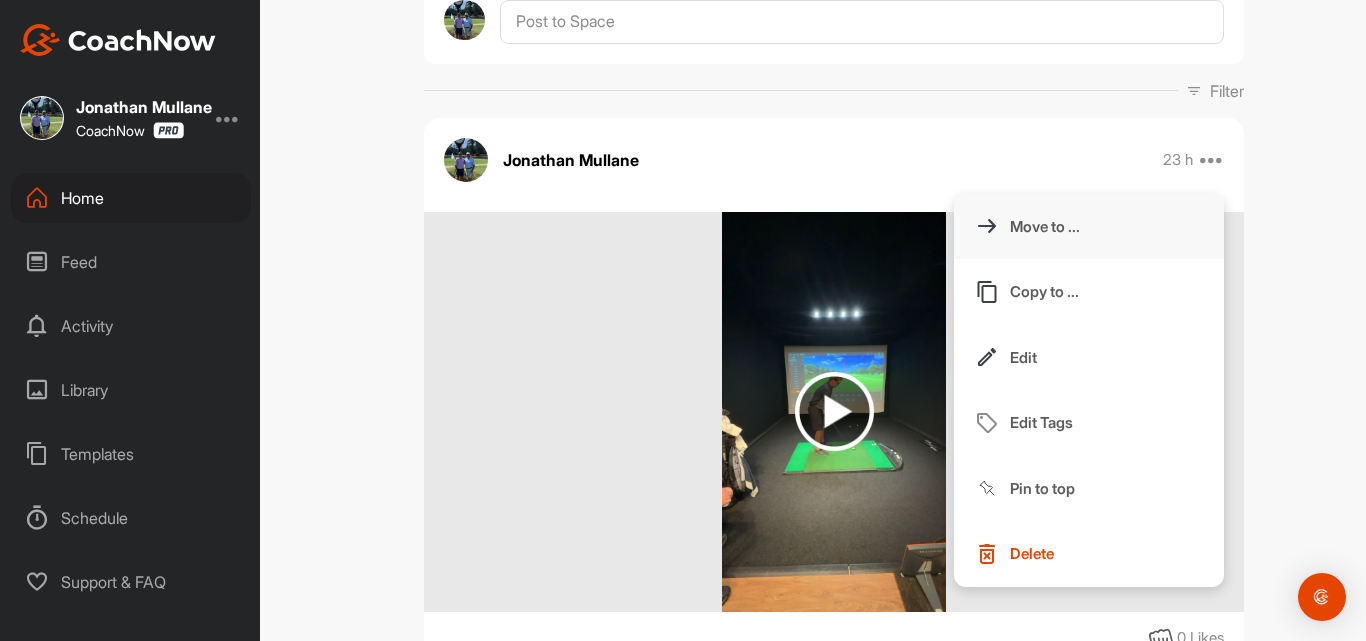 click on "Move to ..." at bounding box center [1089, 227] 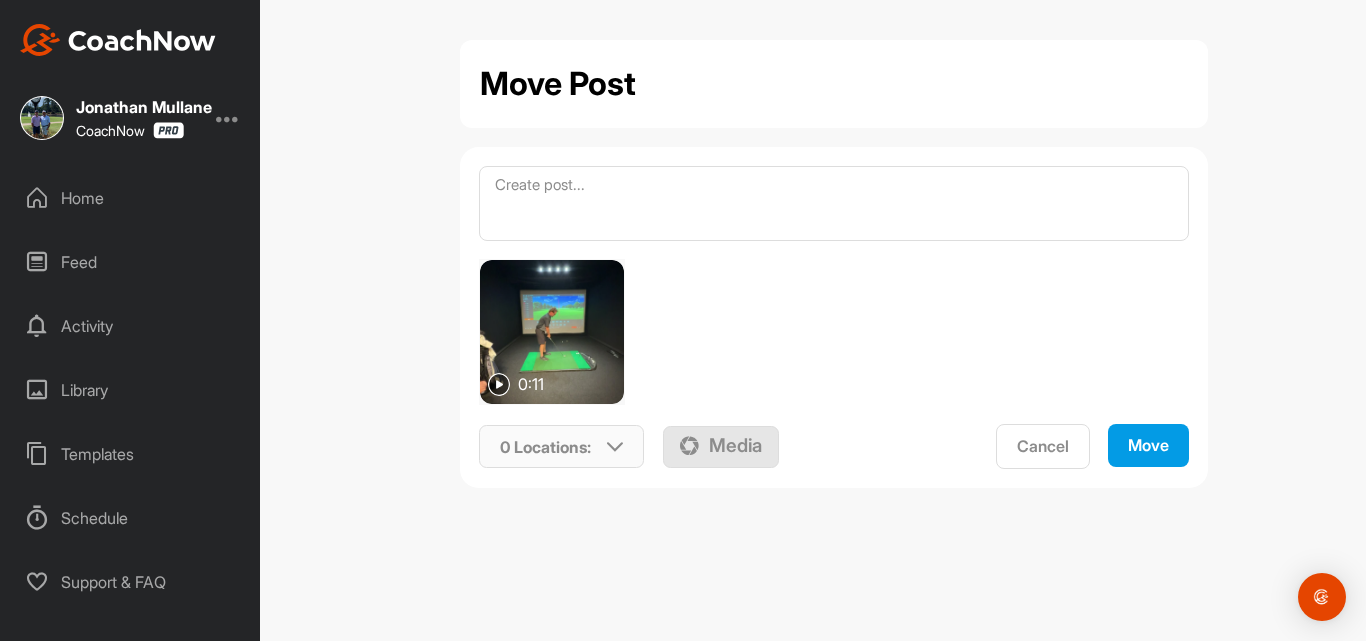 scroll, scrollTop: 0, scrollLeft: 0, axis: both 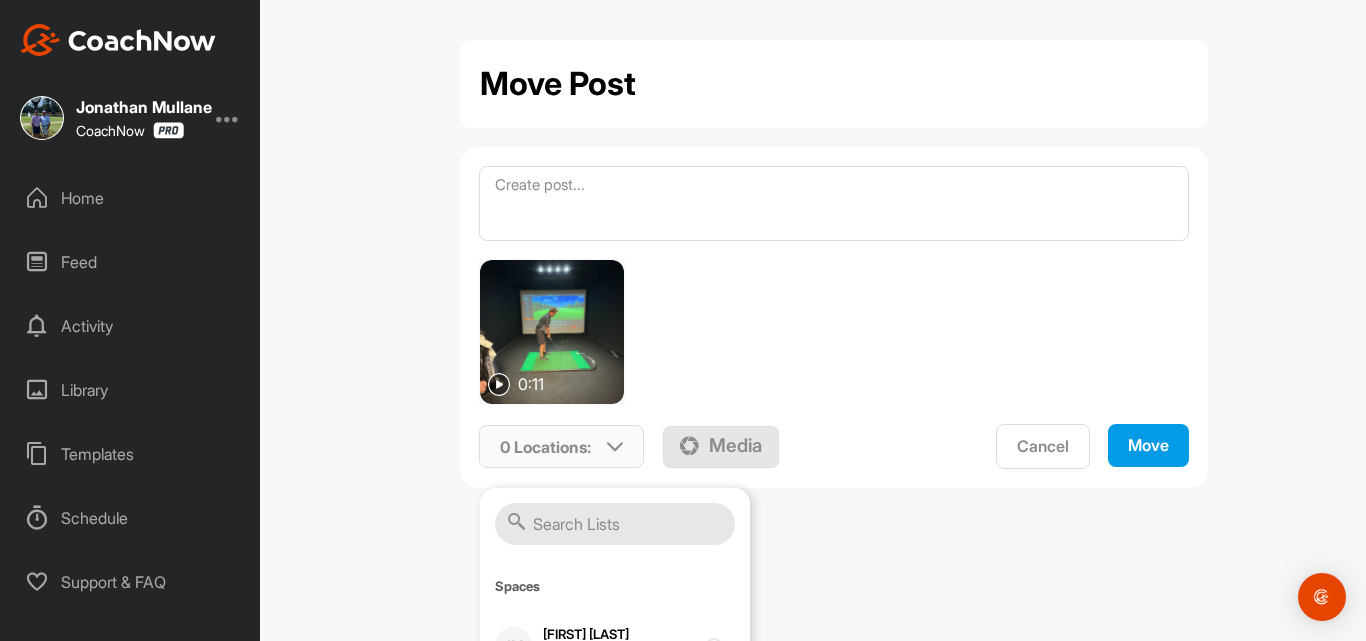 click at bounding box center [615, 524] 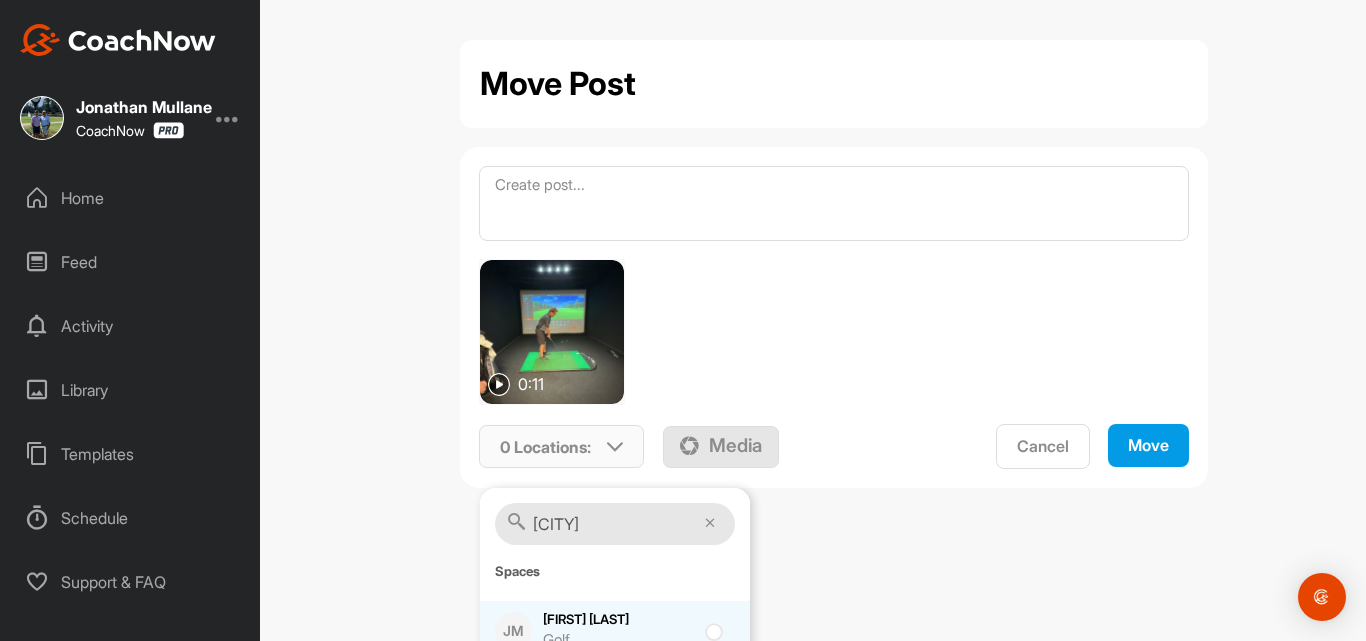 type on "[CITY]" 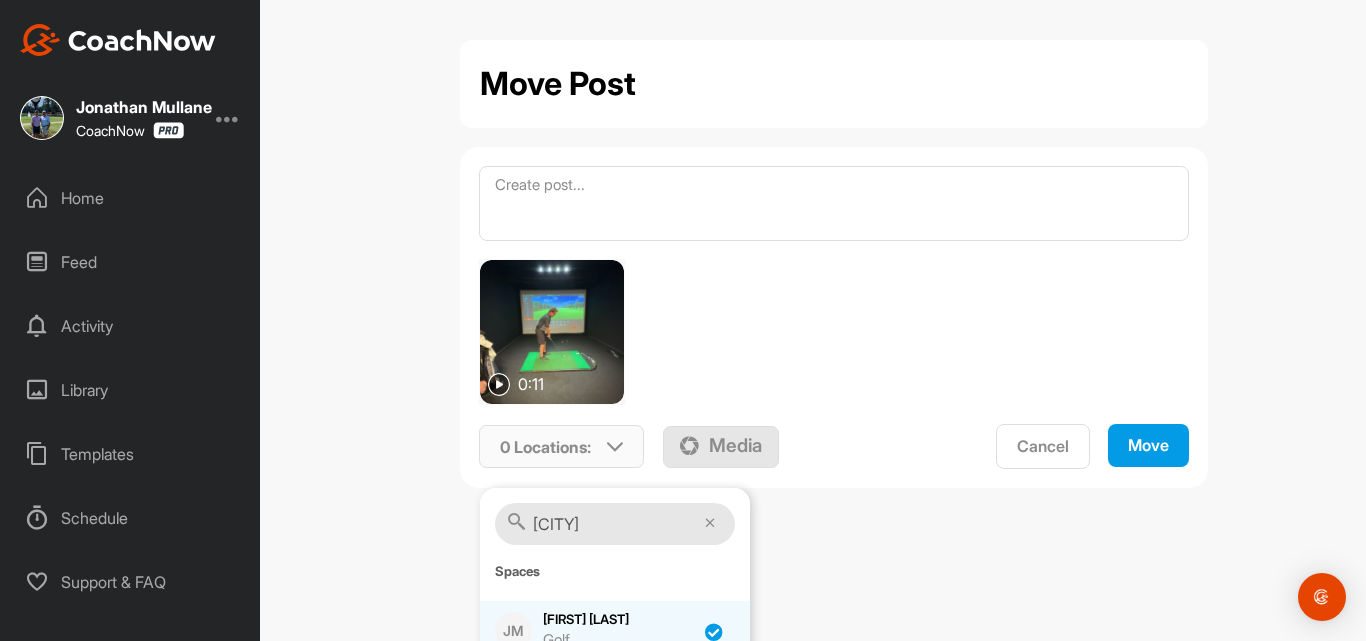 checkbox on "true" 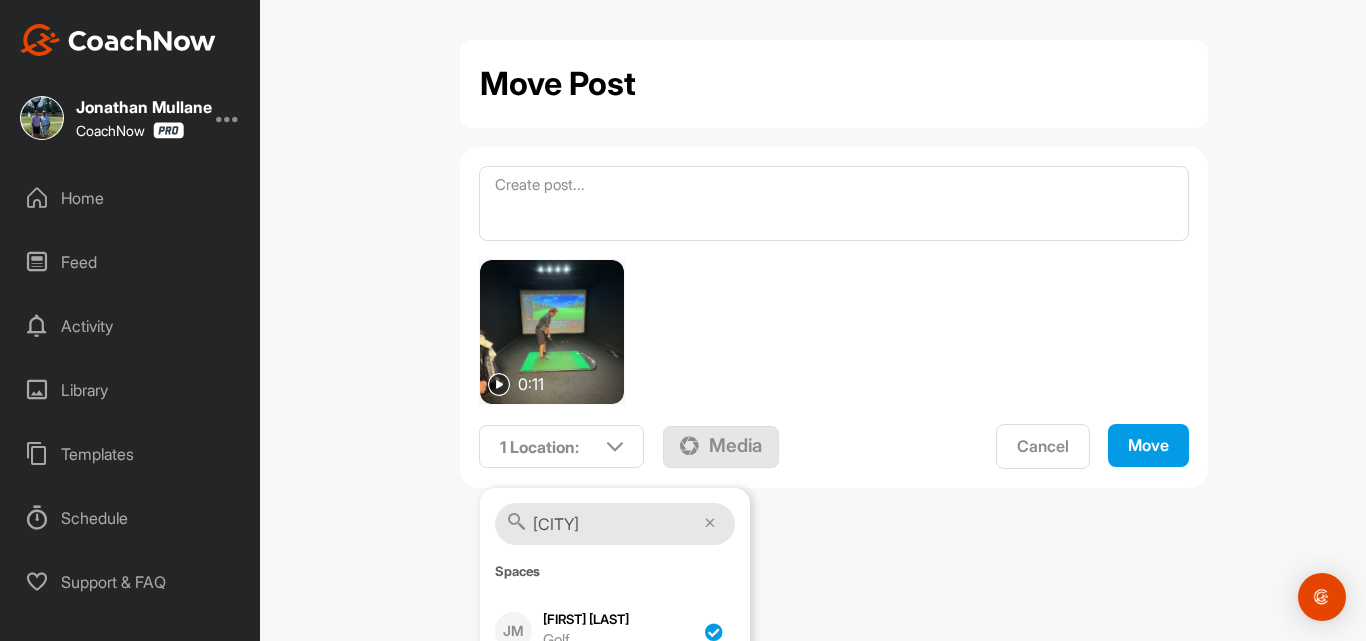 click on "Move" at bounding box center (1148, 445) 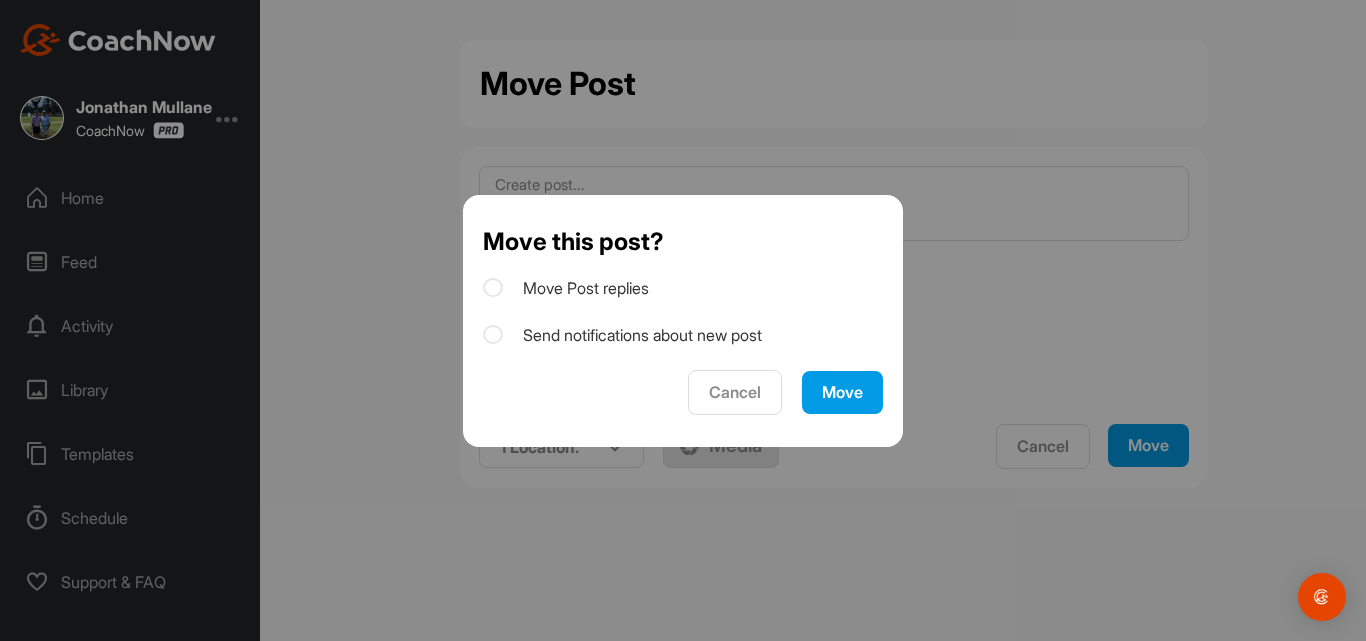 click on "Move" at bounding box center (842, 392) 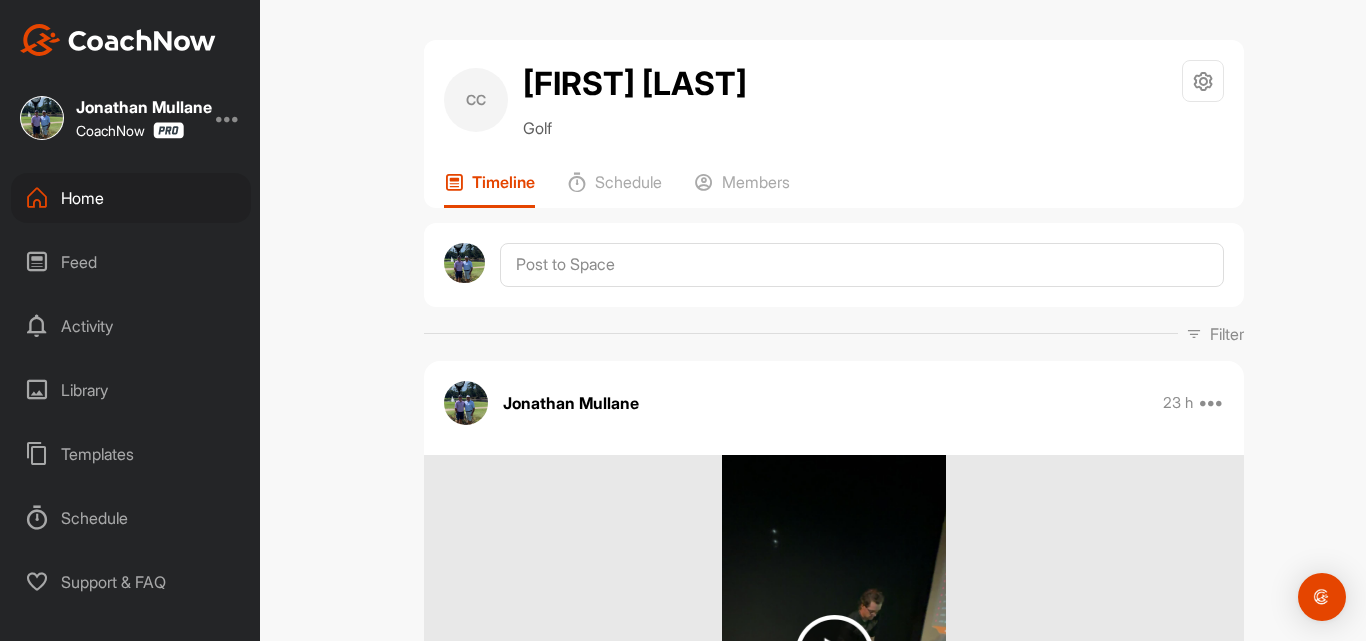 scroll, scrollTop: 0, scrollLeft: 0, axis: both 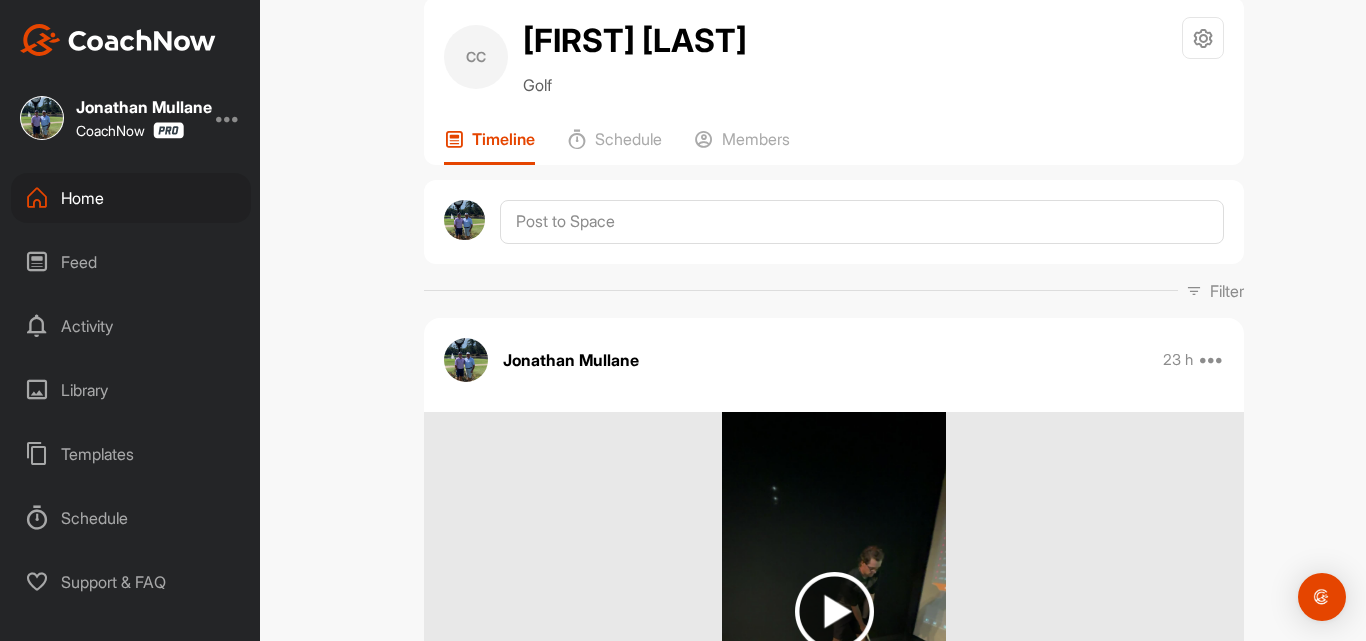 click on "Home" at bounding box center (131, 198) 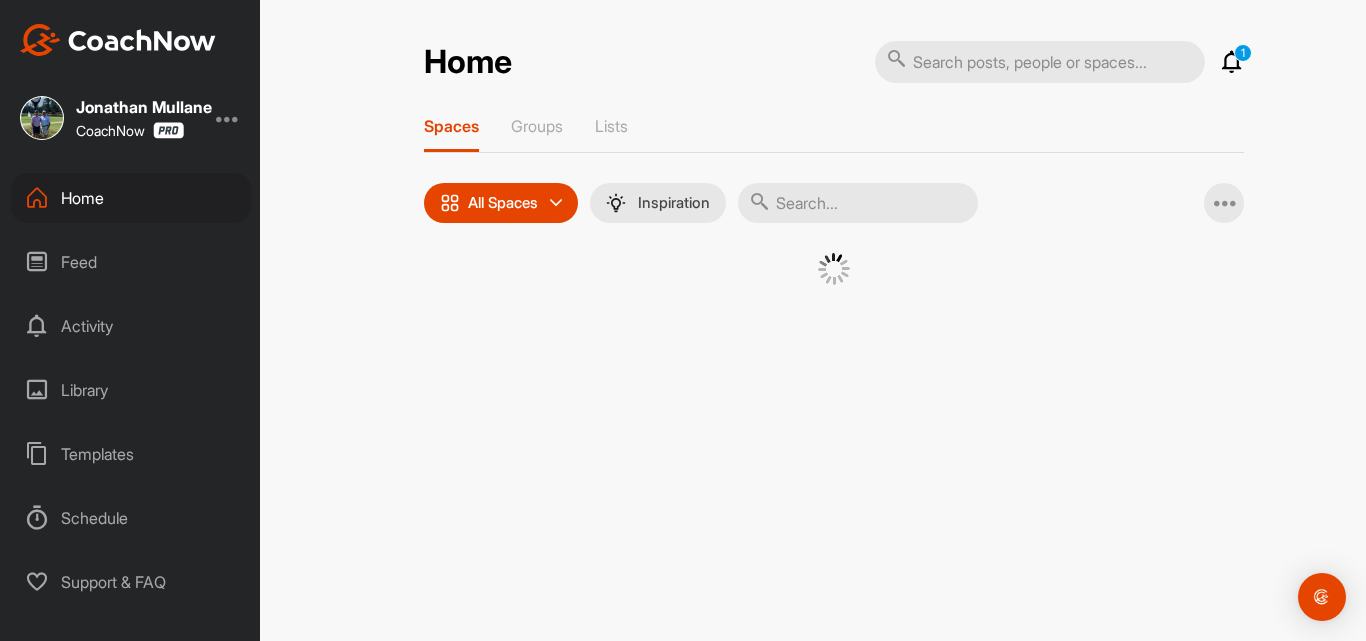 scroll, scrollTop: 0, scrollLeft: 0, axis: both 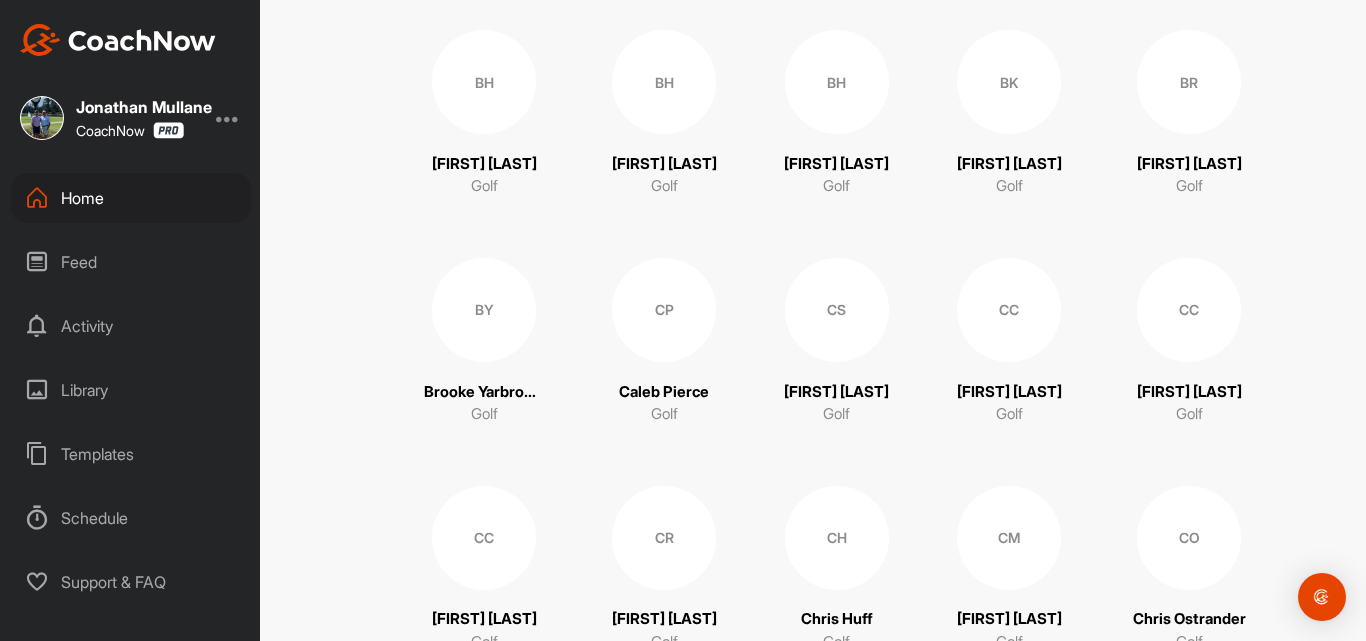 click on "CC" at bounding box center (1189, 310) 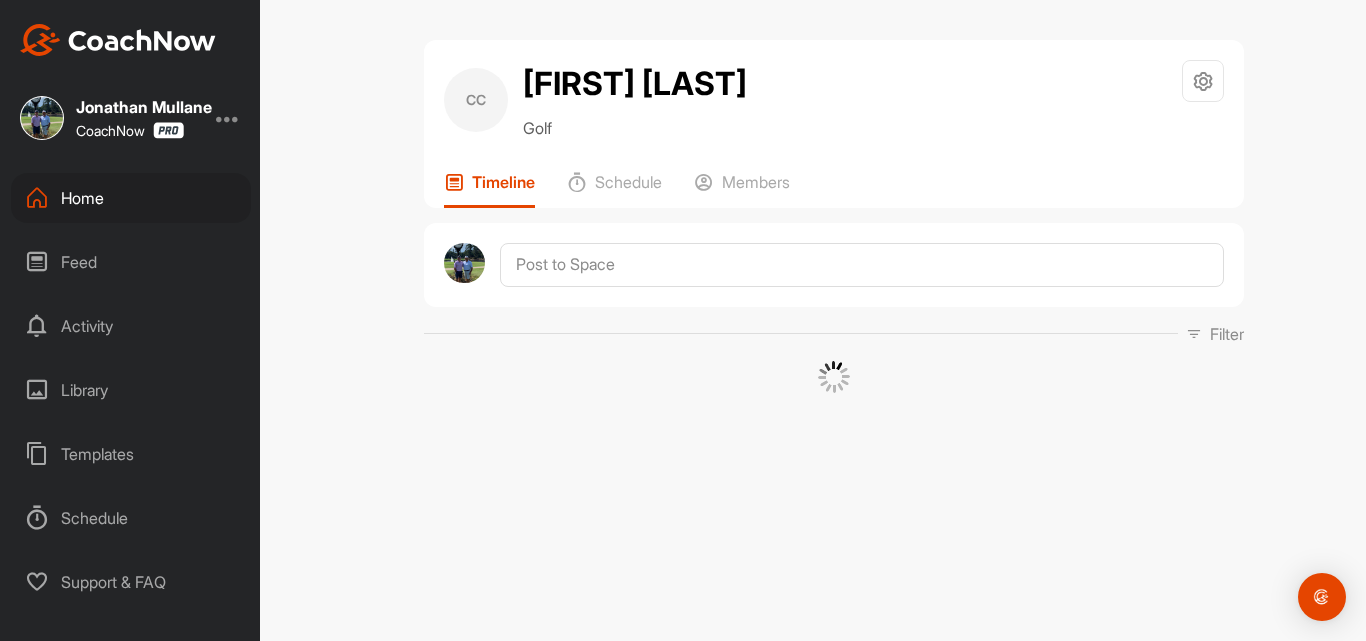 scroll, scrollTop: 0, scrollLeft: 0, axis: both 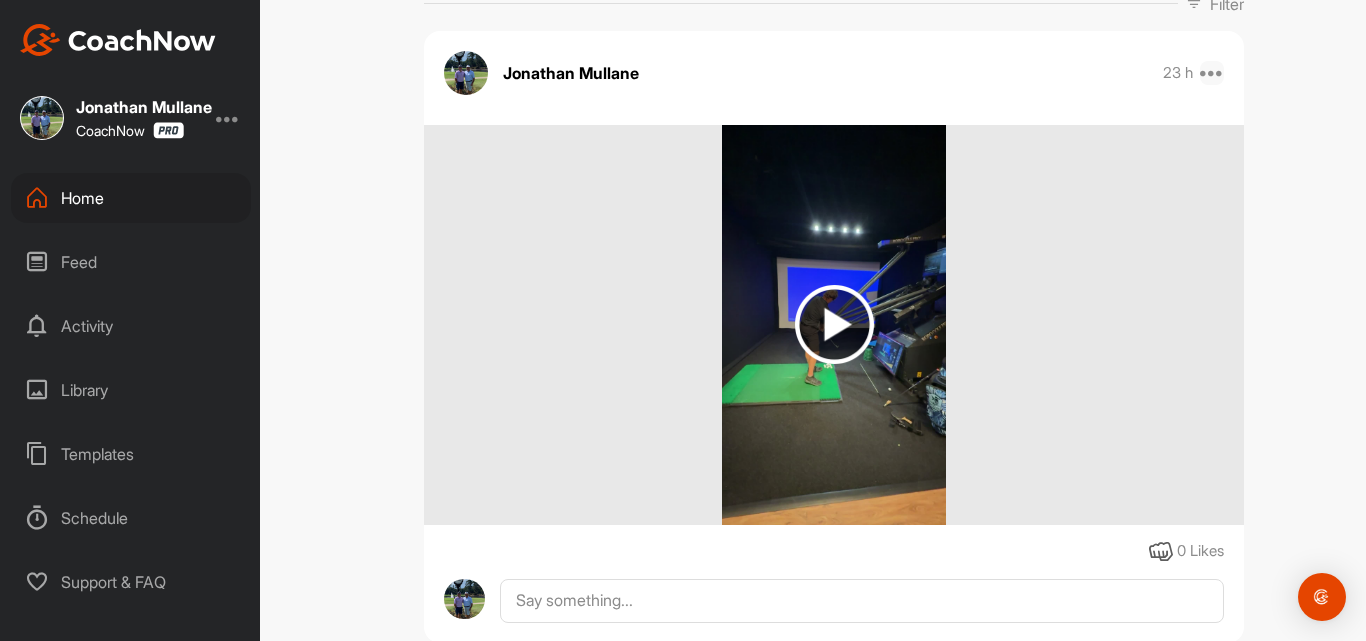 click at bounding box center [1212, 73] 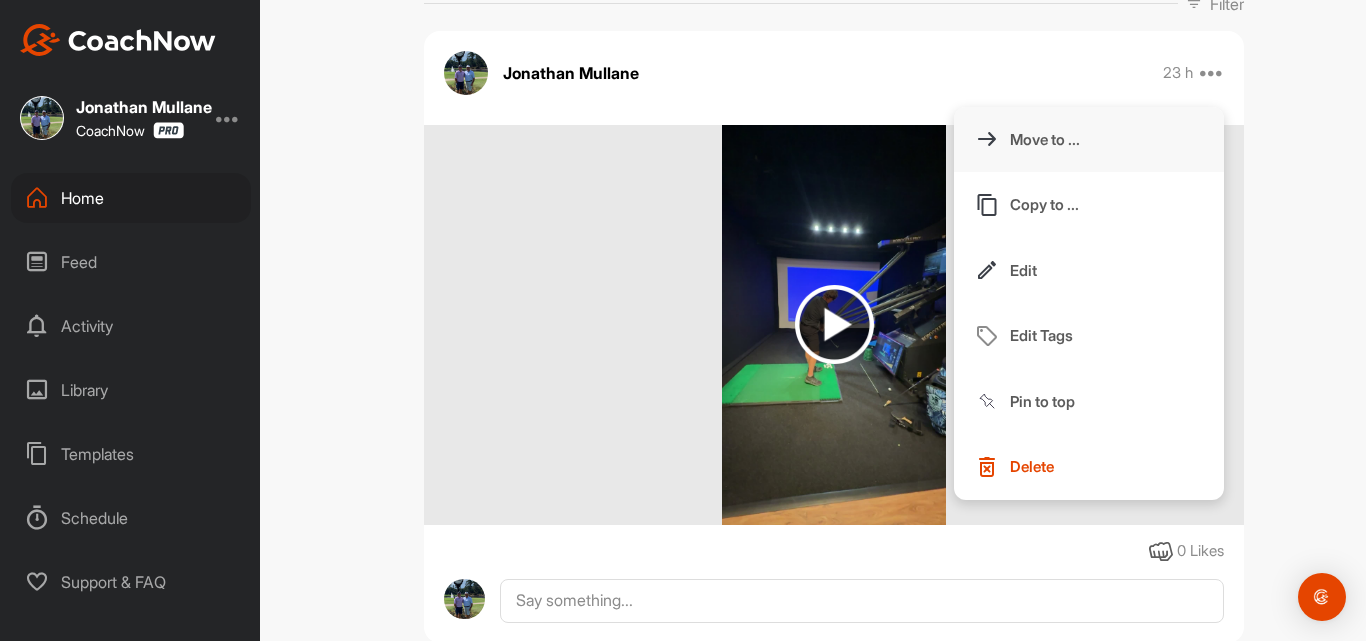 click on "Move to ..." at bounding box center [1089, 140] 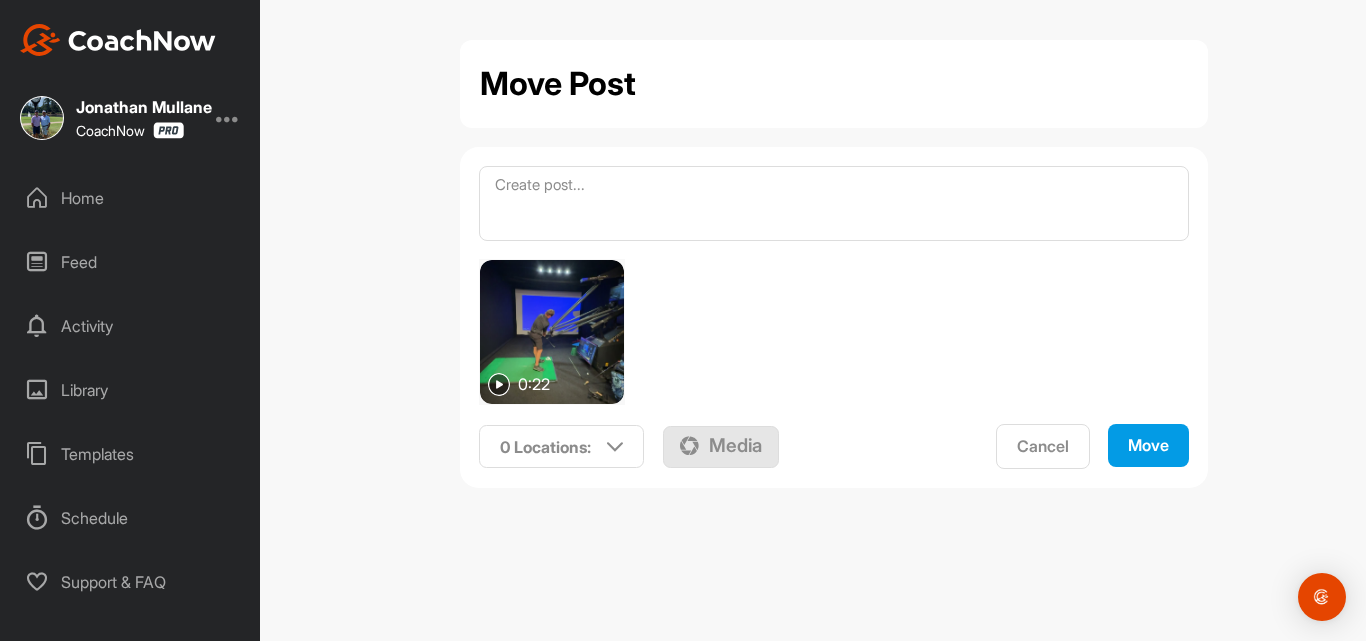 scroll, scrollTop: 0, scrollLeft: 0, axis: both 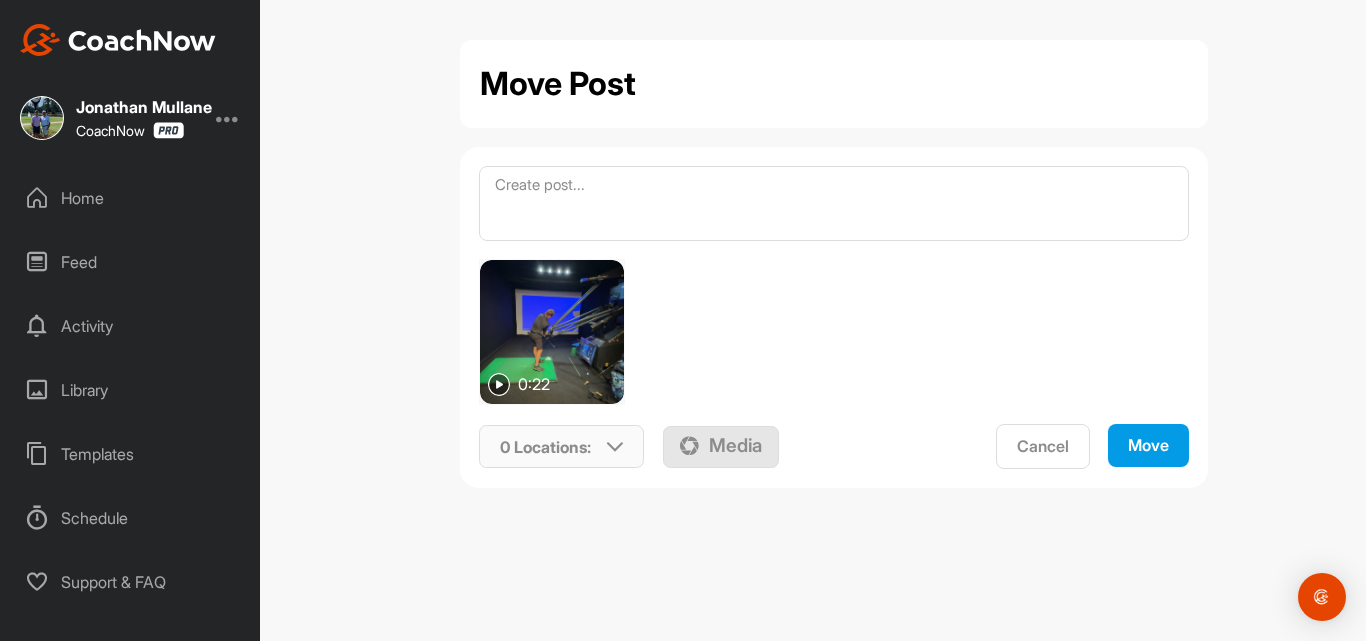 click on "0 Locations :" at bounding box center [545, 447] 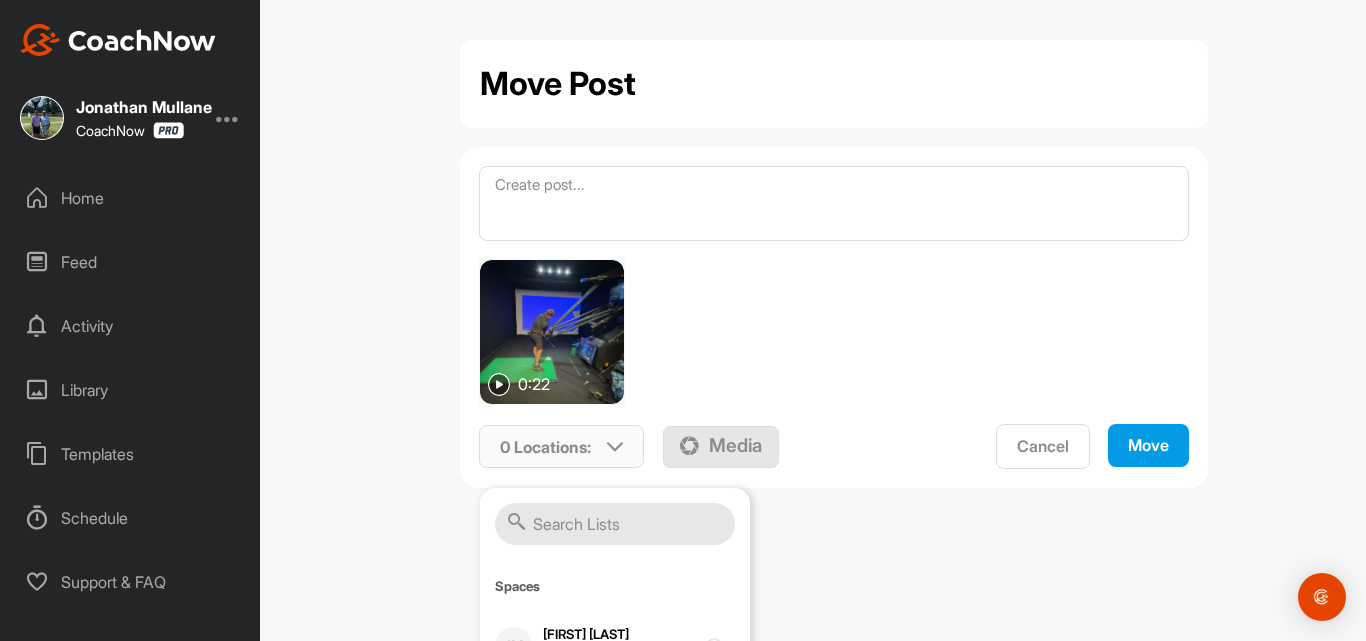 click at bounding box center (615, 524) 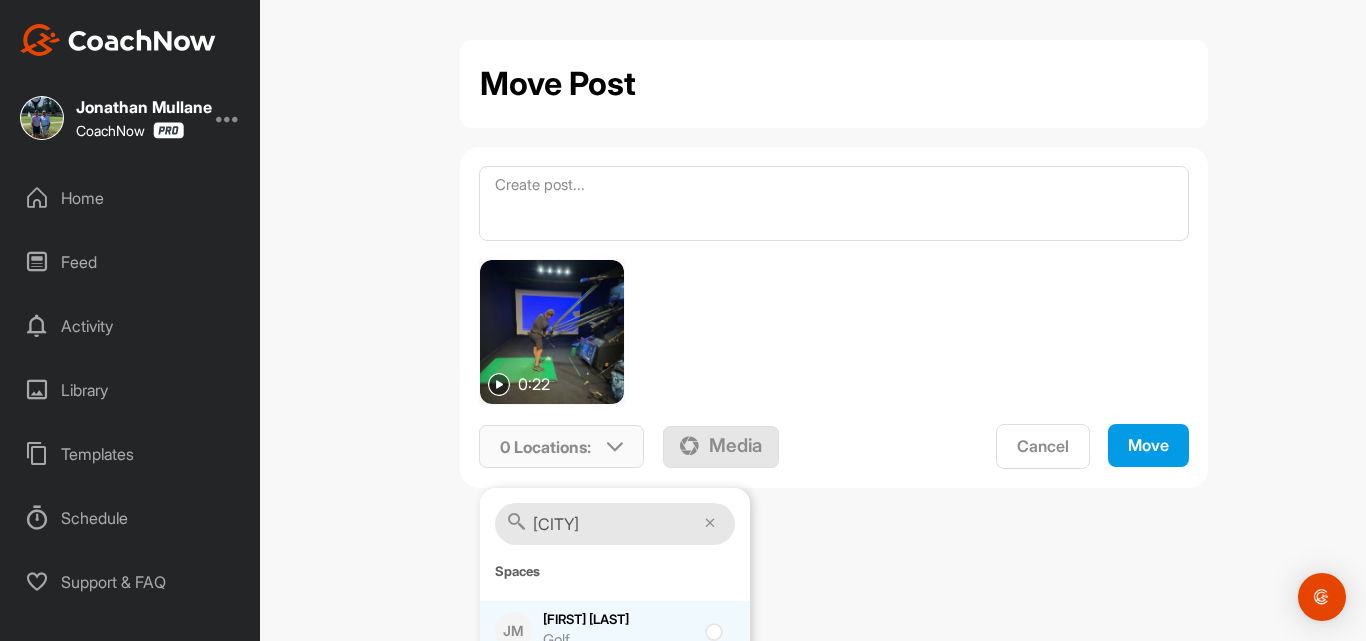 type on "[CITY]" 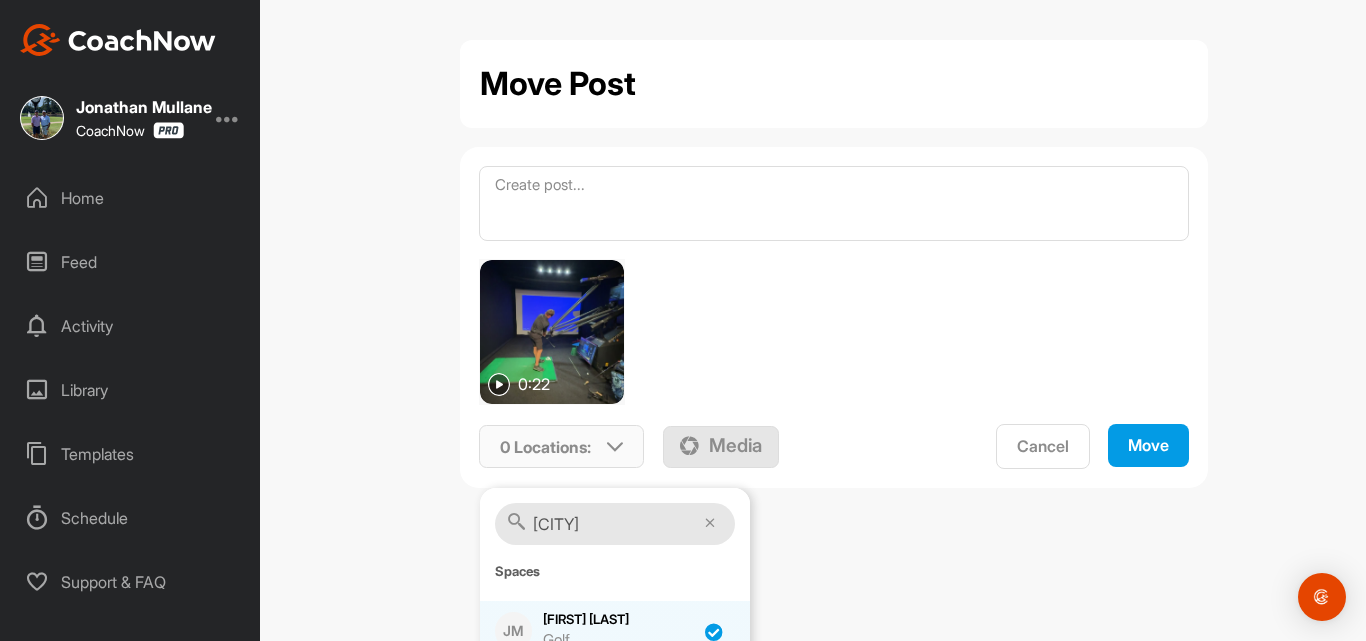 checkbox on "true" 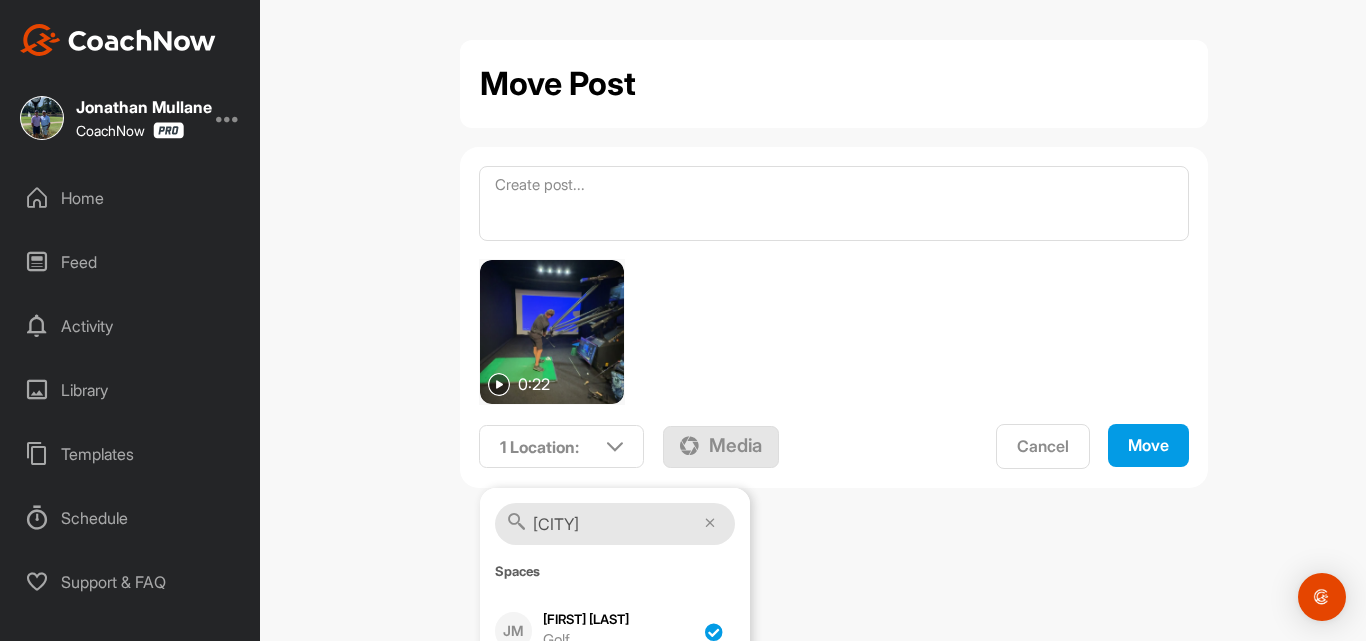 click on "Move" at bounding box center (1148, 445) 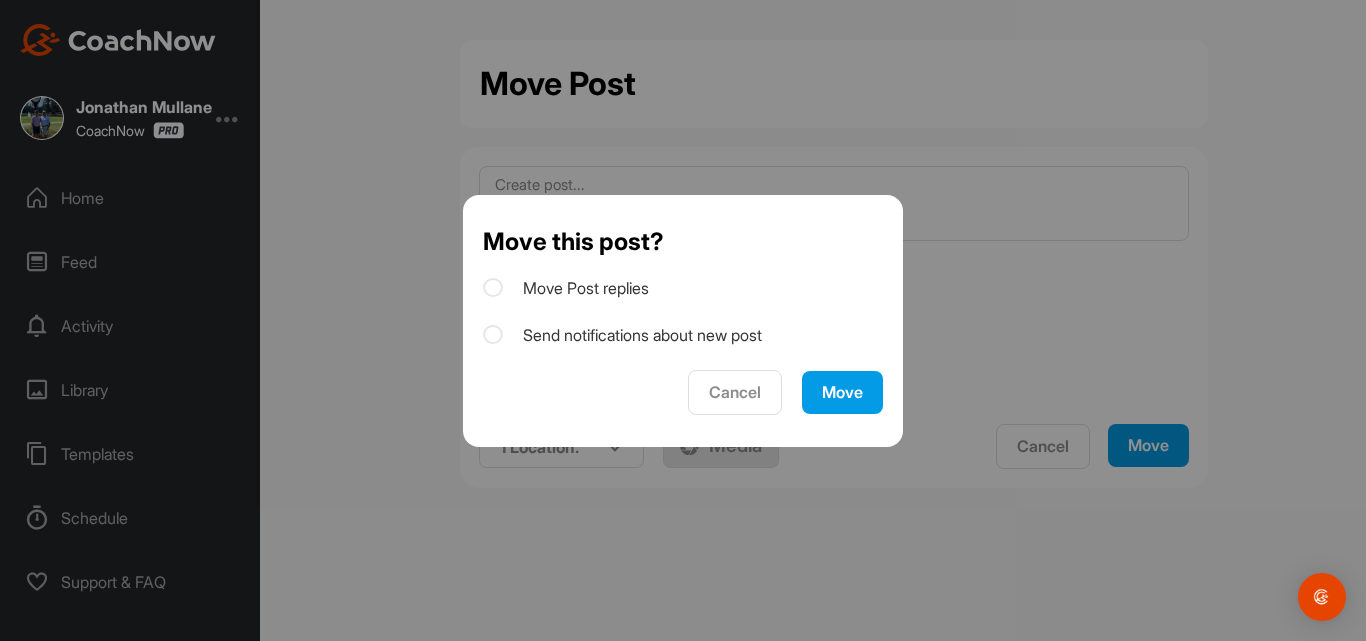 click on "Move" at bounding box center [842, 392] 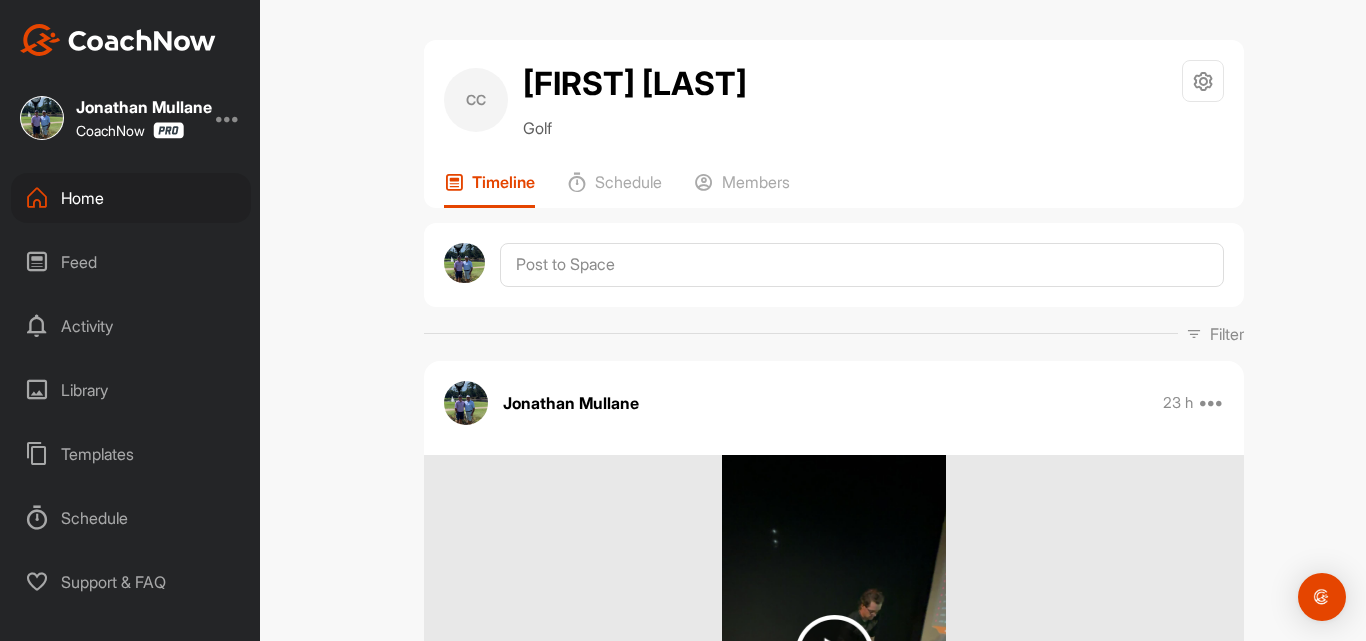 scroll, scrollTop: 0, scrollLeft: 0, axis: both 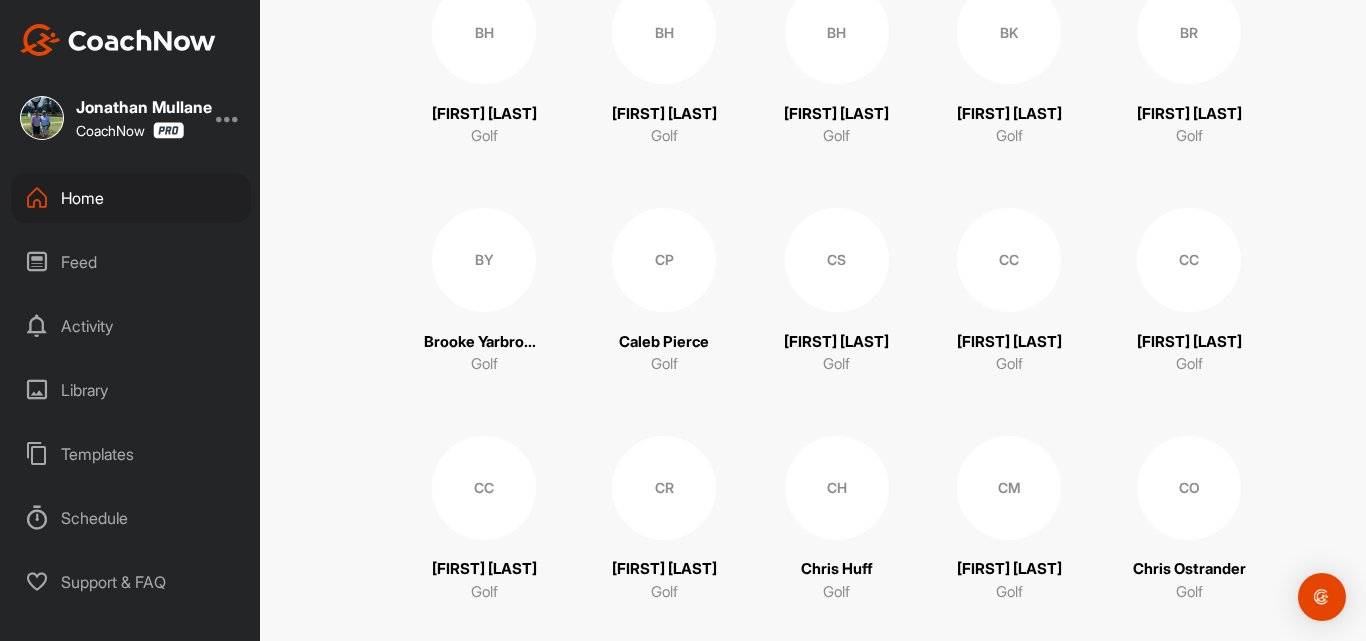 click on "CC" at bounding box center [1189, 260] 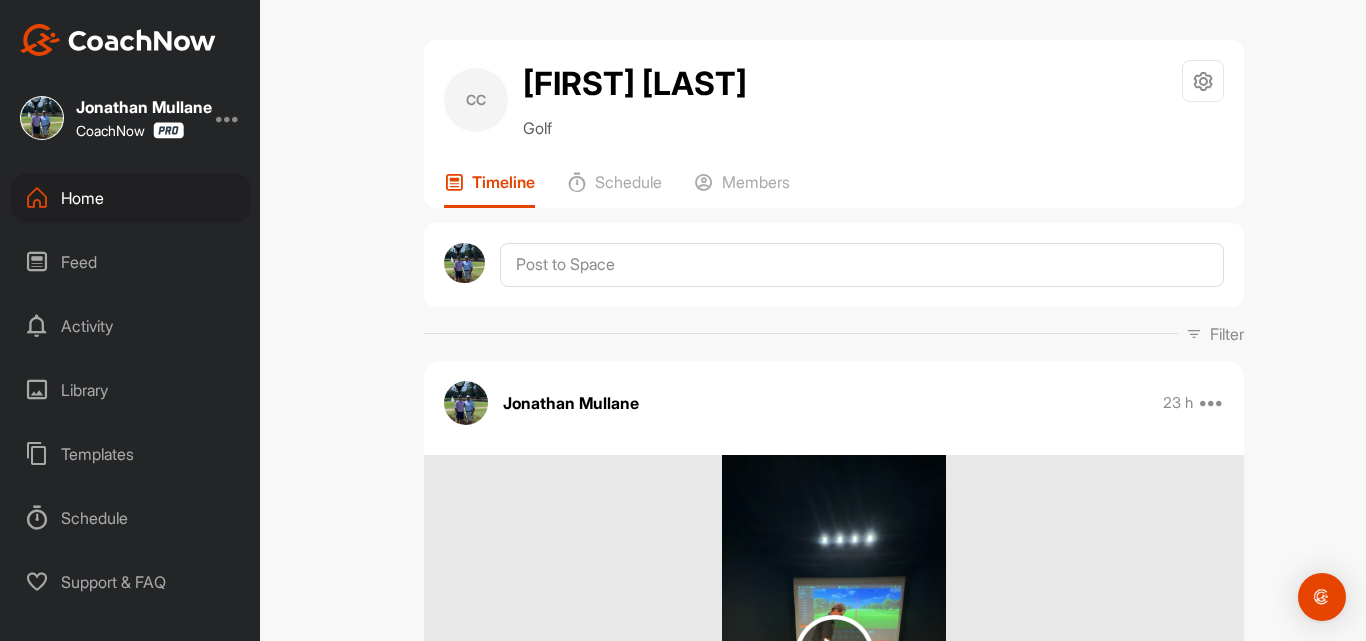 scroll, scrollTop: 0, scrollLeft: 0, axis: both 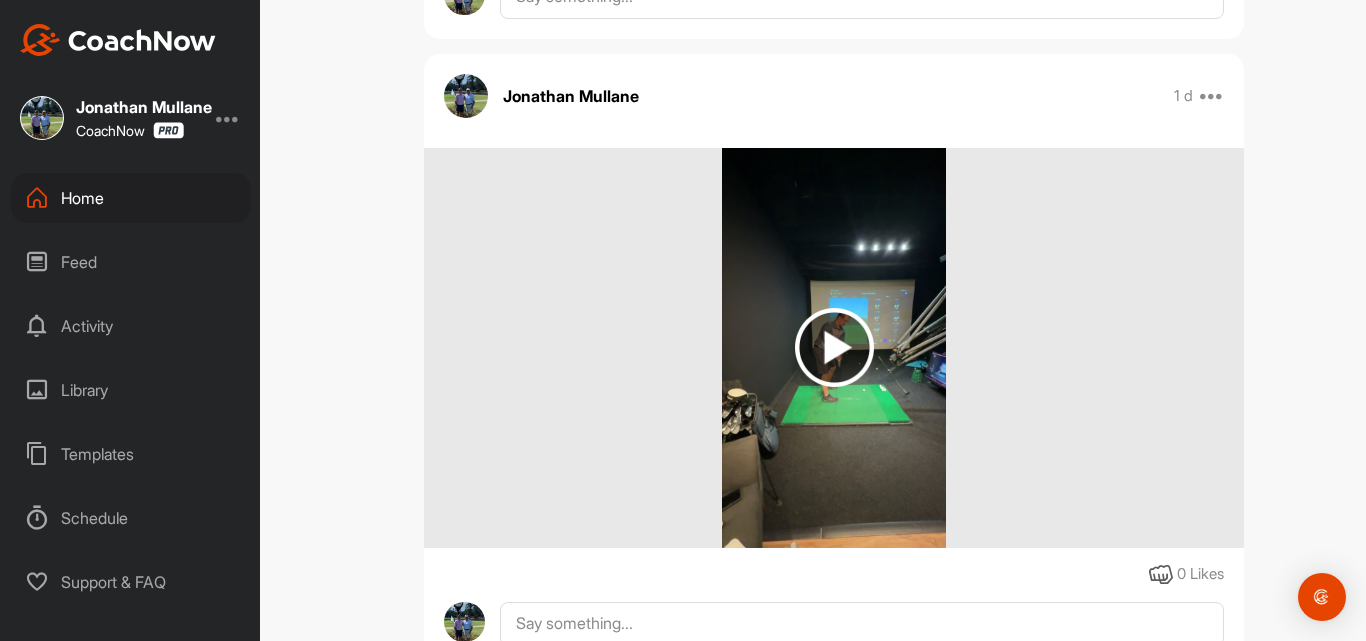 click at bounding box center [834, 347] 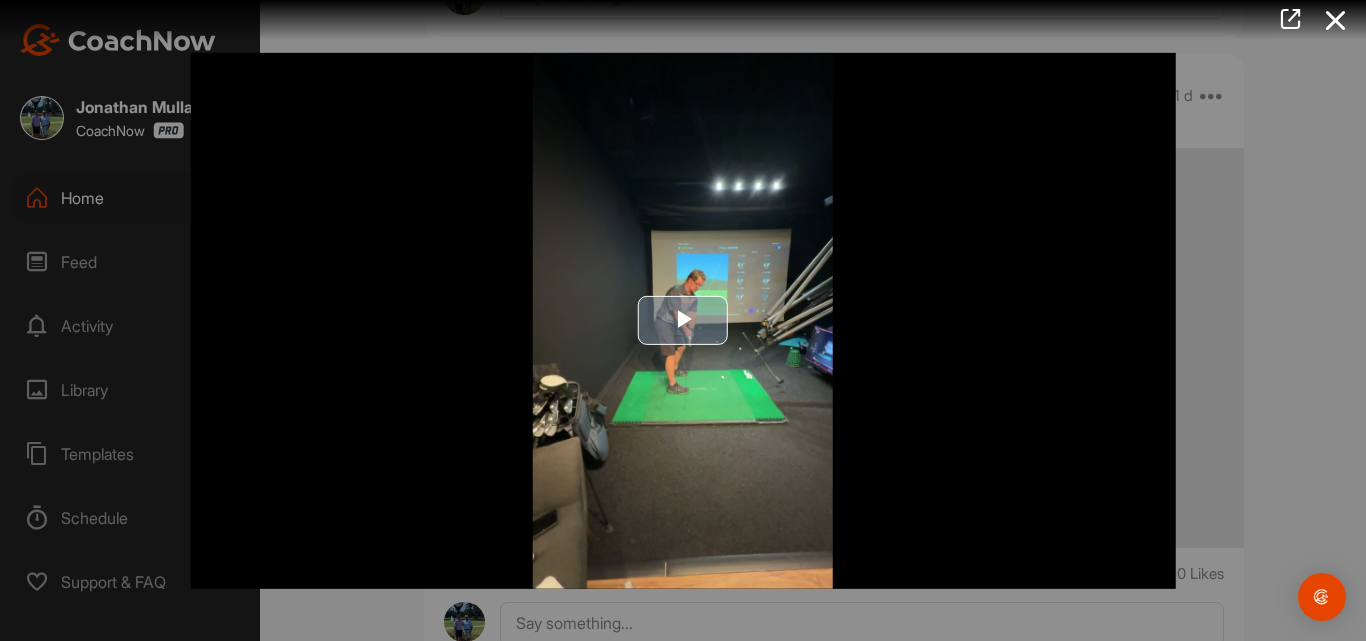 click at bounding box center (683, 321) 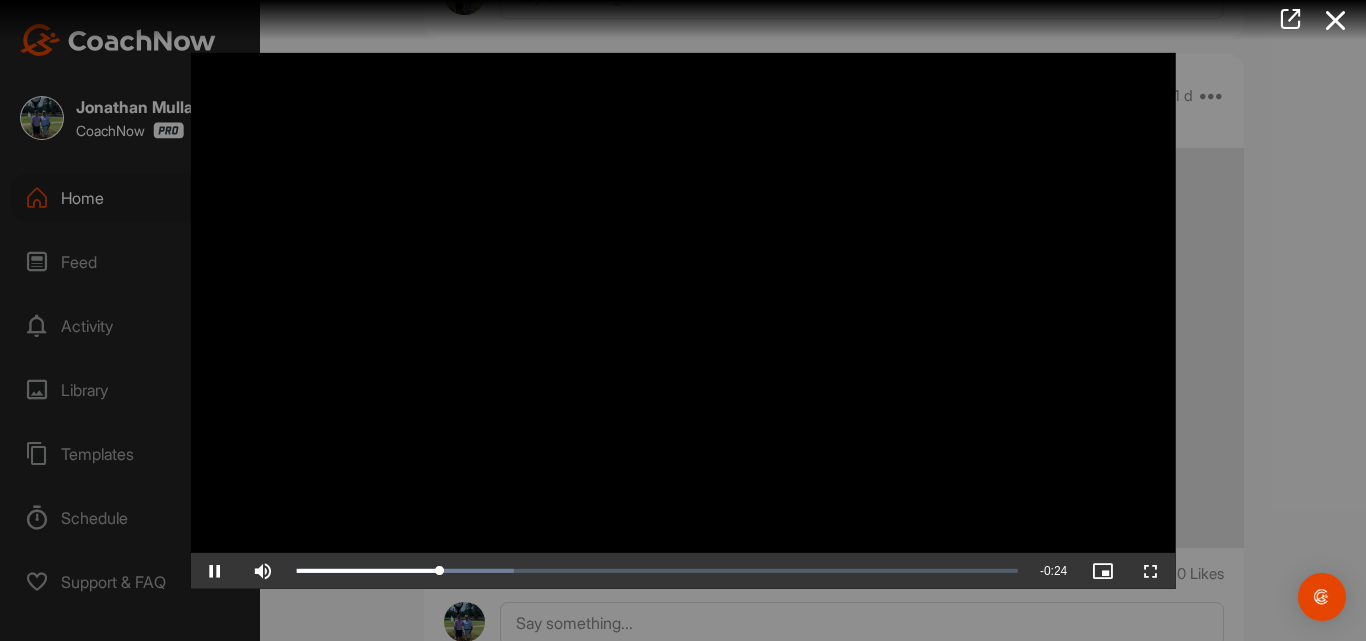 click at bounding box center [683, 320] 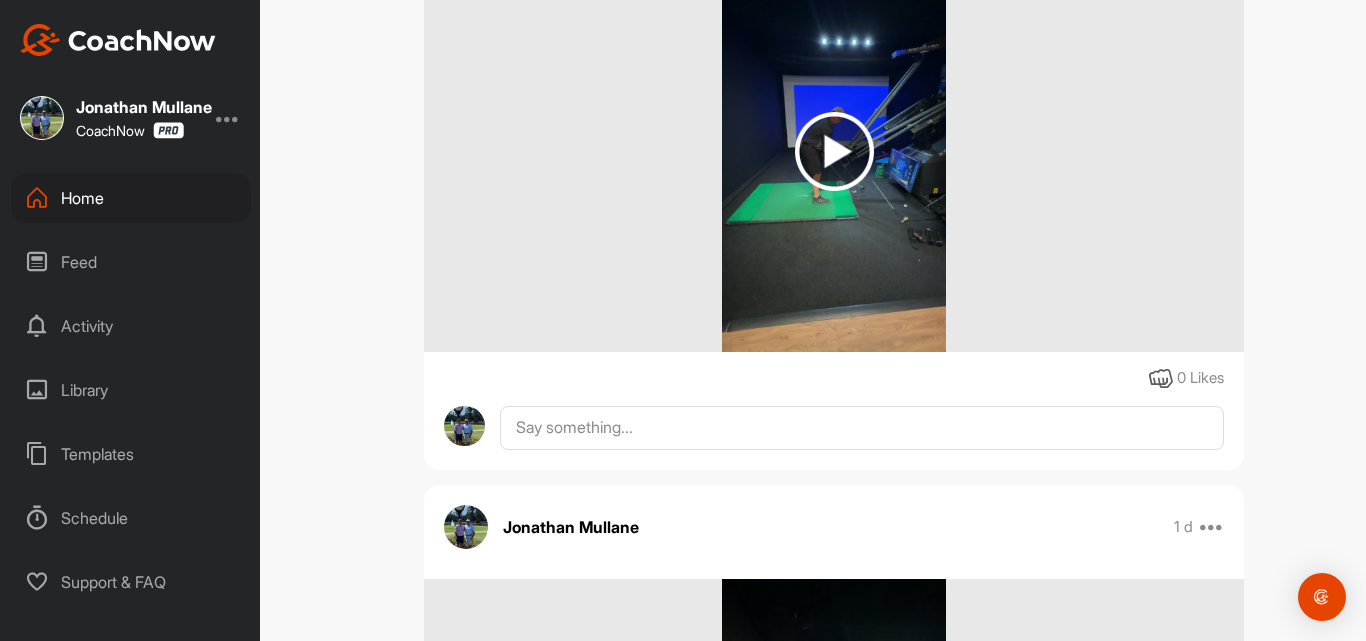 scroll, scrollTop: 1113, scrollLeft: 0, axis: vertical 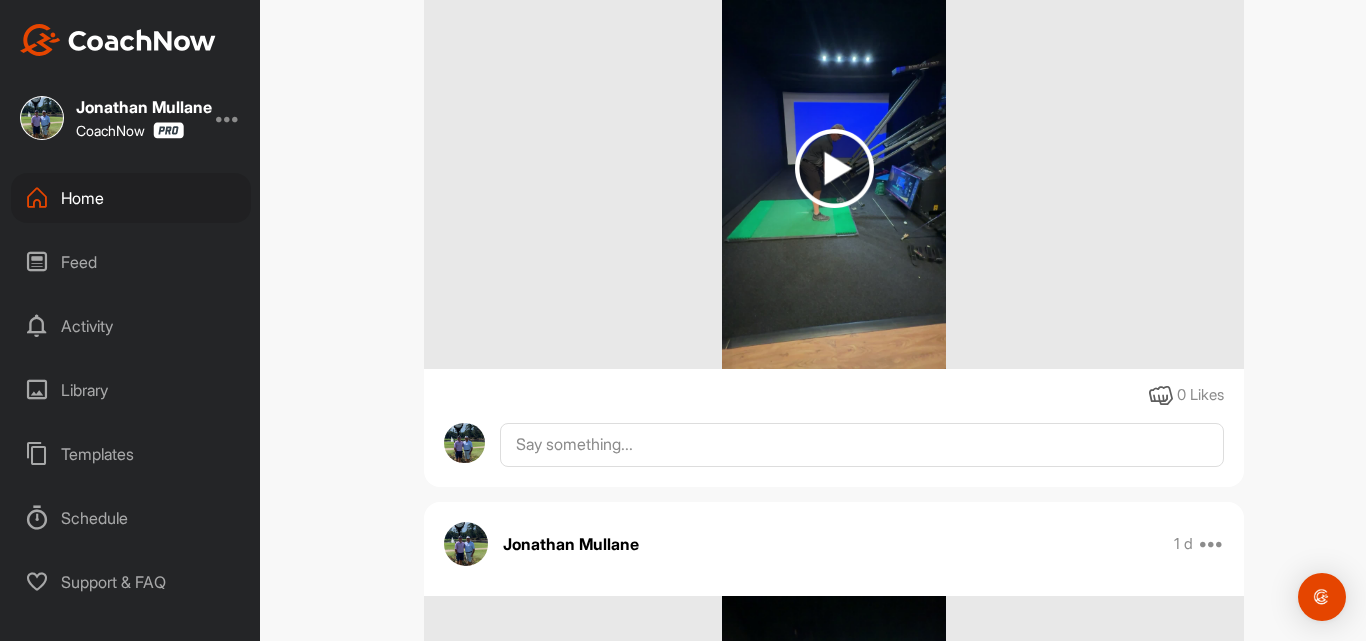 click at bounding box center [834, 168] 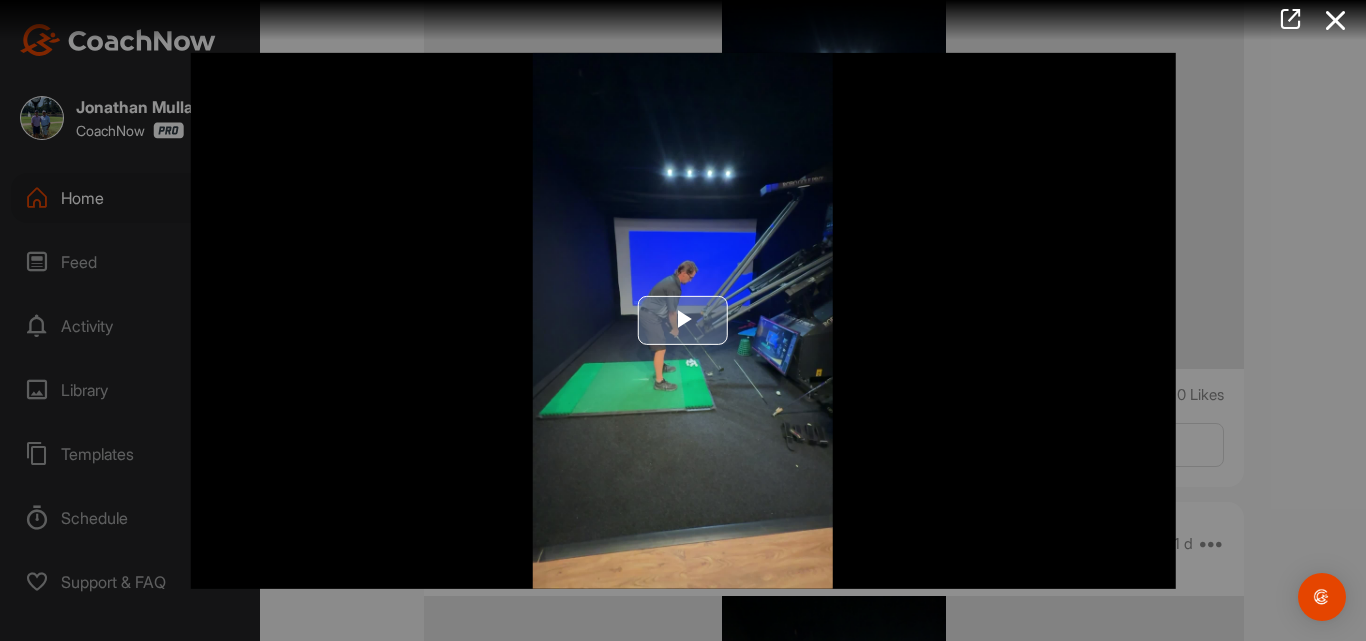 click at bounding box center [683, 321] 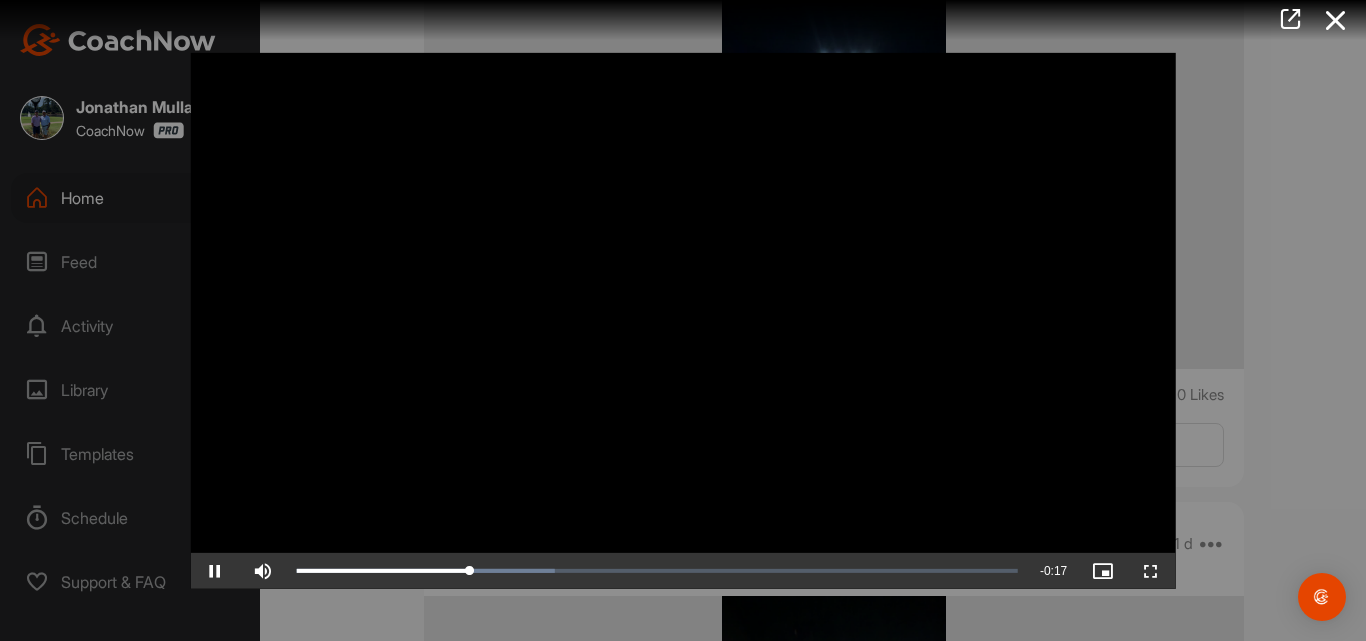 click at bounding box center [683, 320] 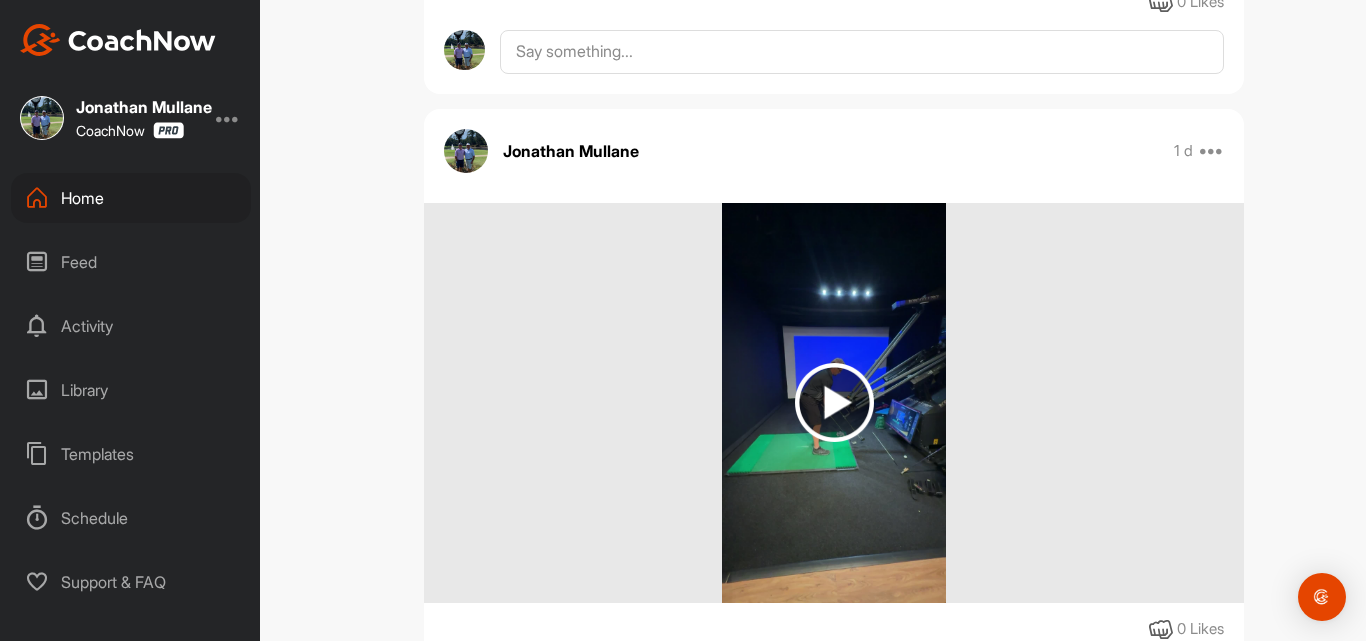 scroll, scrollTop: 870, scrollLeft: 0, axis: vertical 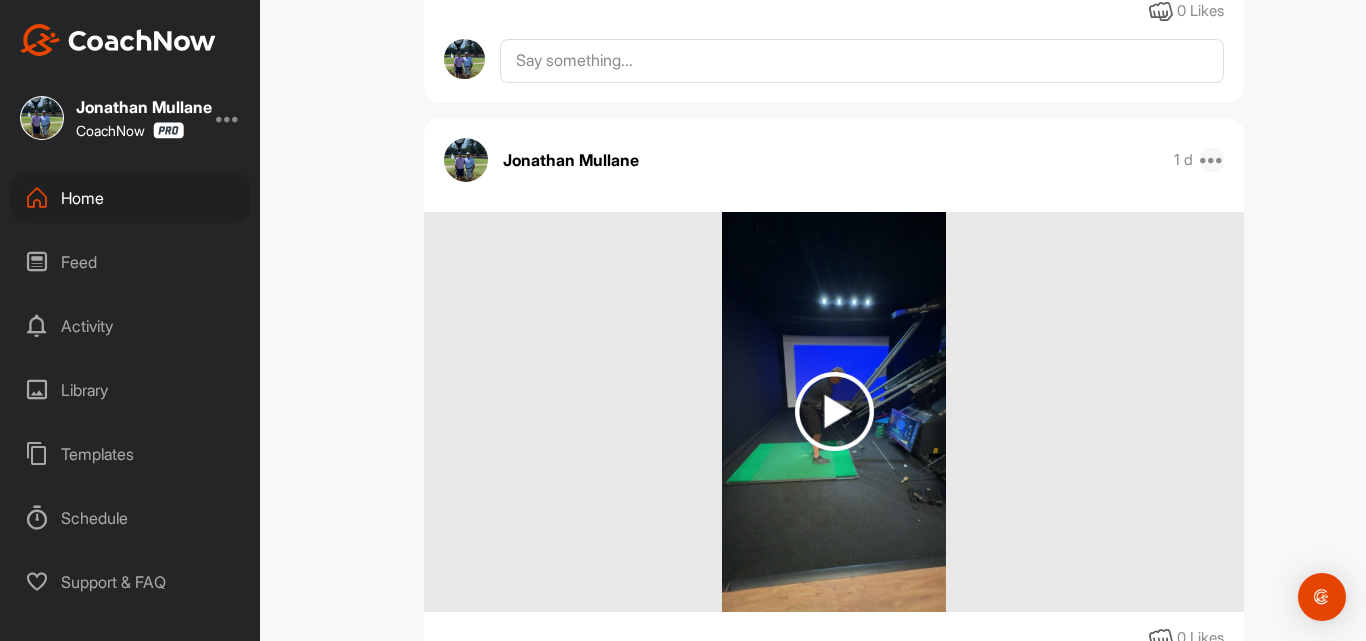 click at bounding box center (1212, 160) 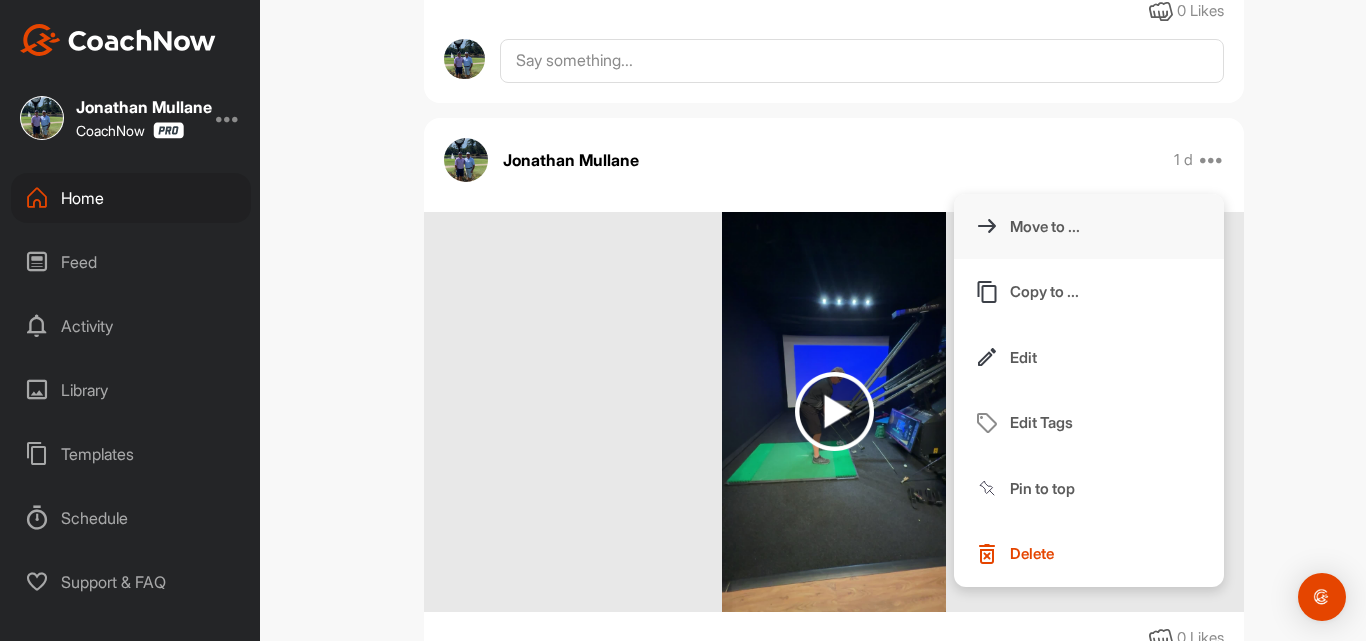 click on "Move to ..." at bounding box center (1089, 227) 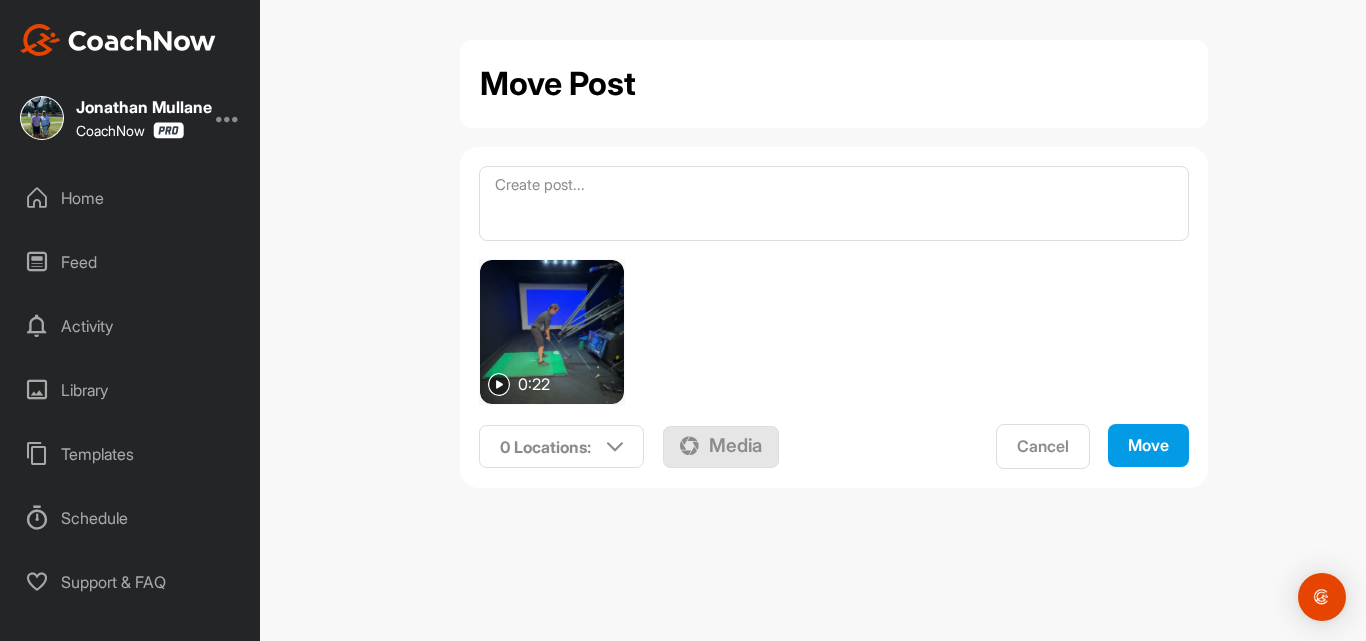 scroll, scrollTop: 0, scrollLeft: 0, axis: both 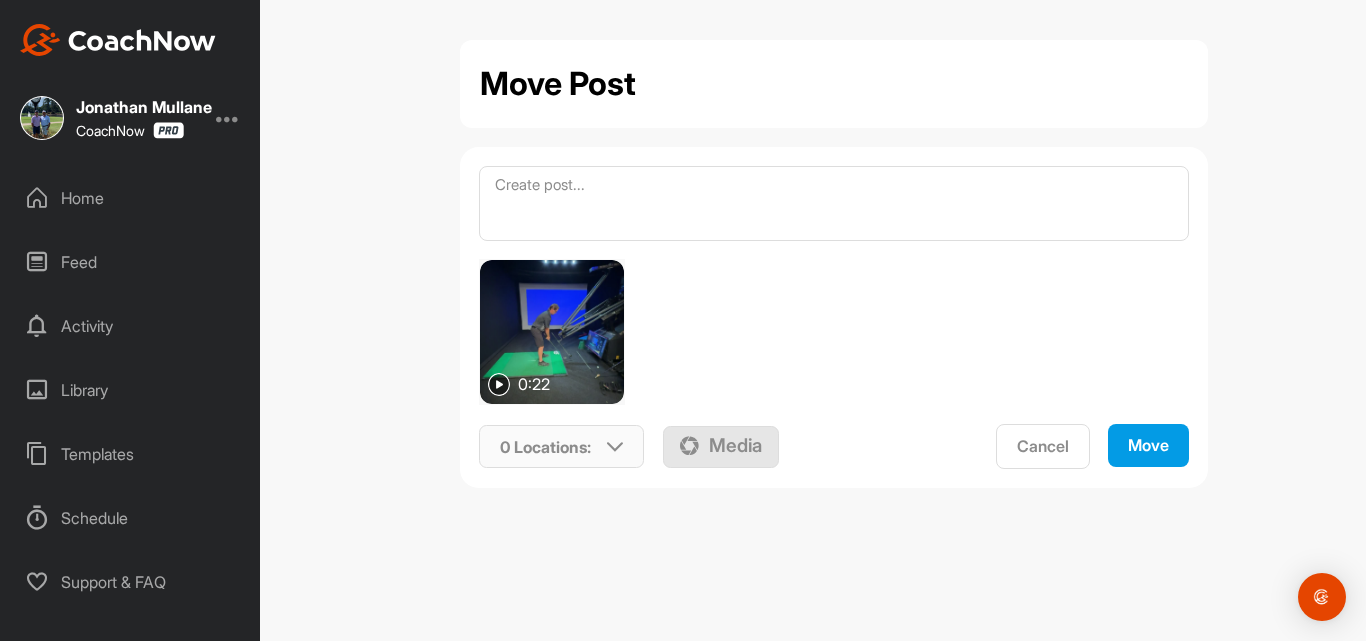 click on "0 Locations :" at bounding box center (545, 447) 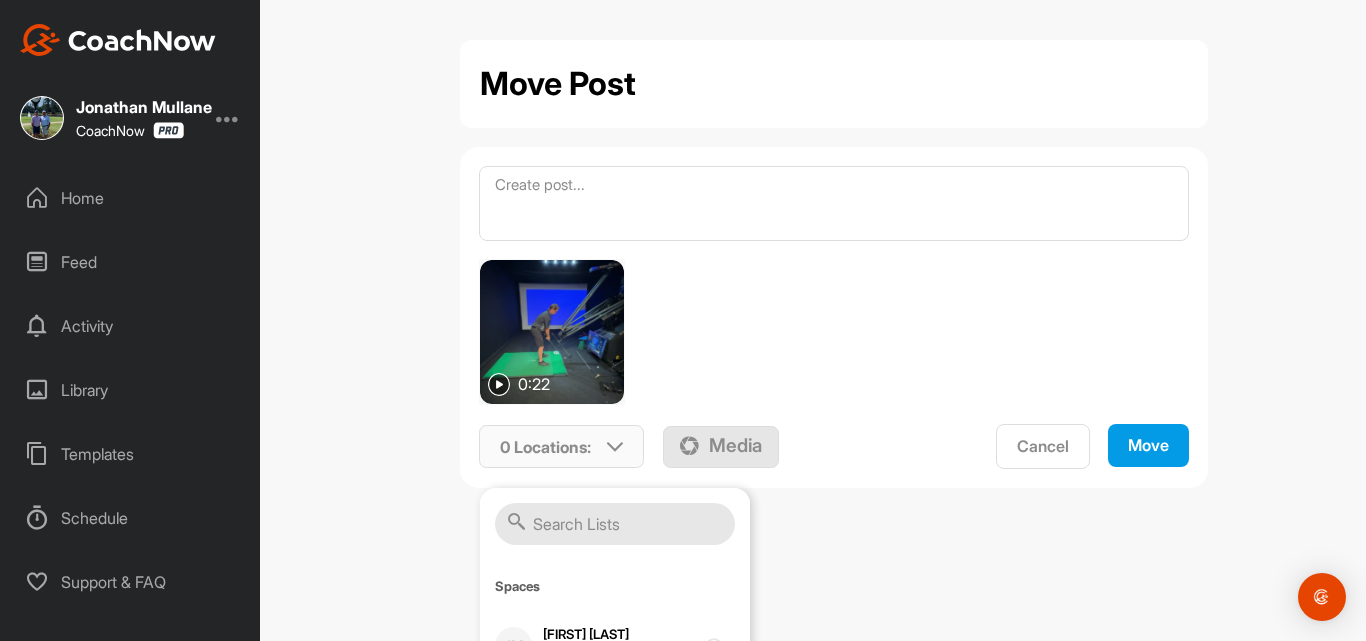 click at bounding box center (615, 524) 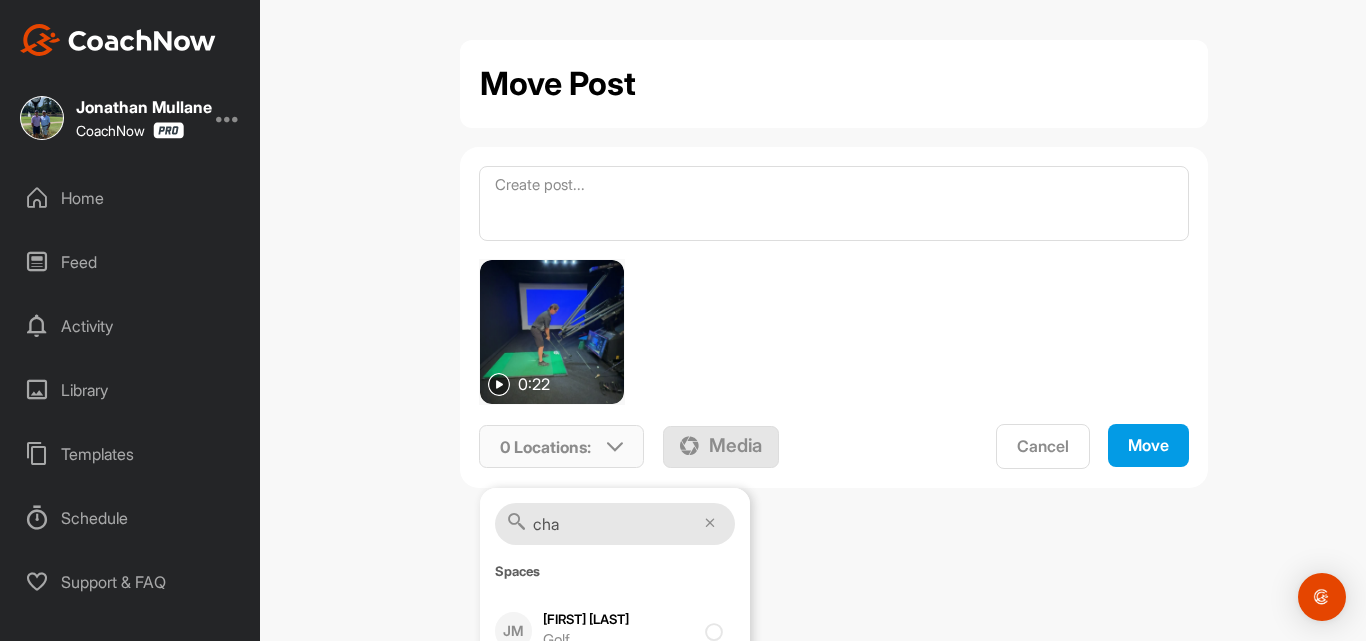 type on "[CITY]" 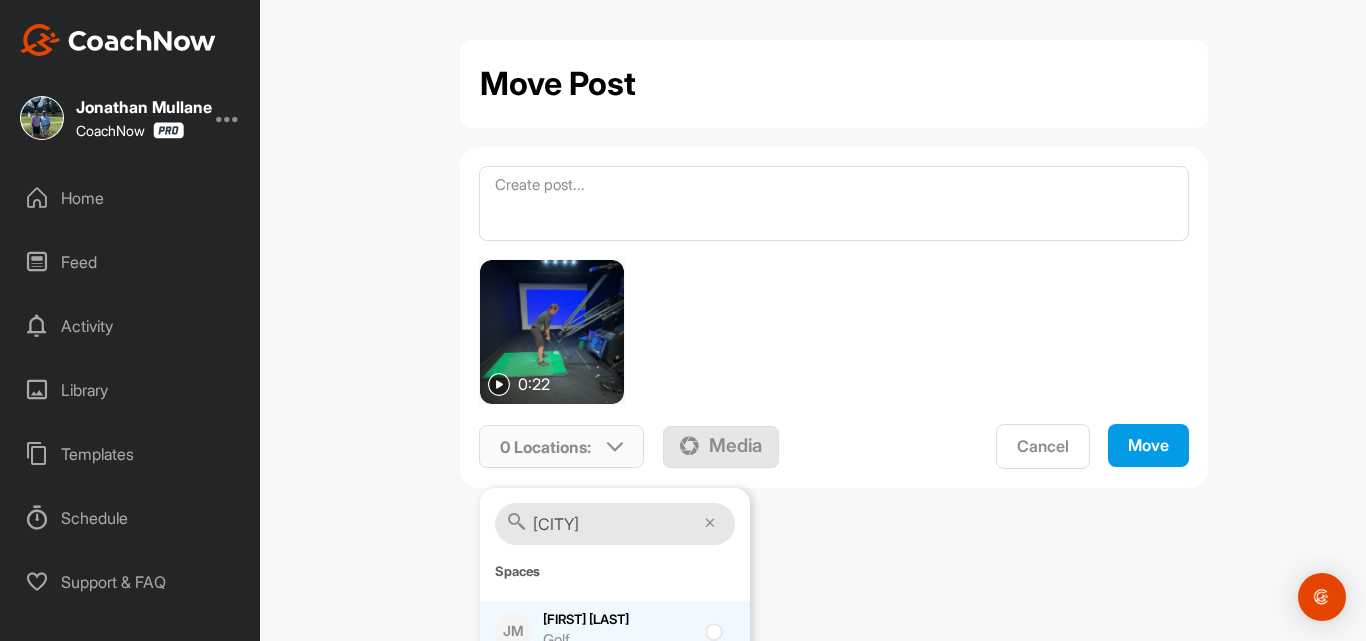 click at bounding box center (711, 625) 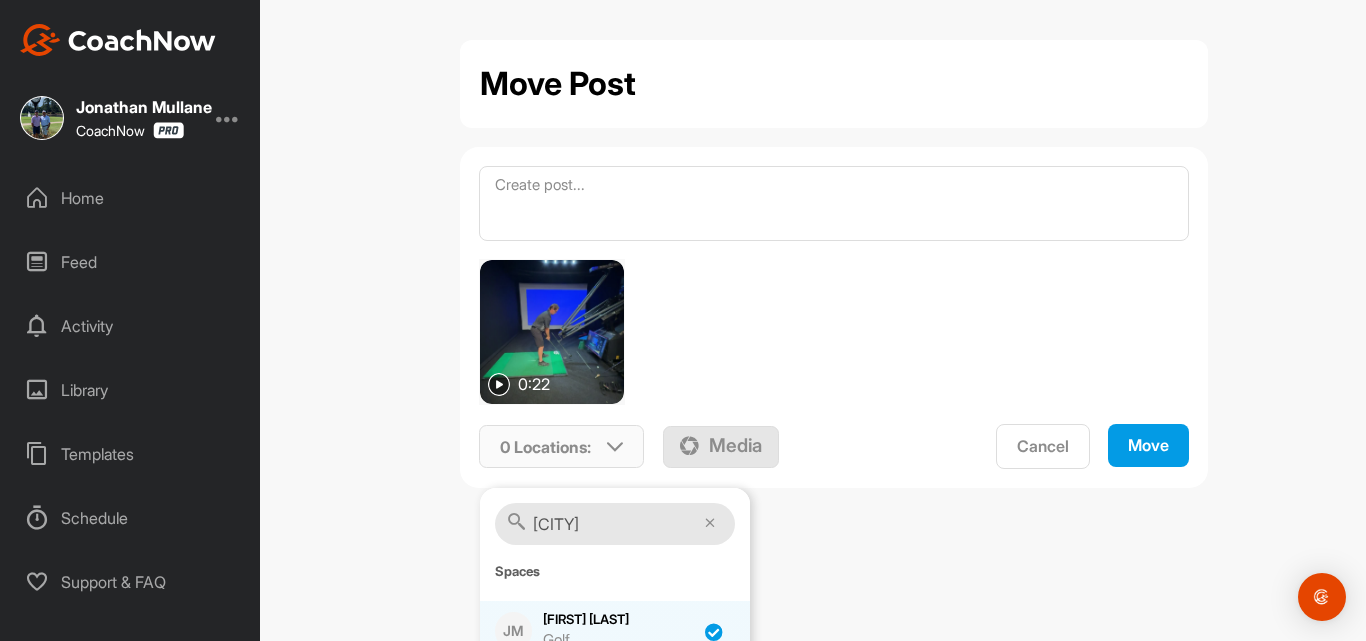 checkbox on "true" 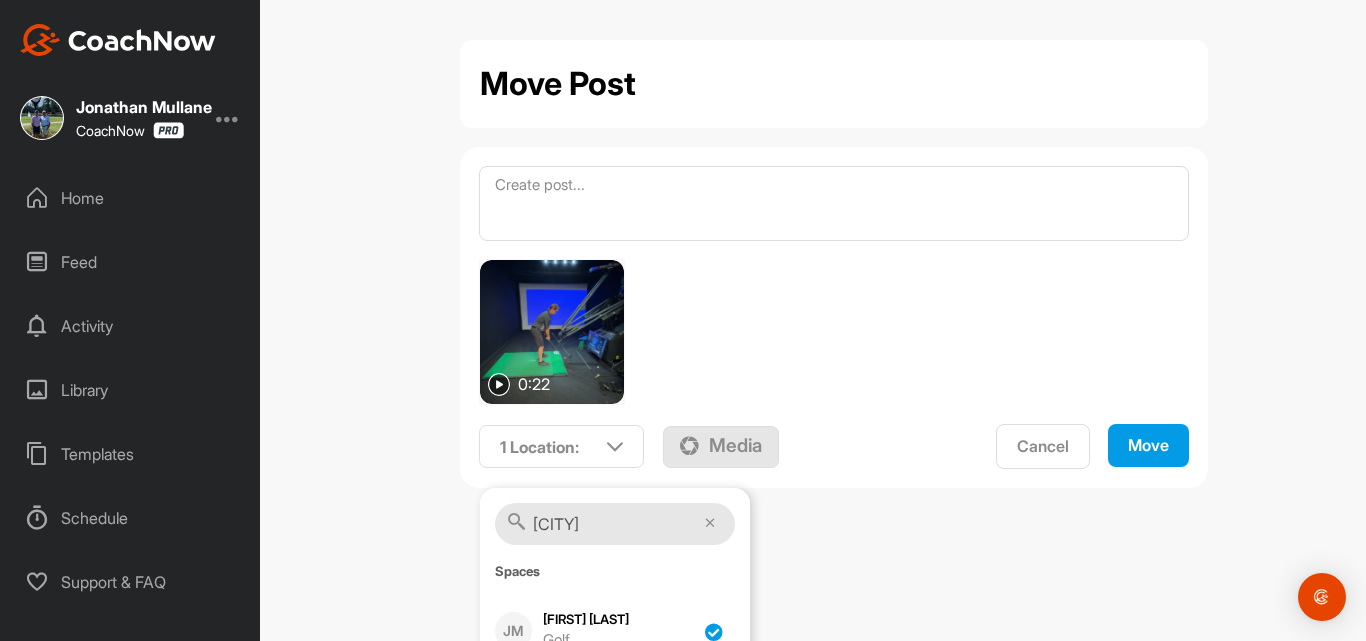 click on "Move" at bounding box center (1148, 445) 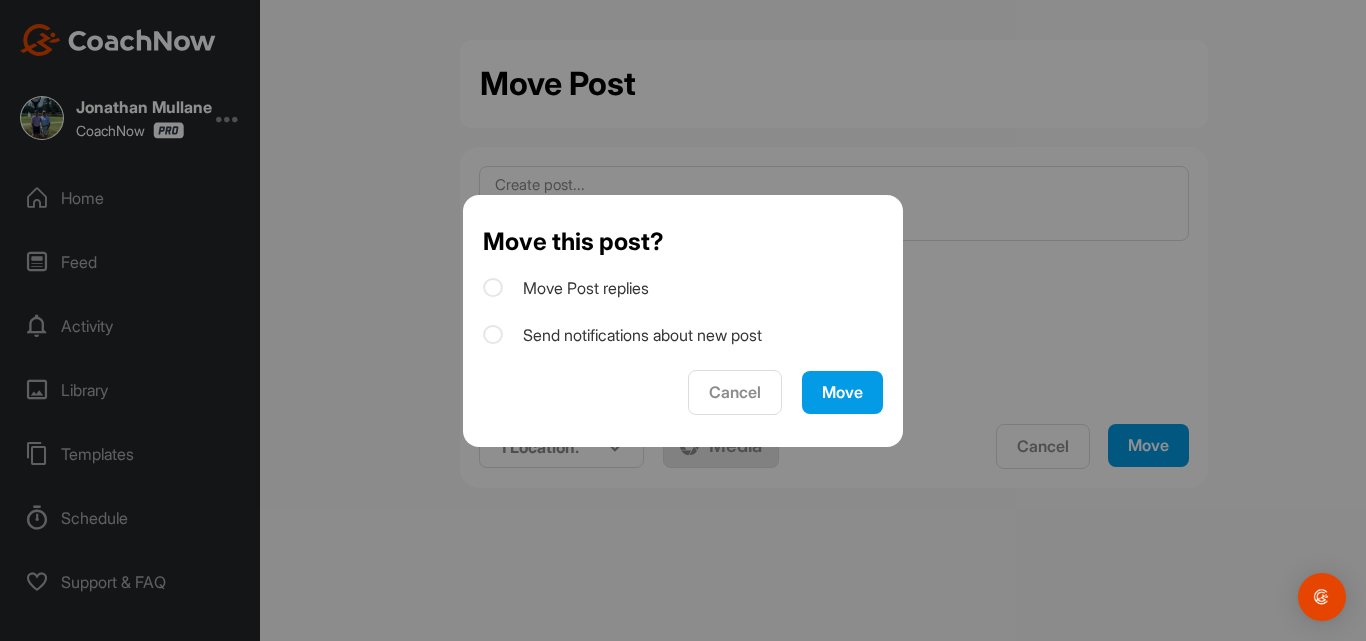 click on "Move" at bounding box center (842, 392) 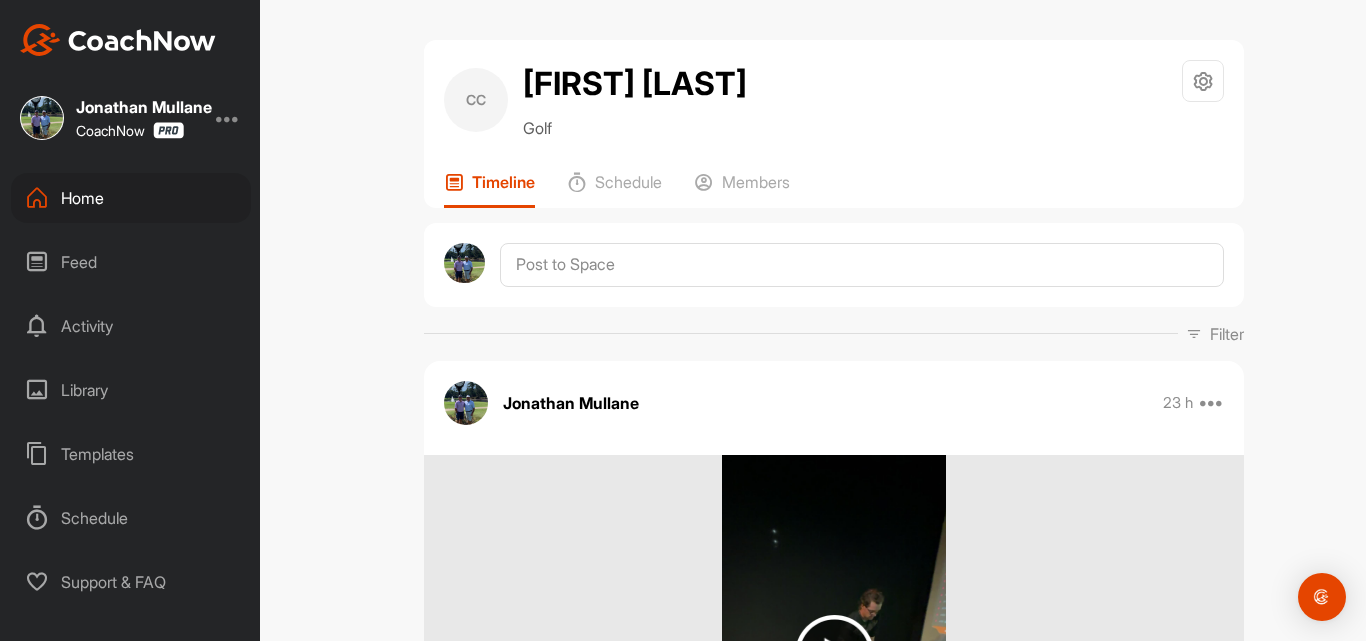 scroll, scrollTop: 0, scrollLeft: 0, axis: both 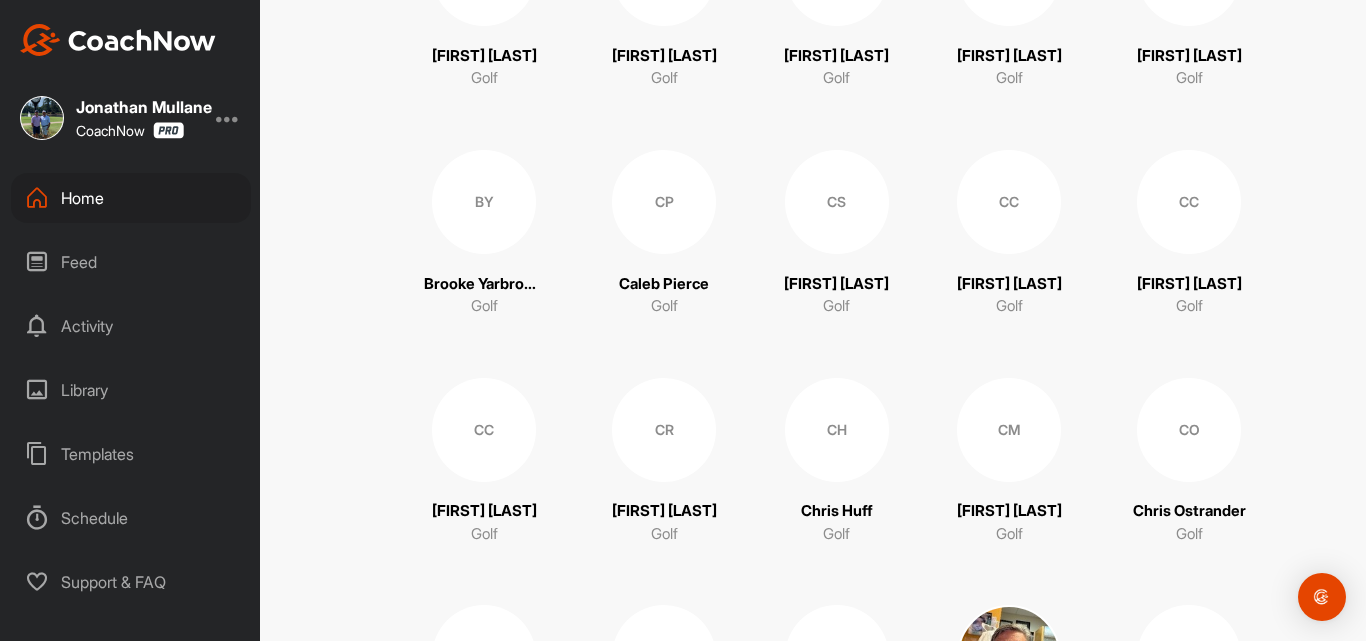click on "CC" at bounding box center (1189, 202) 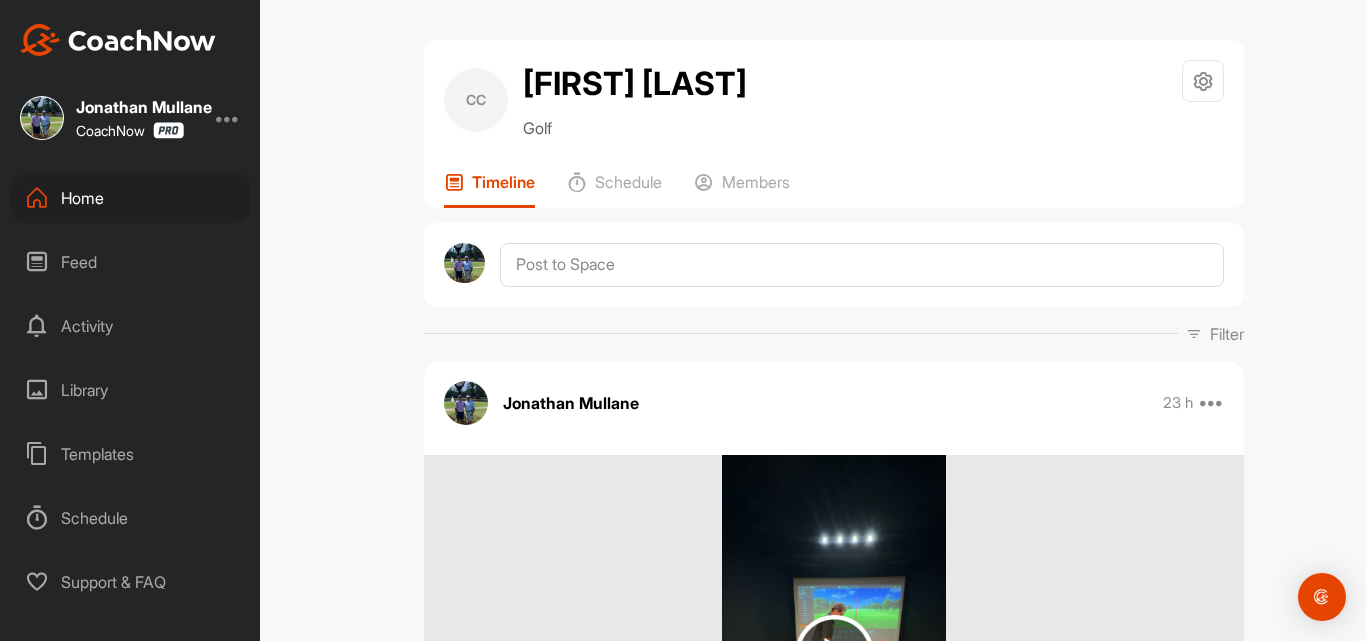 scroll, scrollTop: 0, scrollLeft: 0, axis: both 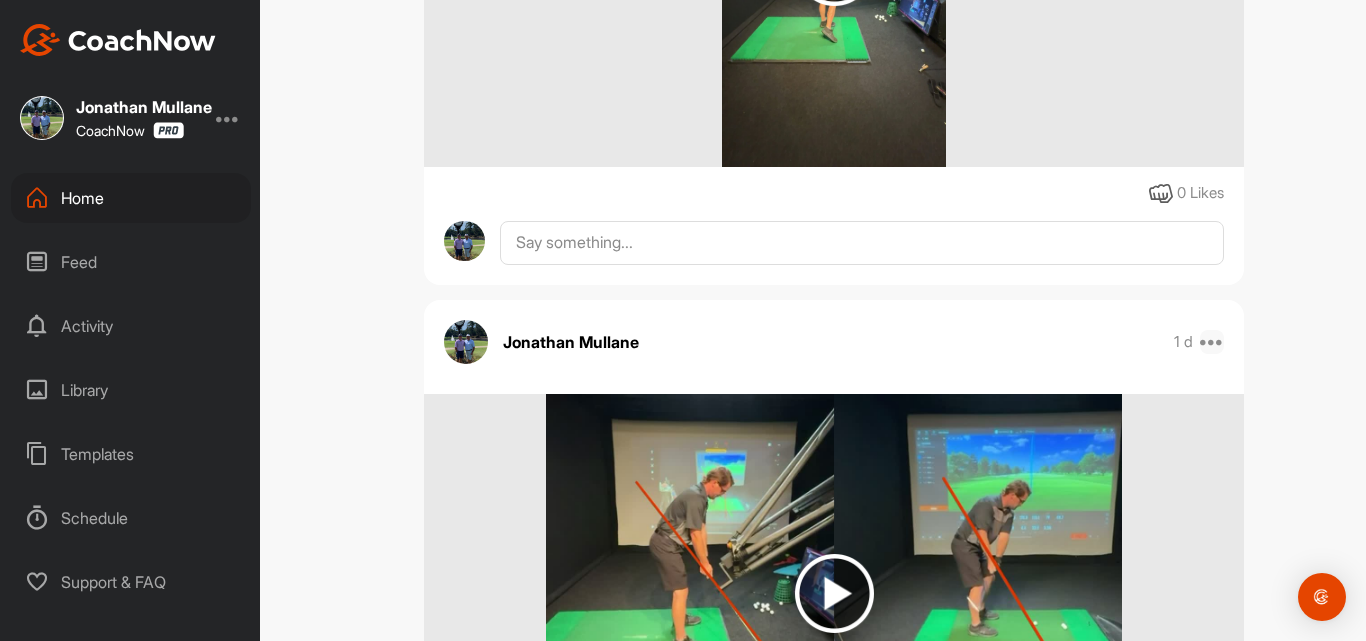 click at bounding box center (1212, 342) 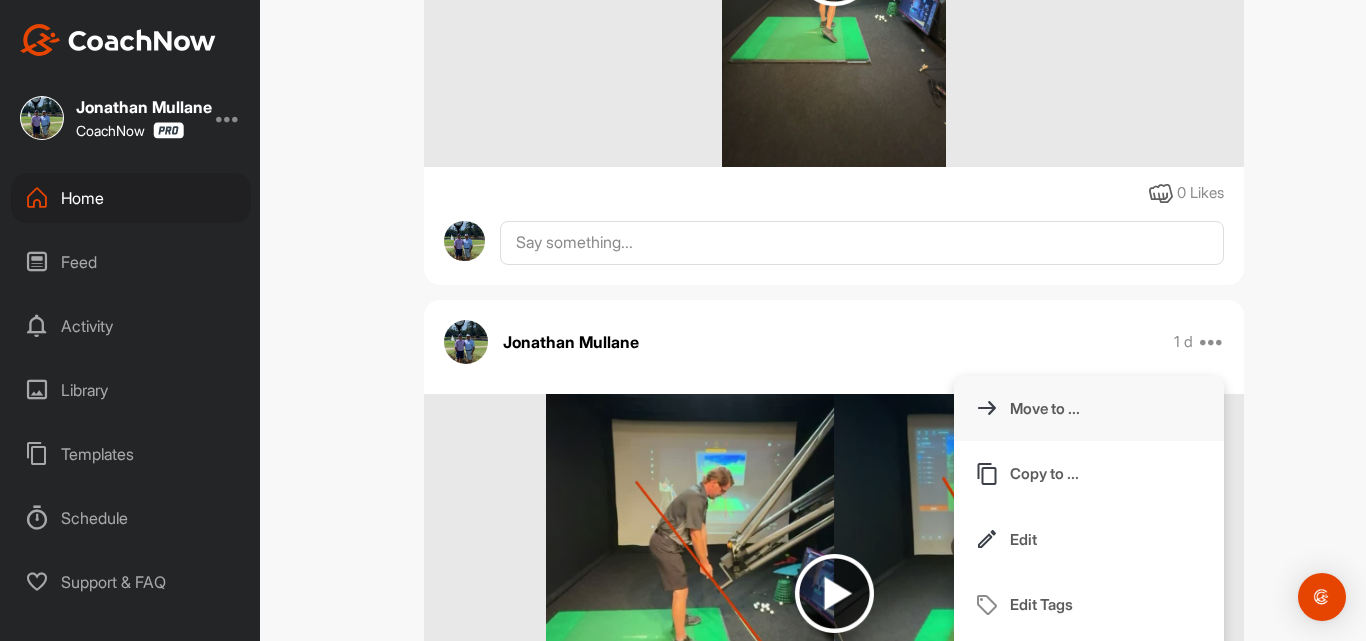 click on "Move to ..." at bounding box center [1089, 409] 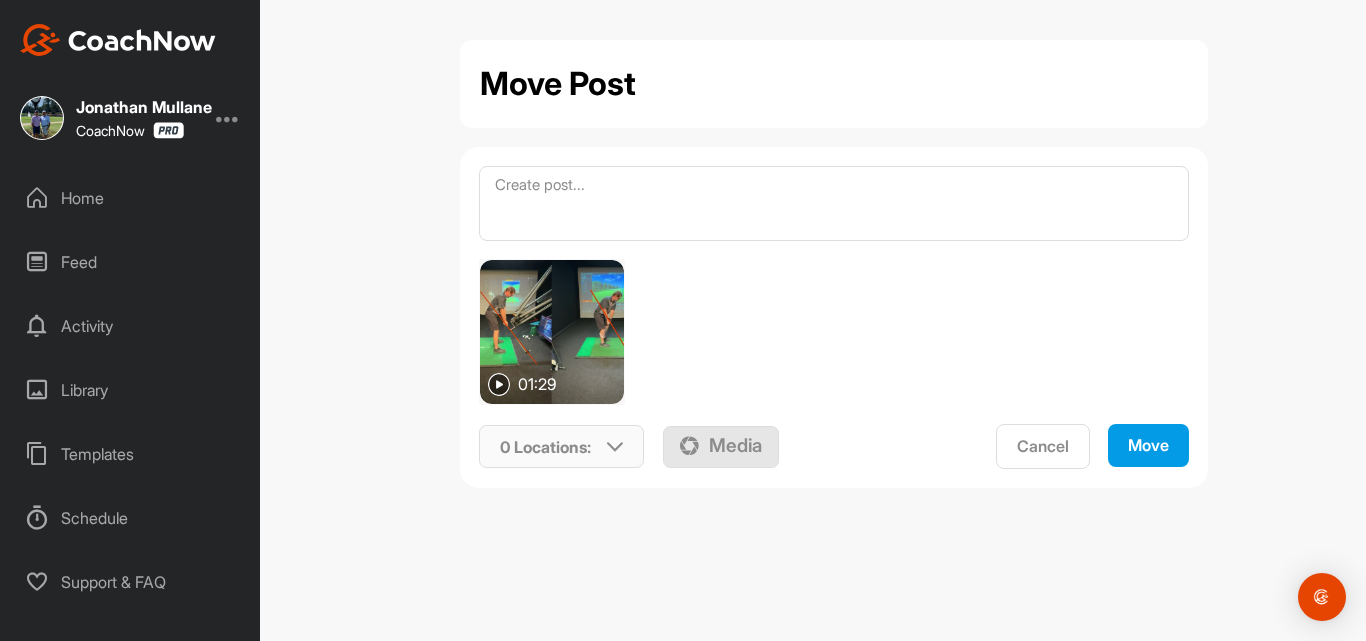 scroll, scrollTop: 0, scrollLeft: 0, axis: both 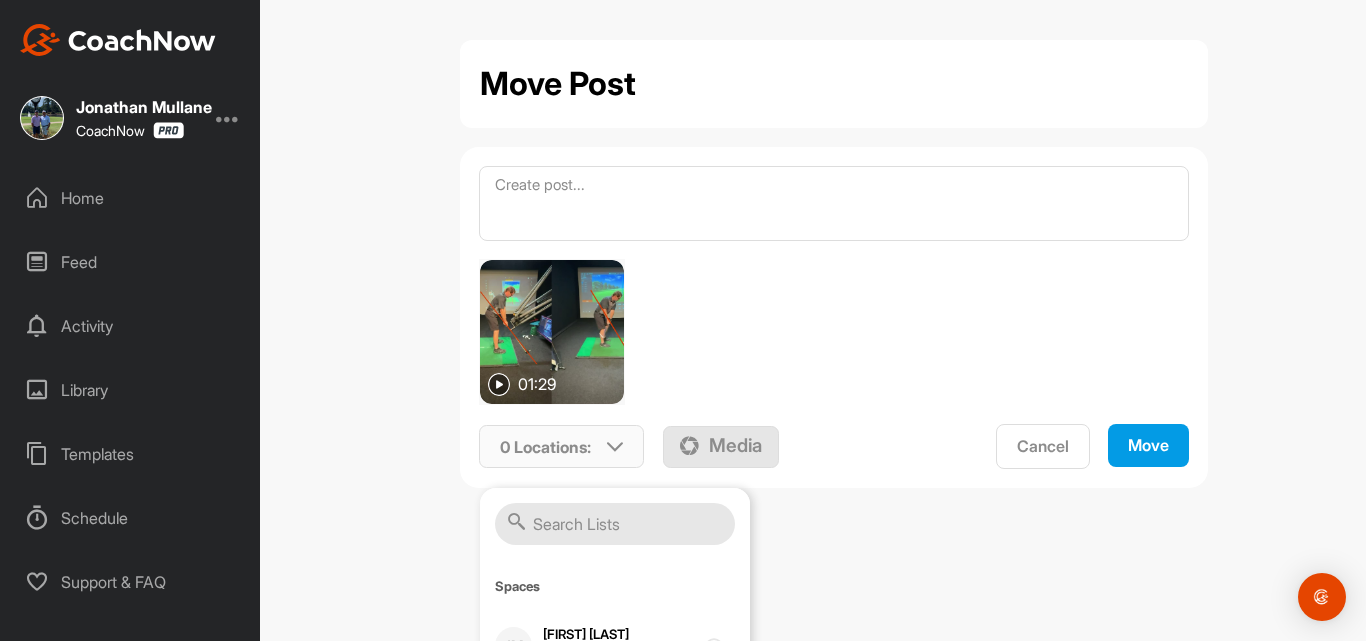 click at bounding box center (615, 524) 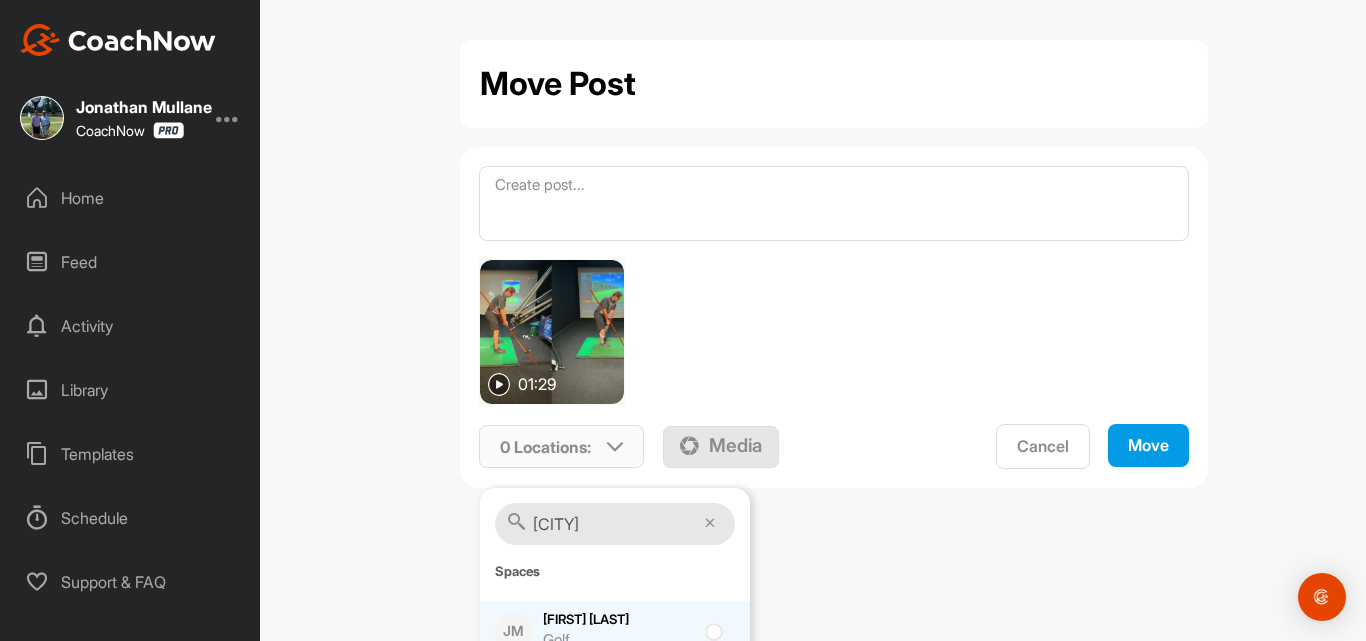 type on "[CITY]" 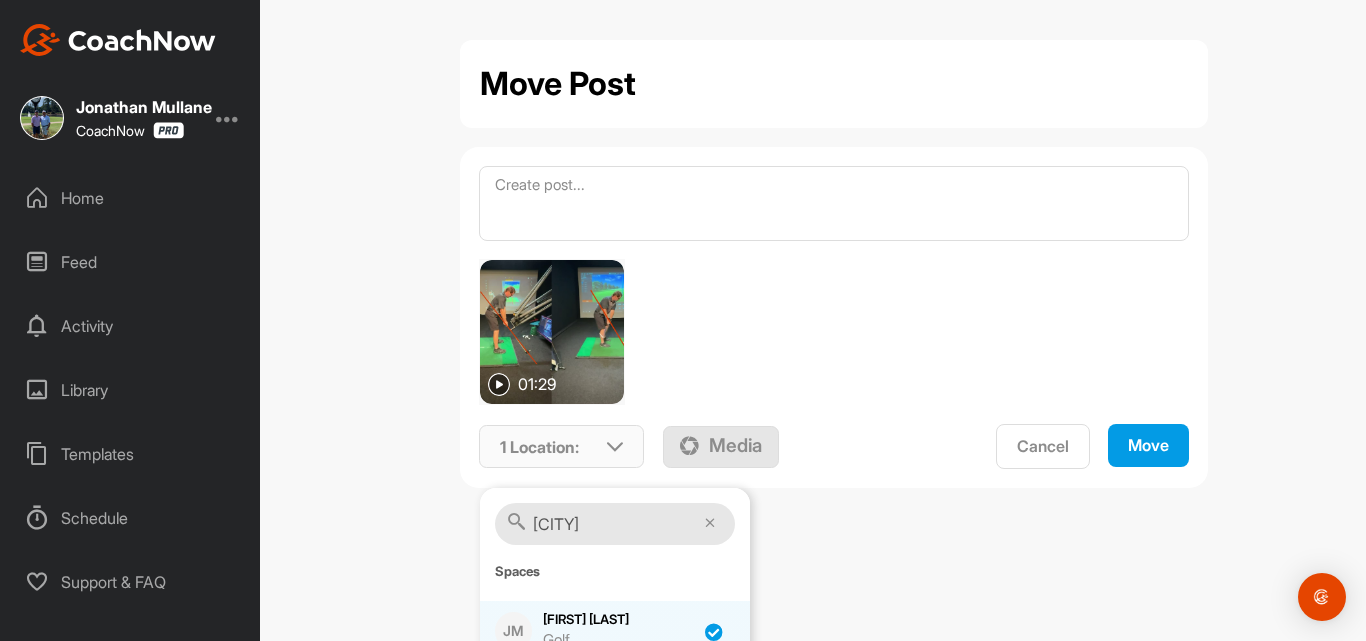 checkbox on "true" 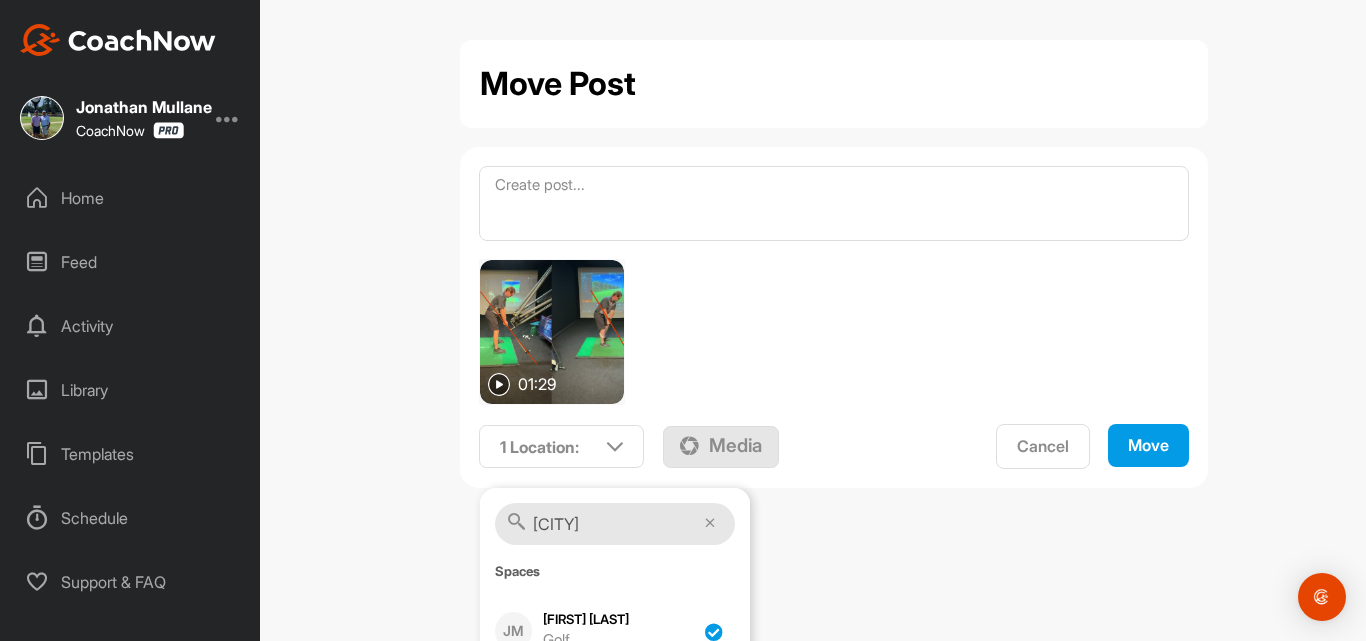click on "Move" at bounding box center (1148, 445) 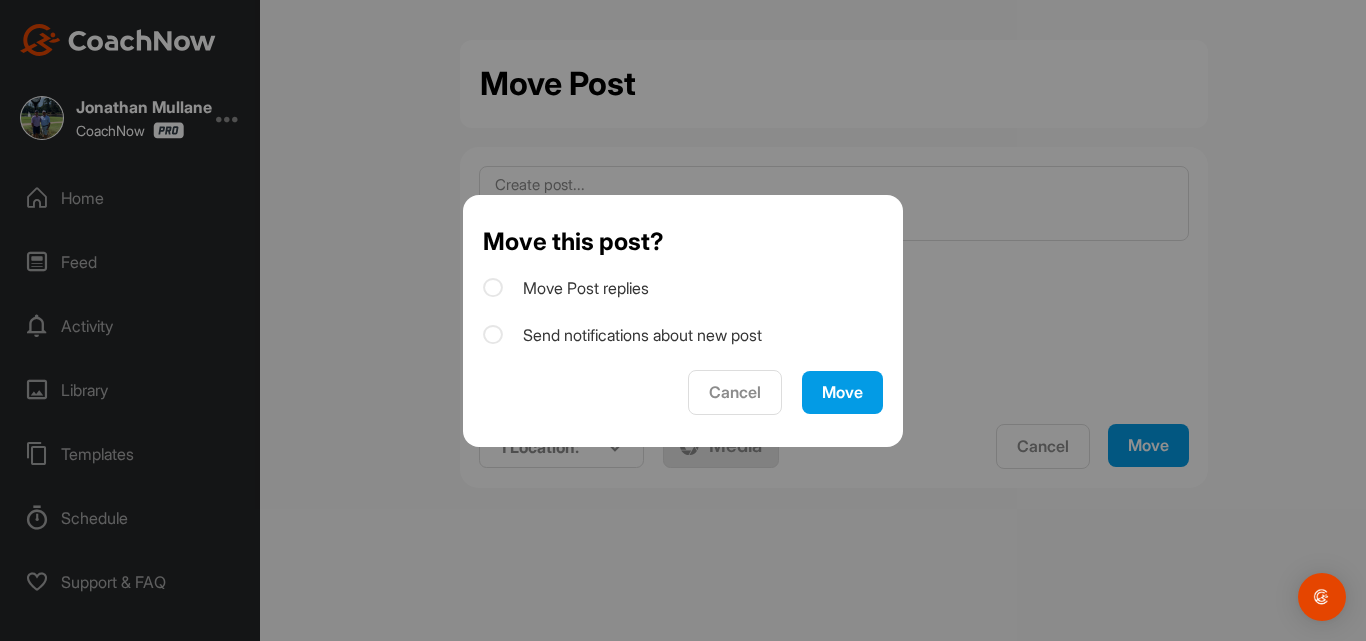 click on "Move" at bounding box center (842, 392) 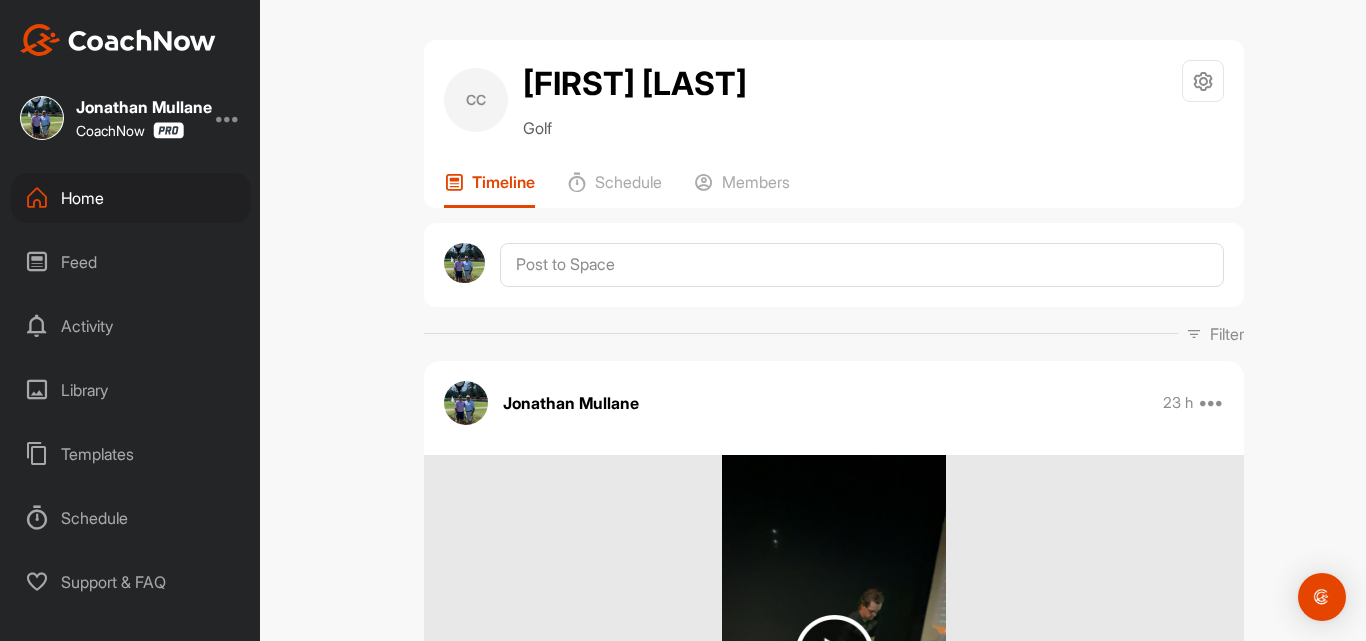 scroll, scrollTop: 0, scrollLeft: 0, axis: both 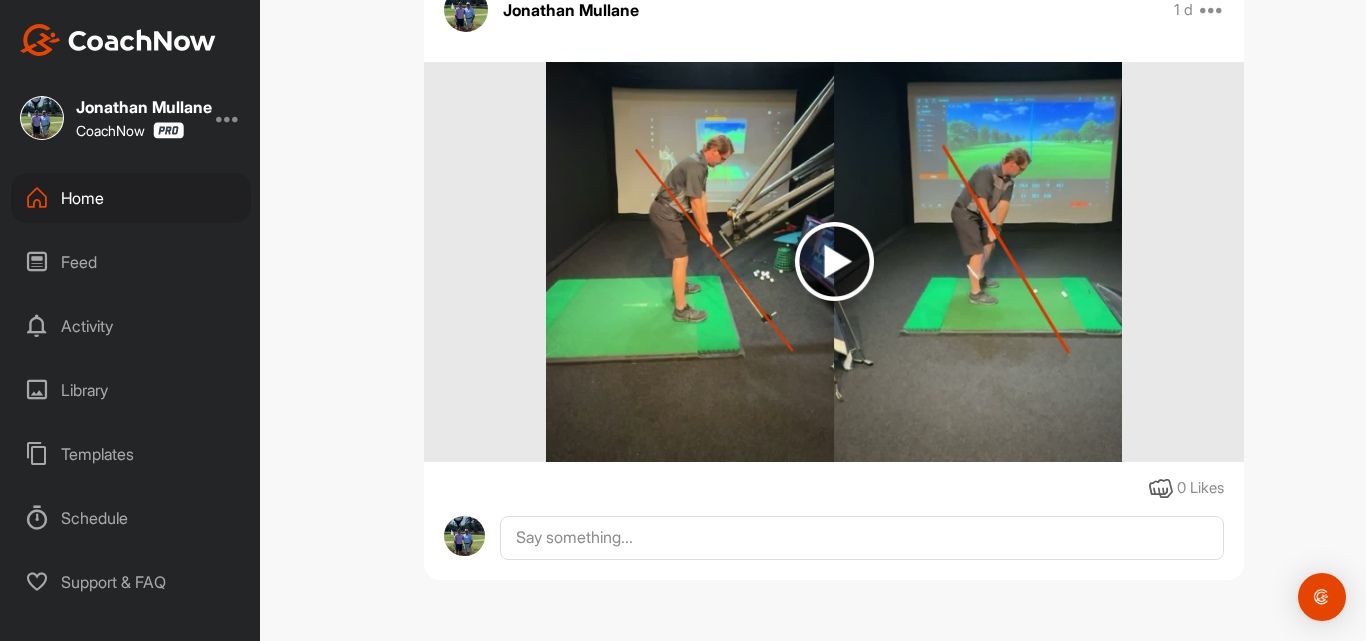 click on "Home" at bounding box center [131, 198] 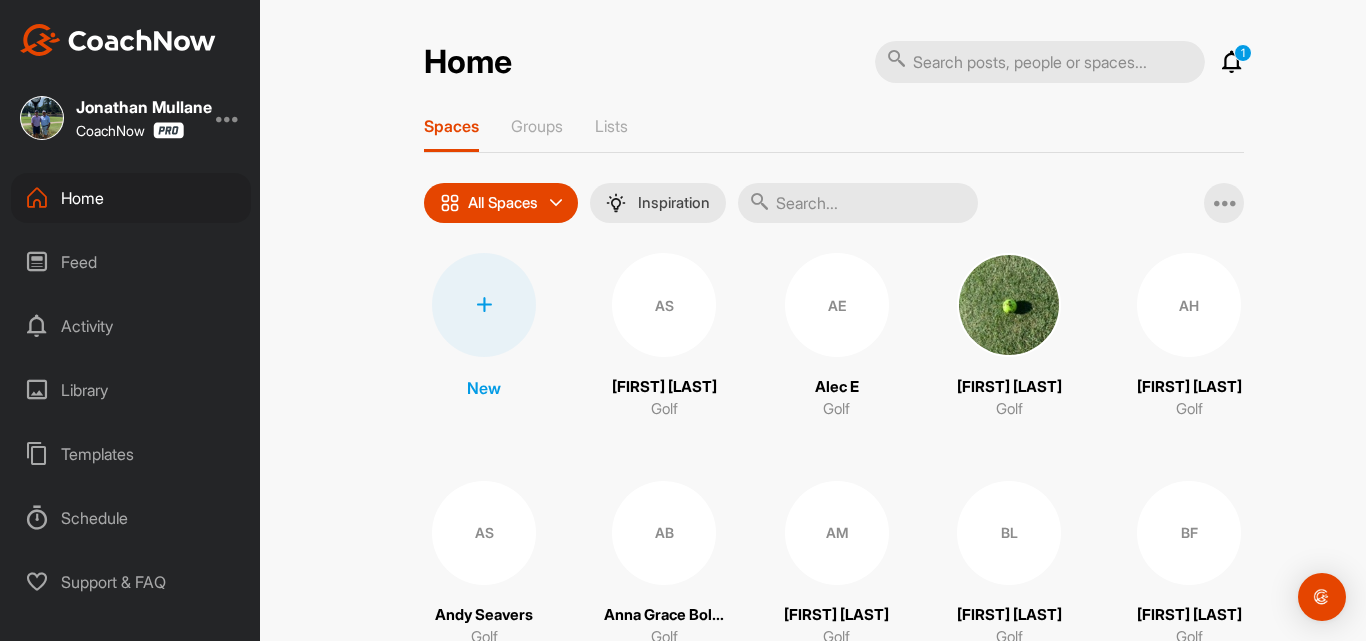 scroll, scrollTop: 0, scrollLeft: 0, axis: both 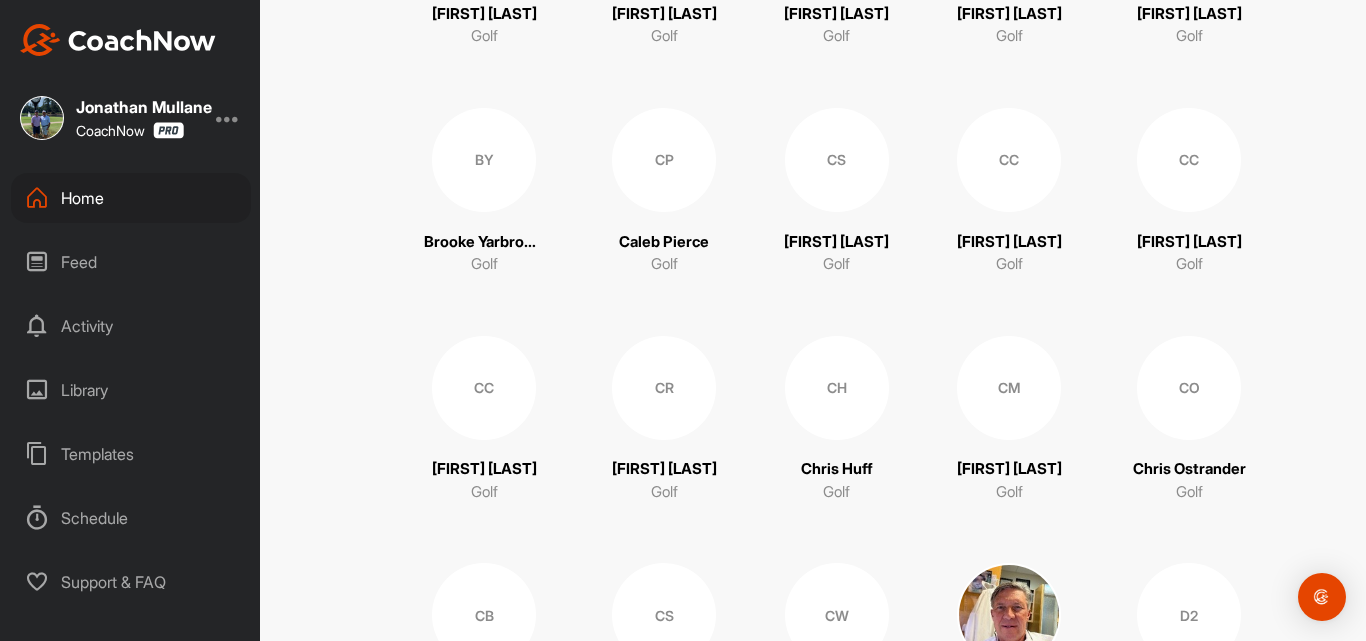 click on "CC" at bounding box center (1189, 160) 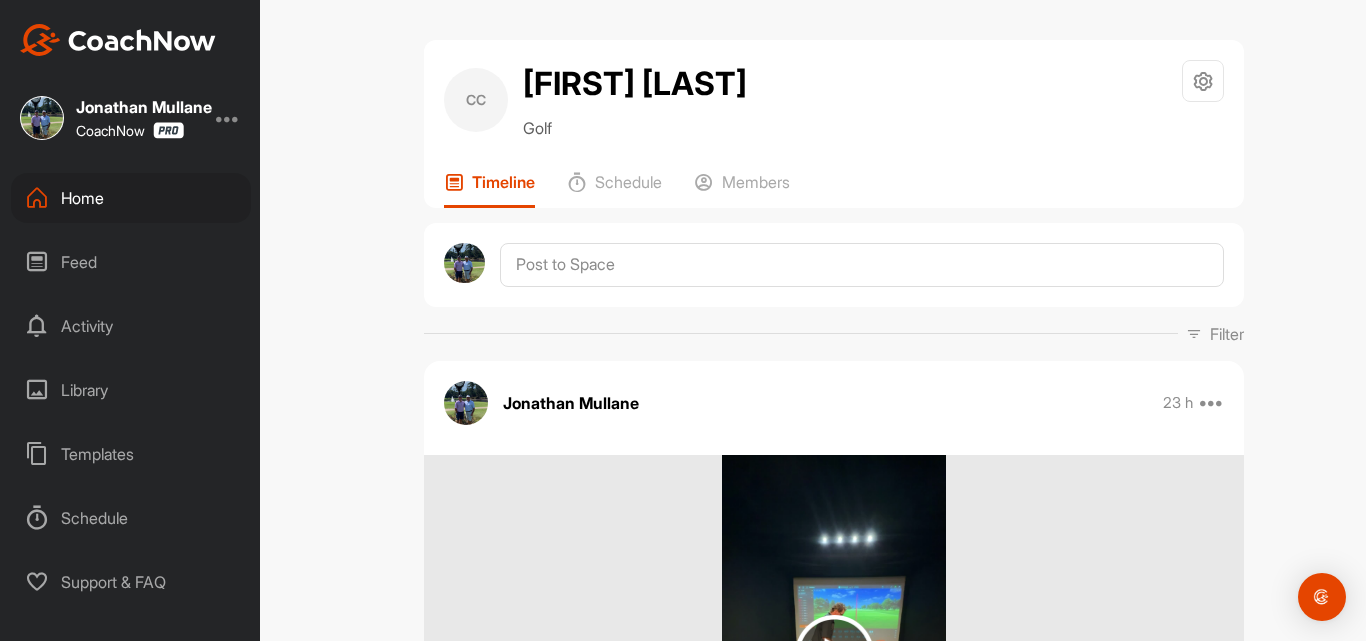 scroll, scrollTop: 0, scrollLeft: 0, axis: both 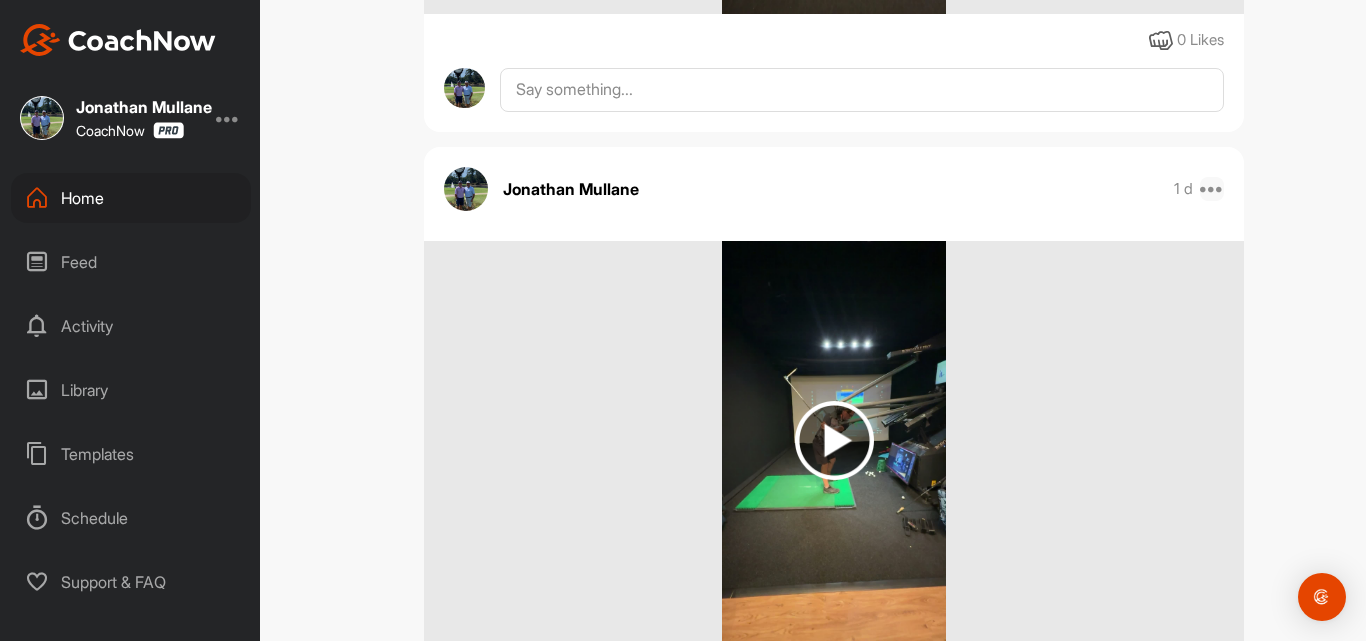 click at bounding box center [1212, 189] 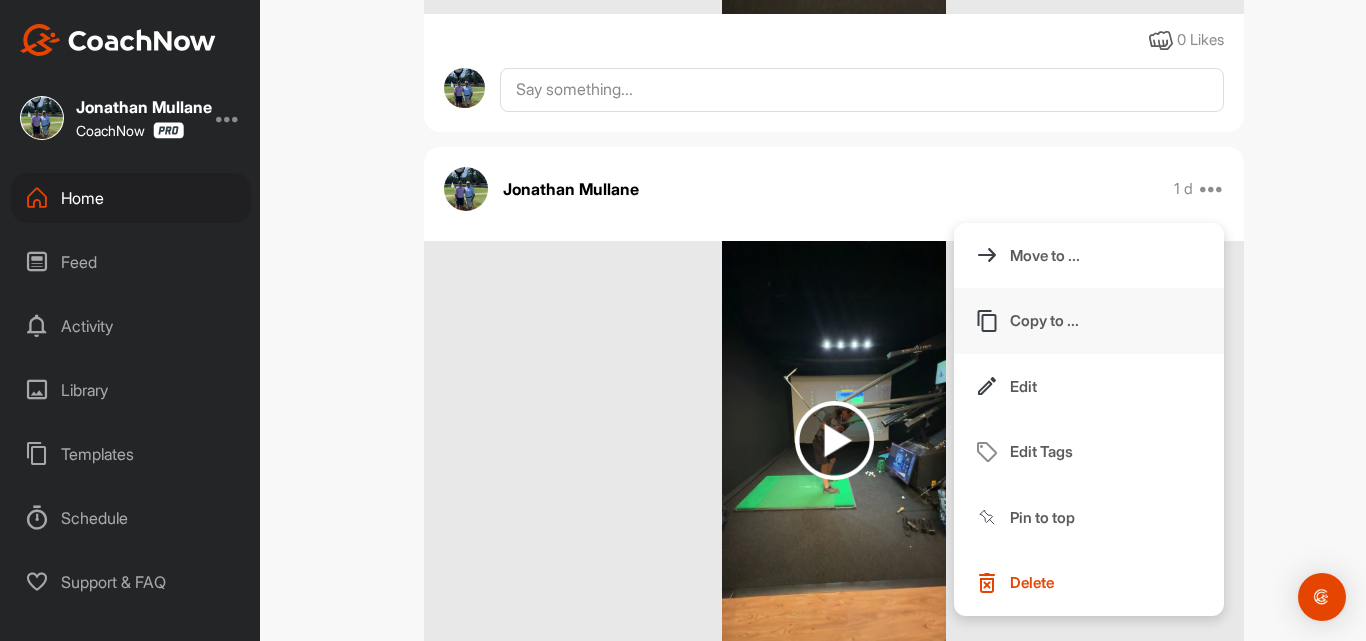 click on "Copy to ..." at bounding box center [1044, 320] 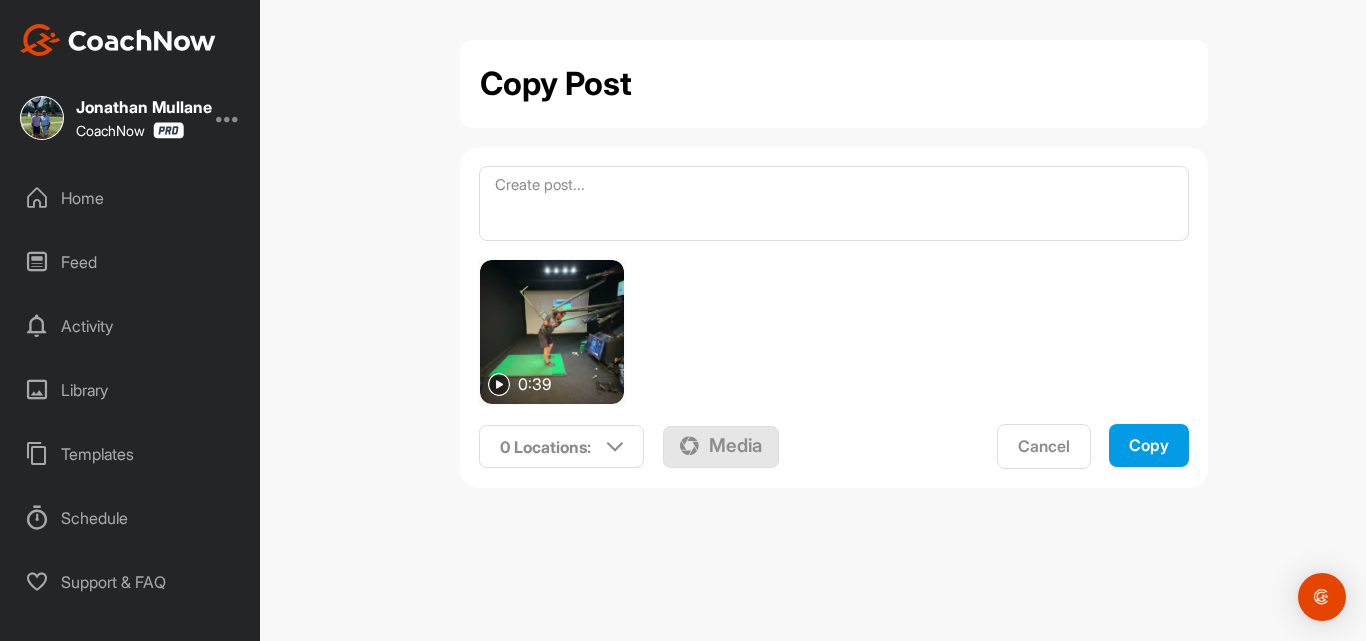 scroll, scrollTop: 0, scrollLeft: 0, axis: both 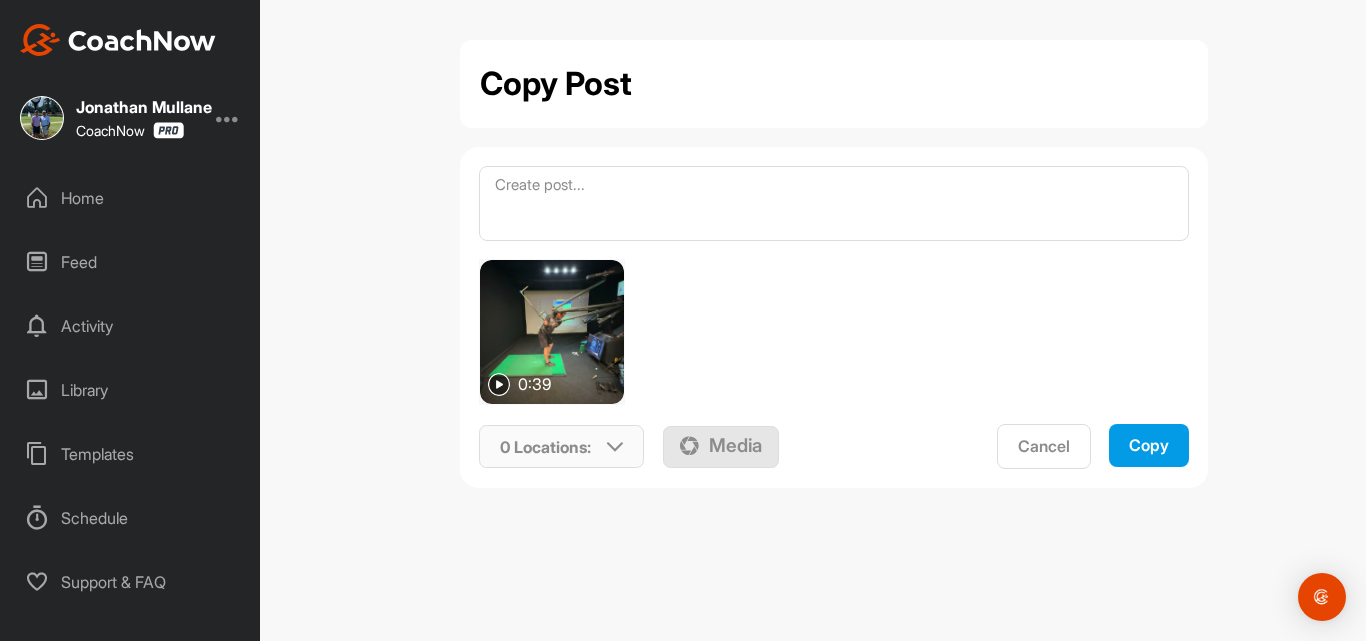 click on "0 Locations :" at bounding box center [562, 447] 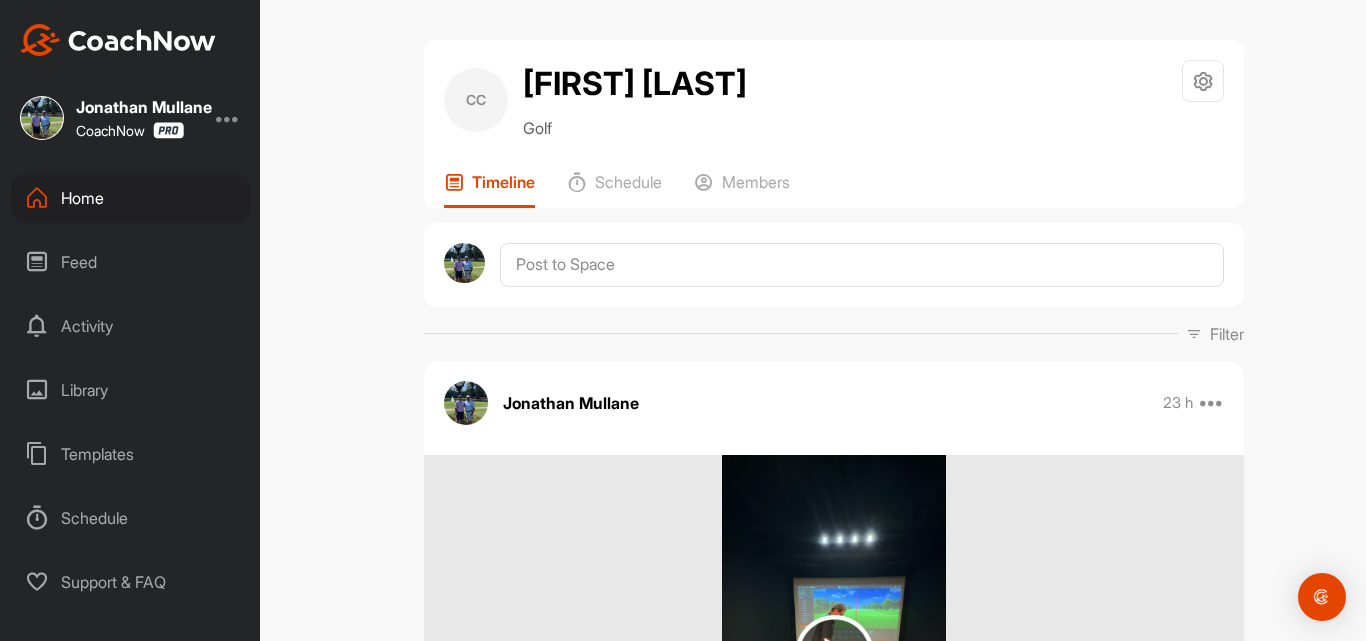 scroll, scrollTop: 0, scrollLeft: 0, axis: both 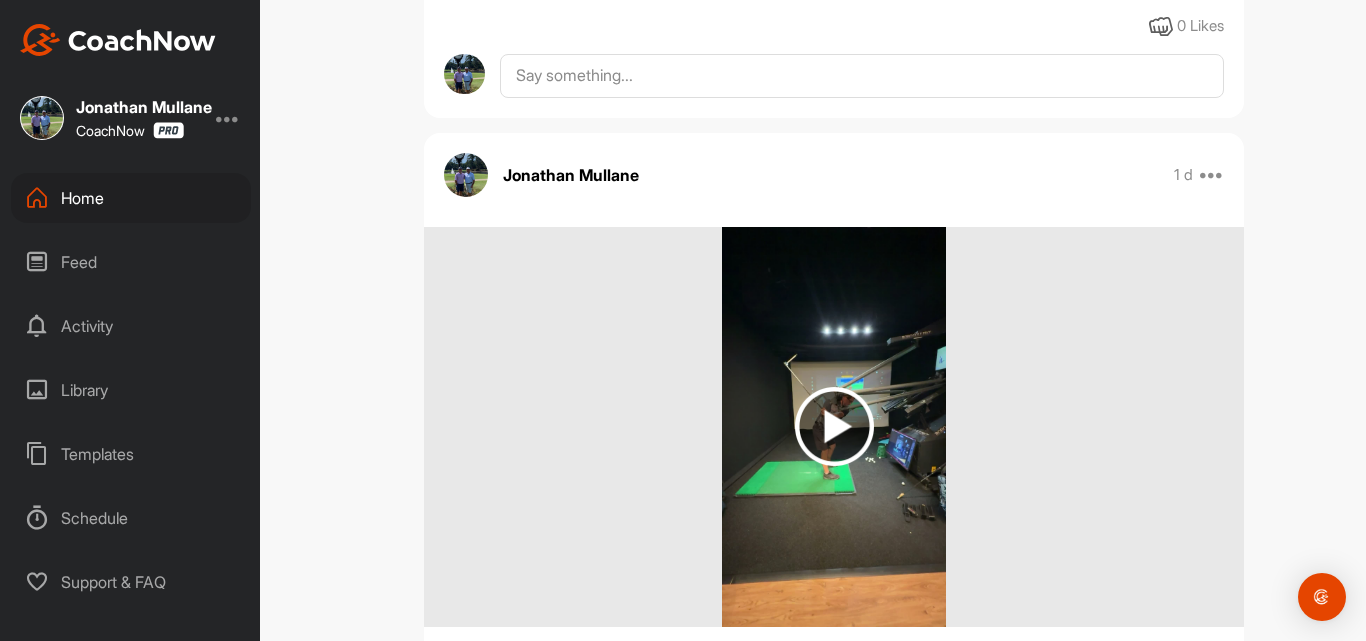 click on "Home" at bounding box center [131, 198] 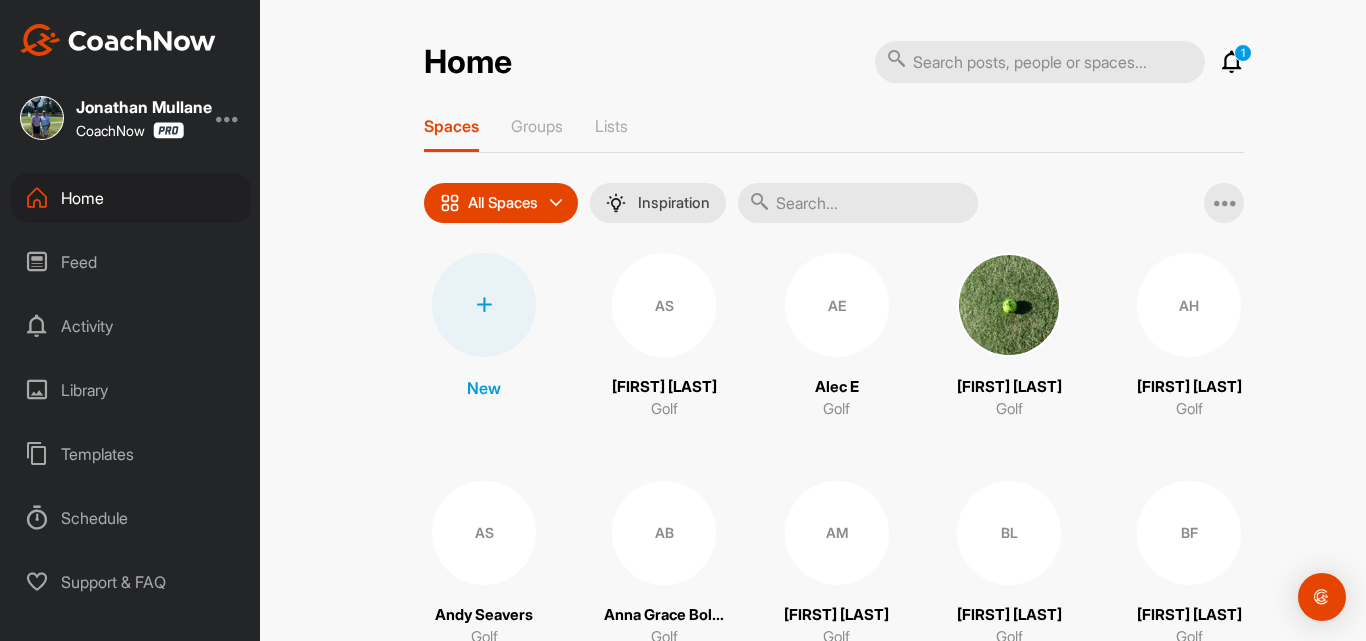 scroll, scrollTop: 0, scrollLeft: 0, axis: both 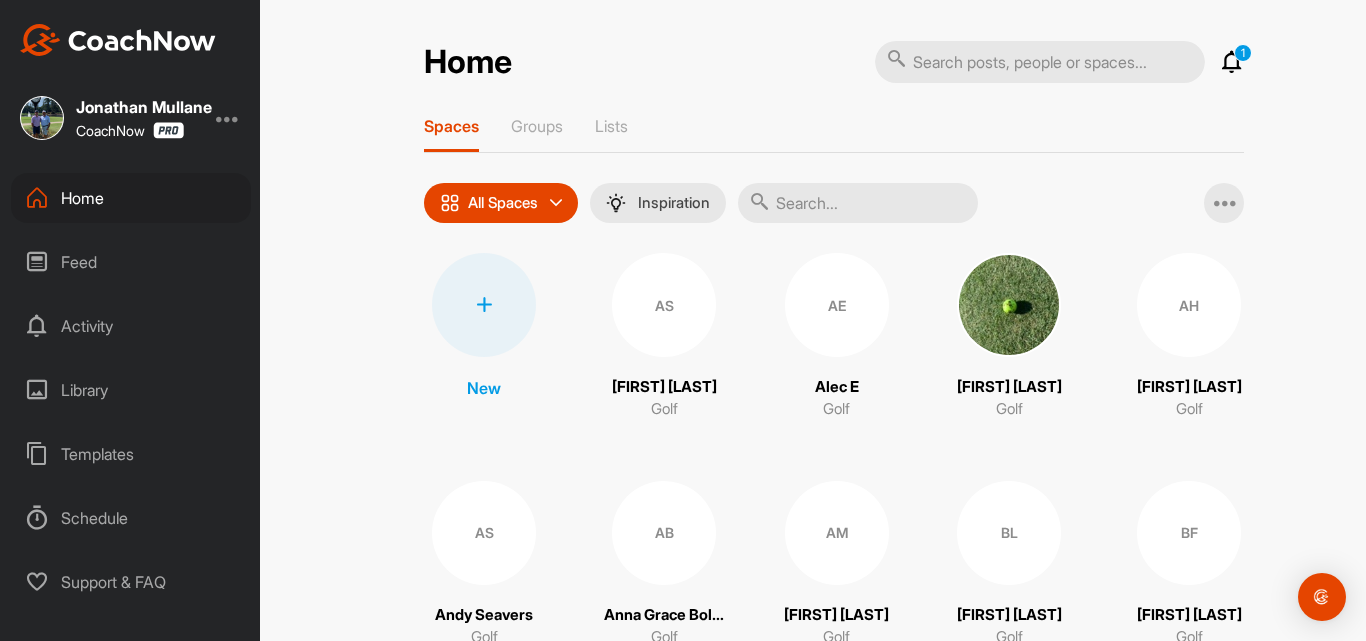 click on "1" at bounding box center [1243, 53] 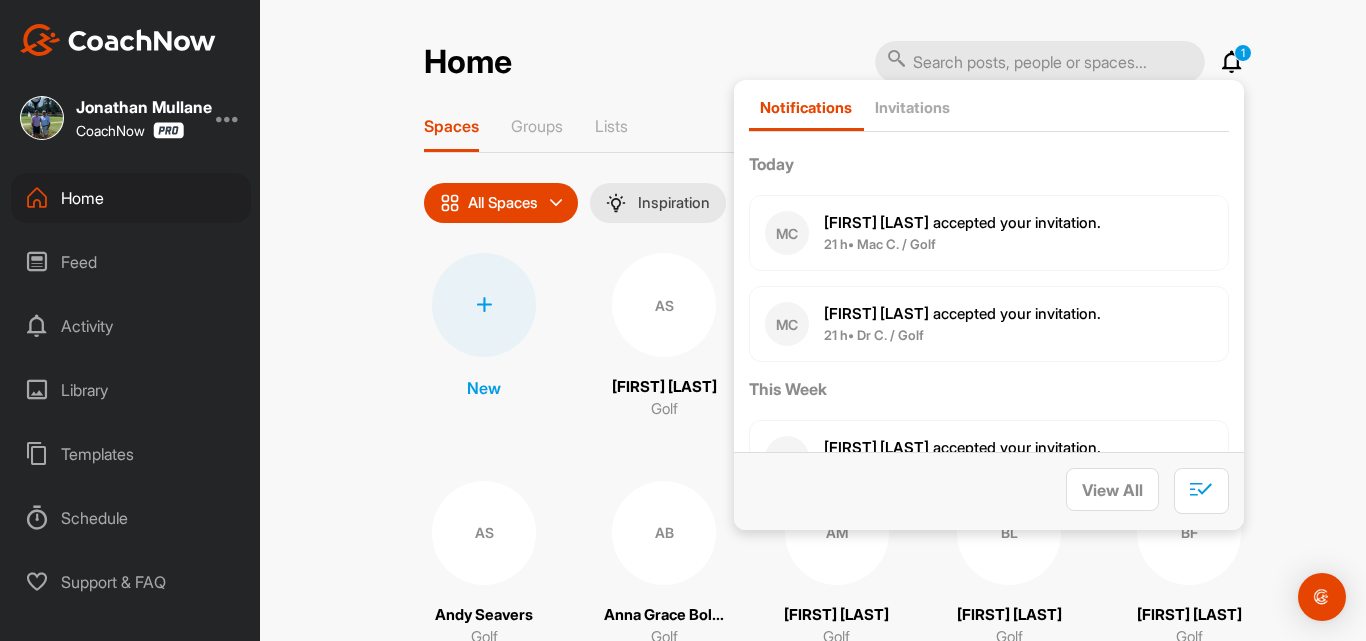 click on "Home 1 Notifications Invitations Today MC [FIRST] [LAST]   accepted your invitation . 21 h  • [FIRST] [LAST] / Golf MC [FIRST] [LAST]   accepted your invitation . 21 h  • [FIRST] [LAST] / Golf This Week NC [FIRST] [LAST]   accepted your invitation . 1 d  • [FIRST] [LAST] / Golf [FIRST] [LAST]   replied to a post : "Thanks for the recap Jonath..." 2 d  • [FIRST] [LAST] / Golf [FIRST] [LAST]   liked your video . 2 d  • [FIRST] [LAST] / Golf EE [FIRST] [LAST]   accepted your invitation . 2 d  • [FIRST] [LAST] / Golf JF [FIRST] [LAST]   liked your post . 2 d  • [FIRST] [LAST] / Golf JF [FIRST] [LAST]   replied to a post : "This is awesome thank you J..." 2 d  • [FIRST] [LAST] / Golf JF [FIRST] [LAST]   liked your video . 2 d  • [FIRST] [LAST] / Golf OE [FIRST] [LAST]   accepted your invitation . 2 d  • [FIRST] [LAST] / Golf JW [FIRST] [LAST]   accepted your invitation . 3 d  • [FIRST] [LAST] / Golf JF [FIRST] [LAST]   replied to a post : "So I have been hitting too ..." 5 d  • [FIRST] [LAST] / Golf [FIRST] [LAST]   accepted your invitation . 6 d  • [FIRST] [LAST] / Golf JF [FIRST] [LAST]   liked your video . 6 d  • [FIRST] [LAST] / Golf JF [FIRST] [LAST]   replied to a post 6 d DG" at bounding box center [834, 320] 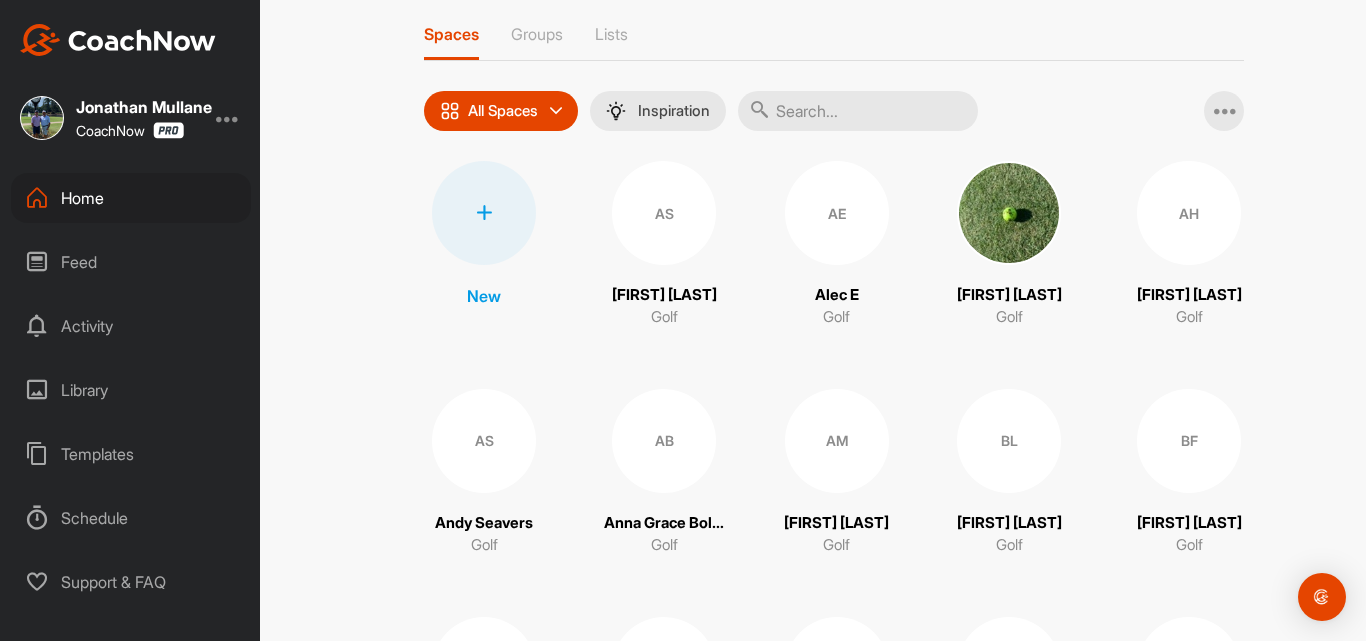 scroll, scrollTop: 0, scrollLeft: 0, axis: both 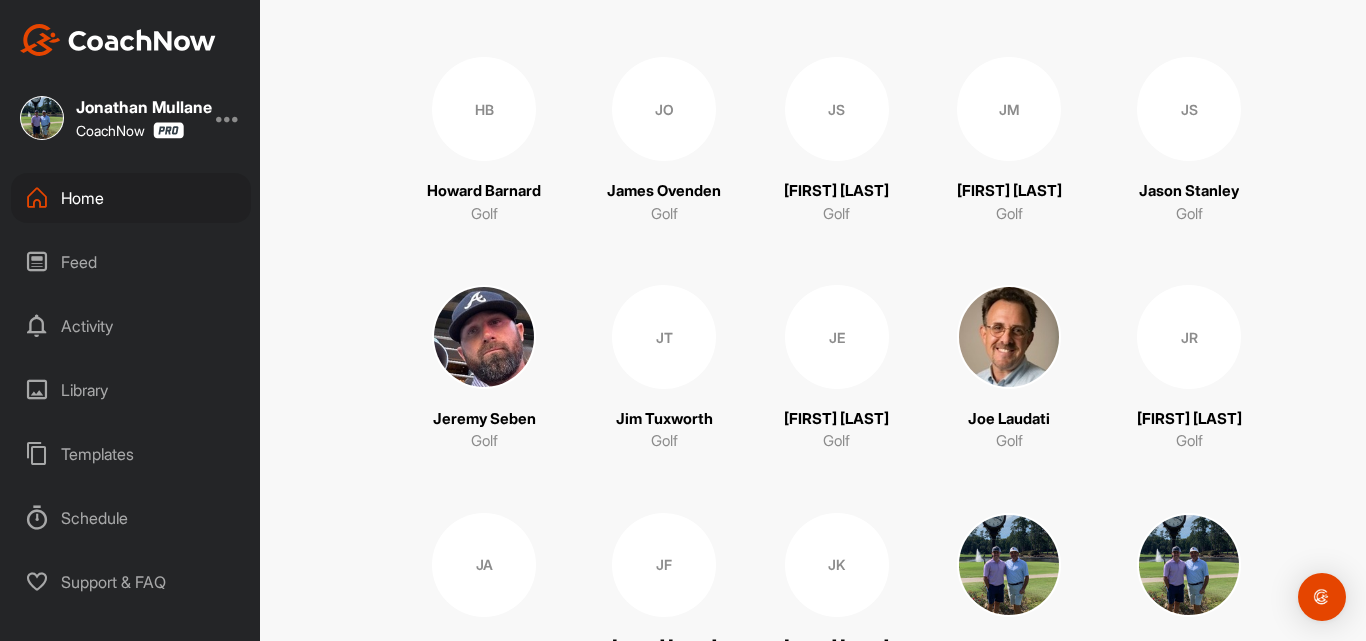 click on "JM" at bounding box center [1009, 109] 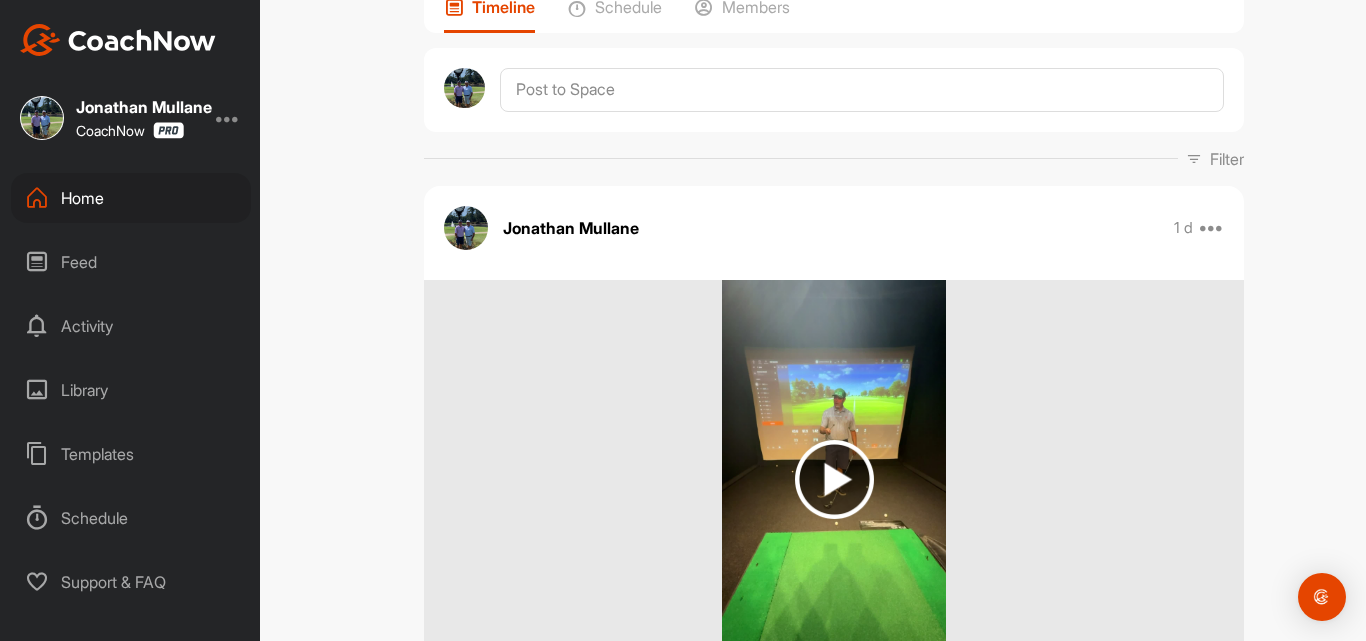 scroll, scrollTop: 248, scrollLeft: 0, axis: vertical 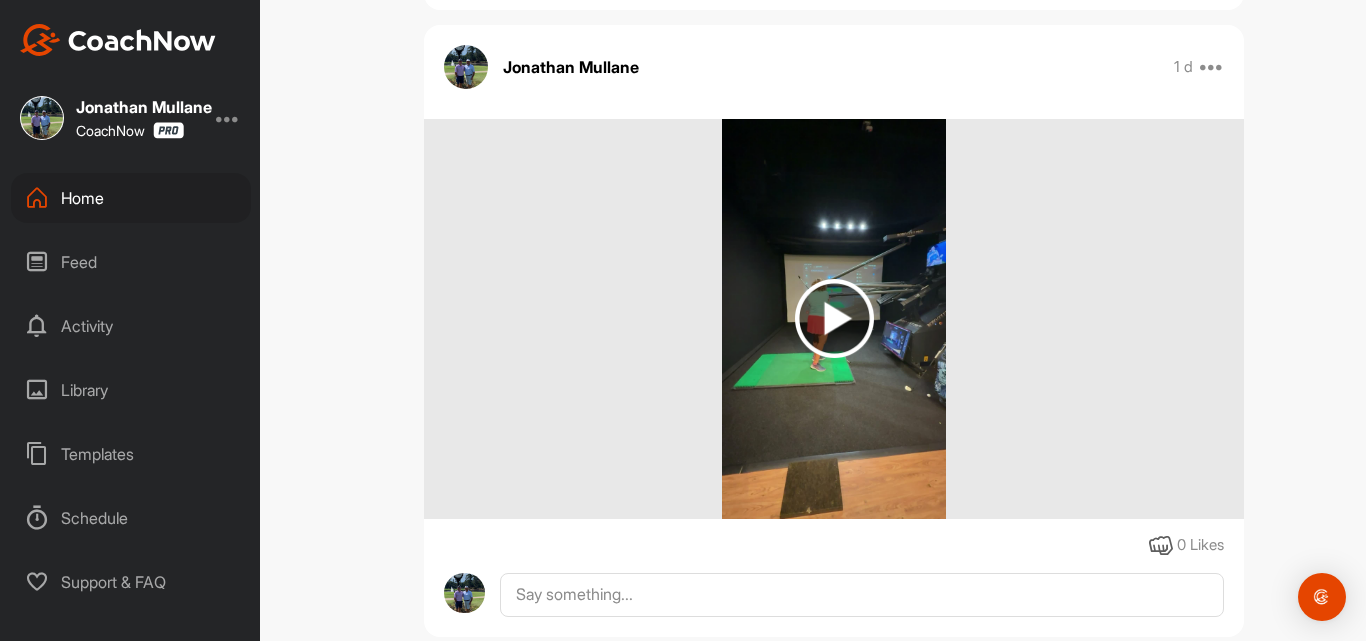 click at bounding box center (834, 318) 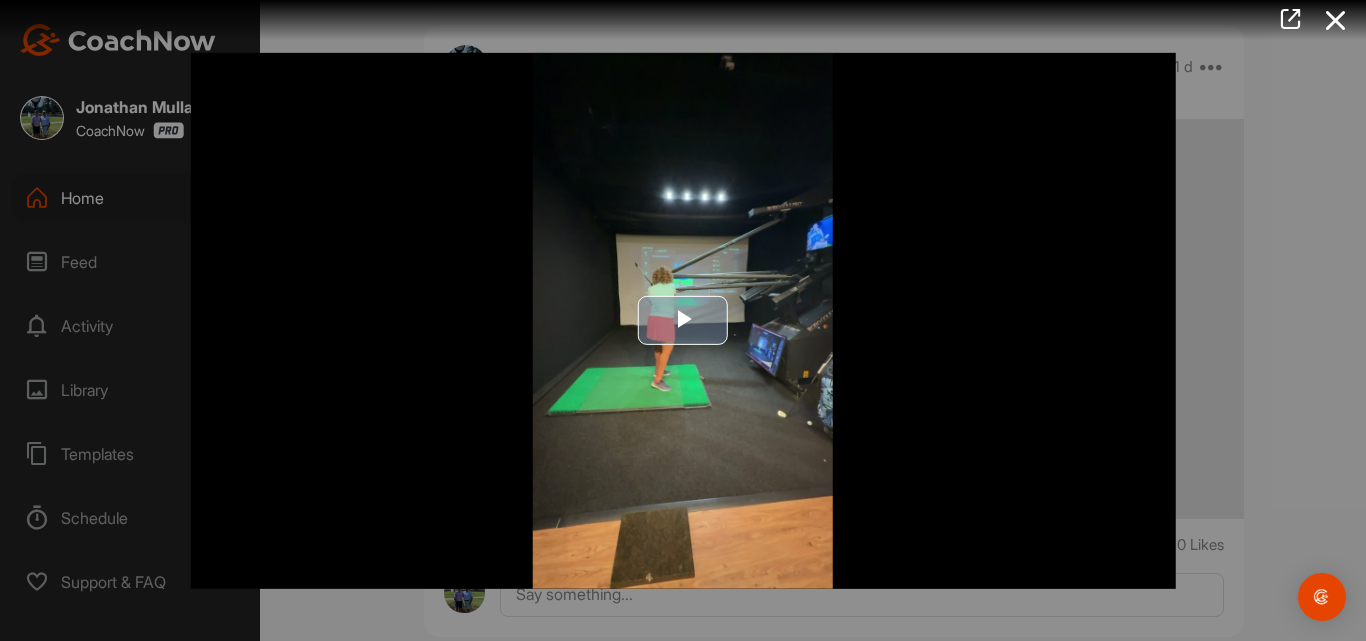click at bounding box center (683, 321) 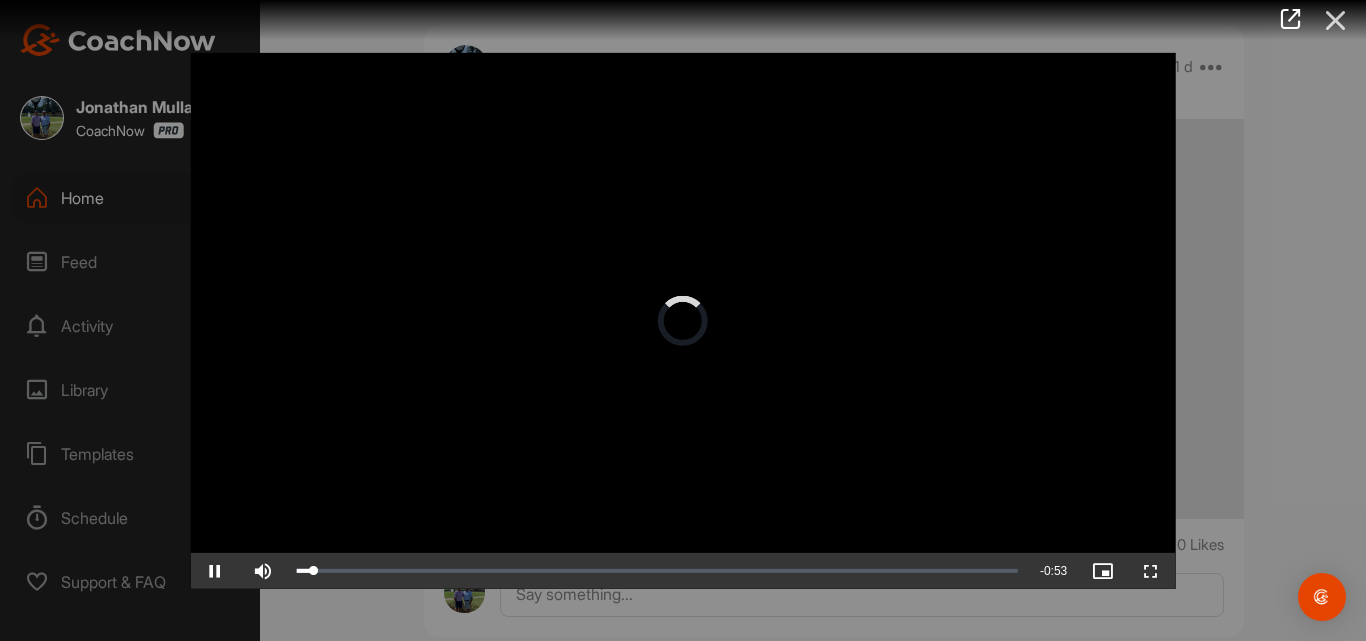 click at bounding box center [1336, 20] 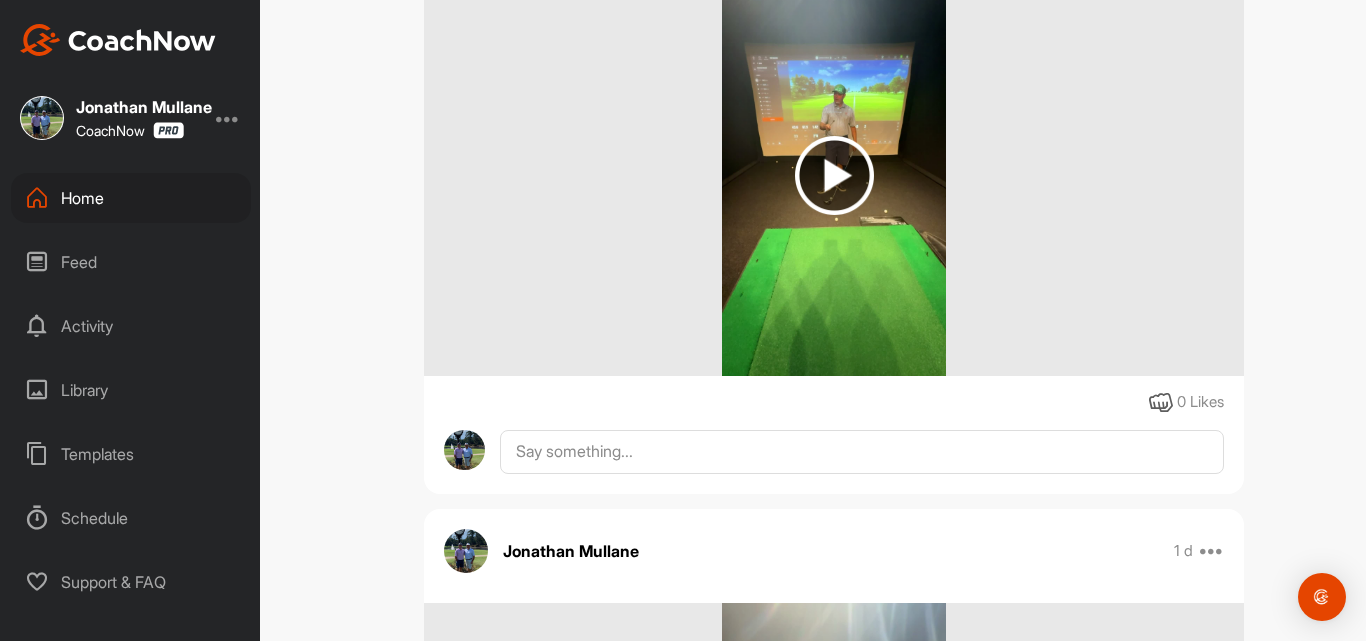 scroll, scrollTop: 0, scrollLeft: 0, axis: both 